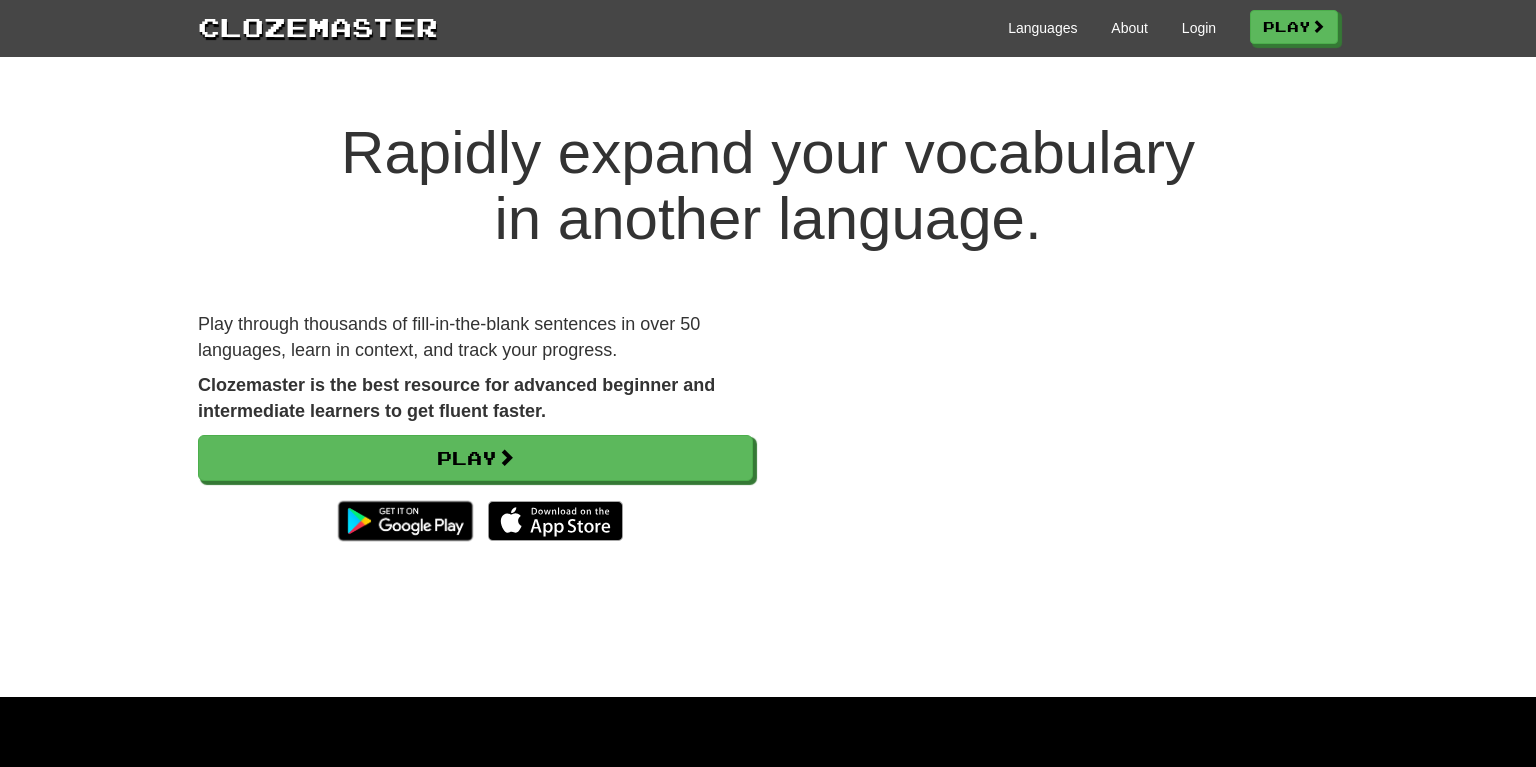 scroll, scrollTop: 0, scrollLeft: 0, axis: both 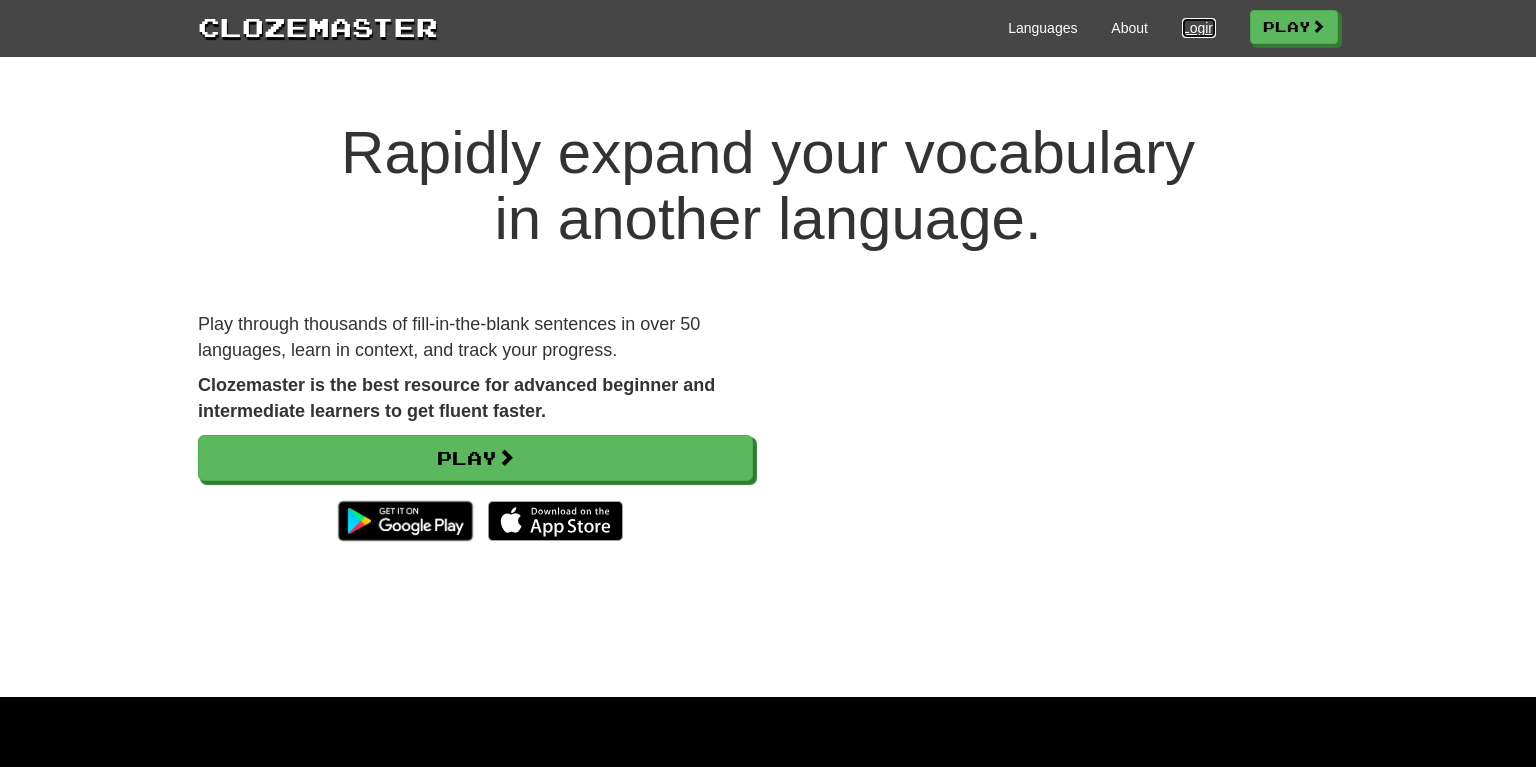 click on "Login" at bounding box center [1199, 28] 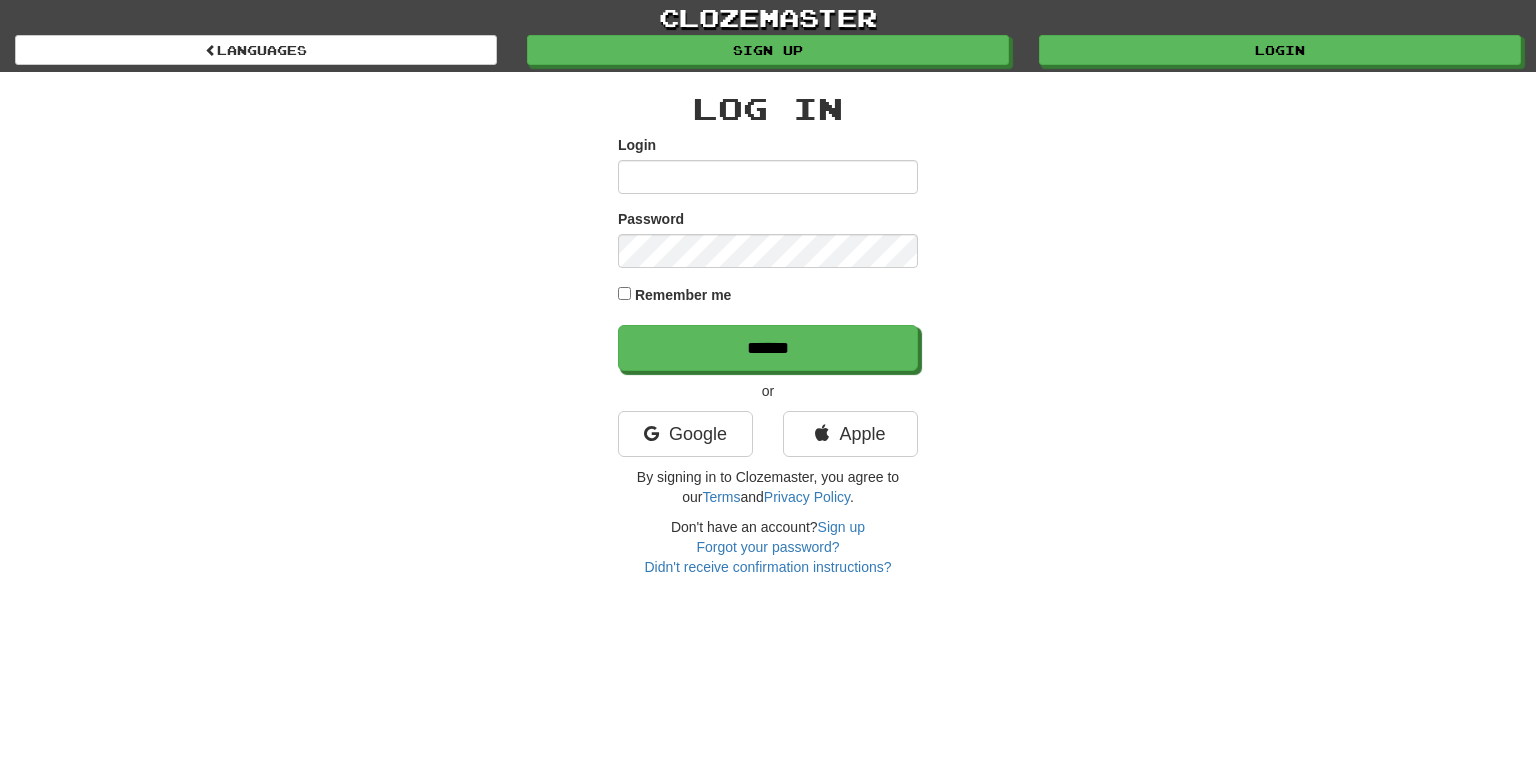 scroll, scrollTop: 0, scrollLeft: 0, axis: both 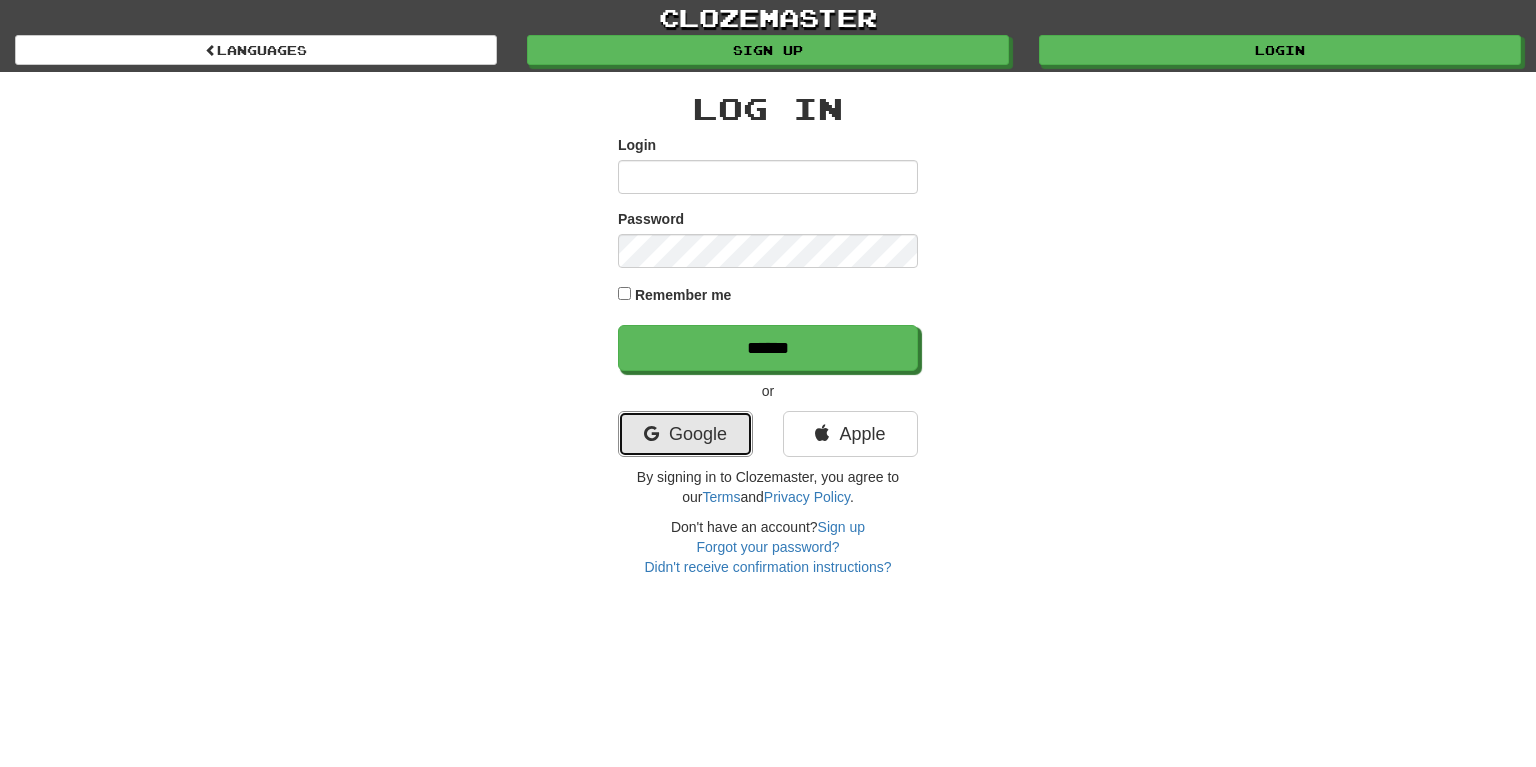 click on "Google" at bounding box center [685, 434] 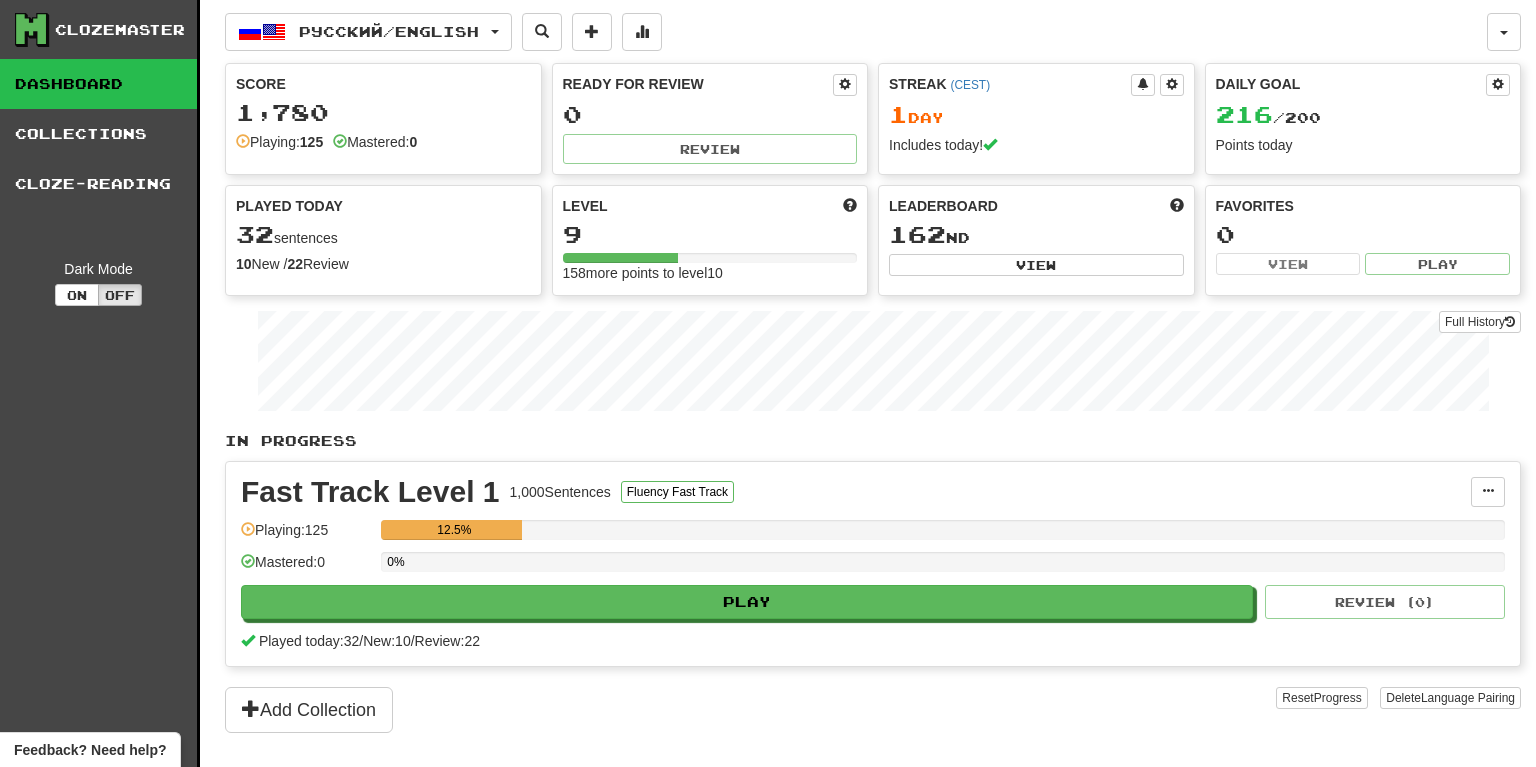 scroll, scrollTop: 0, scrollLeft: 0, axis: both 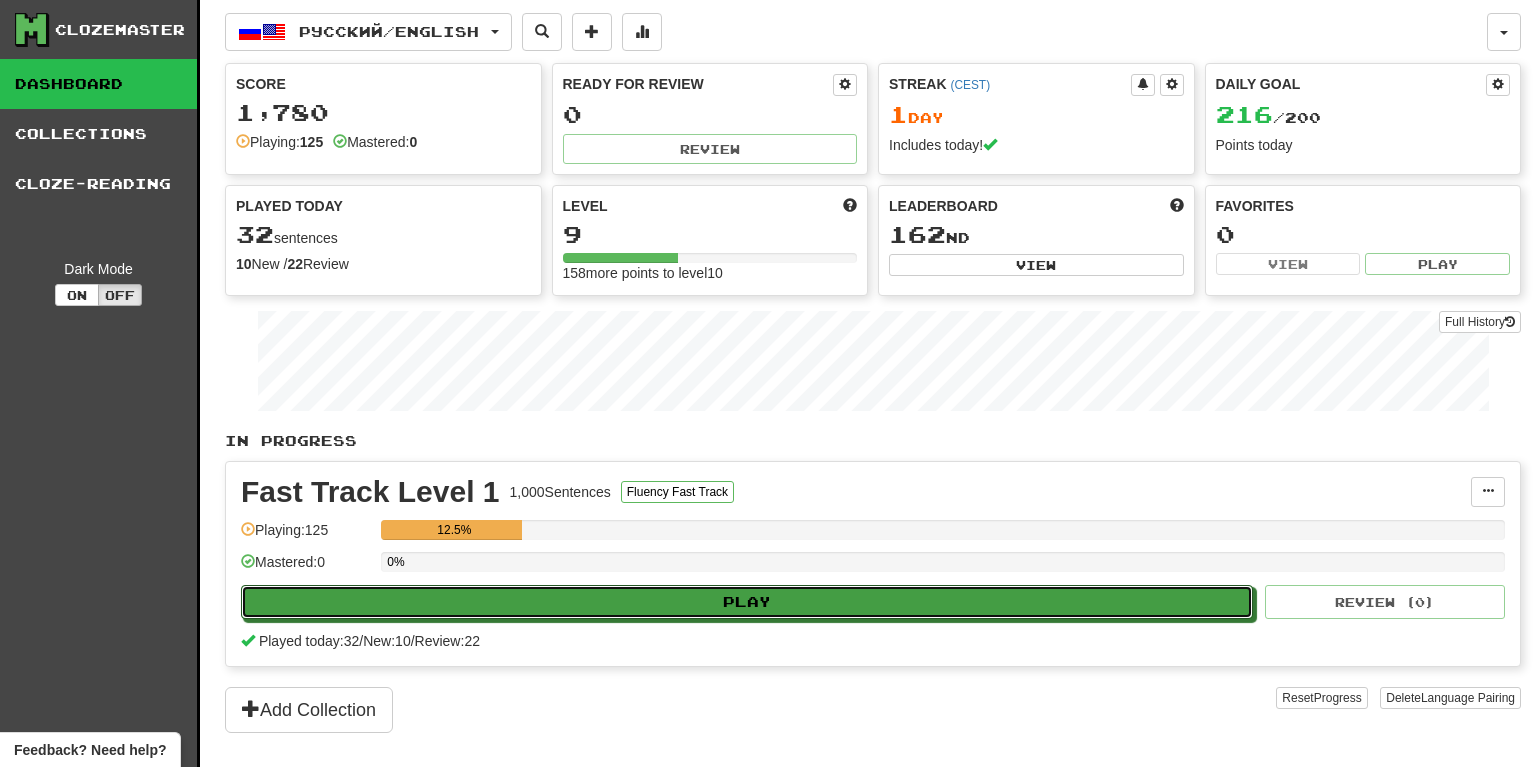 click on "Play" at bounding box center [747, 602] 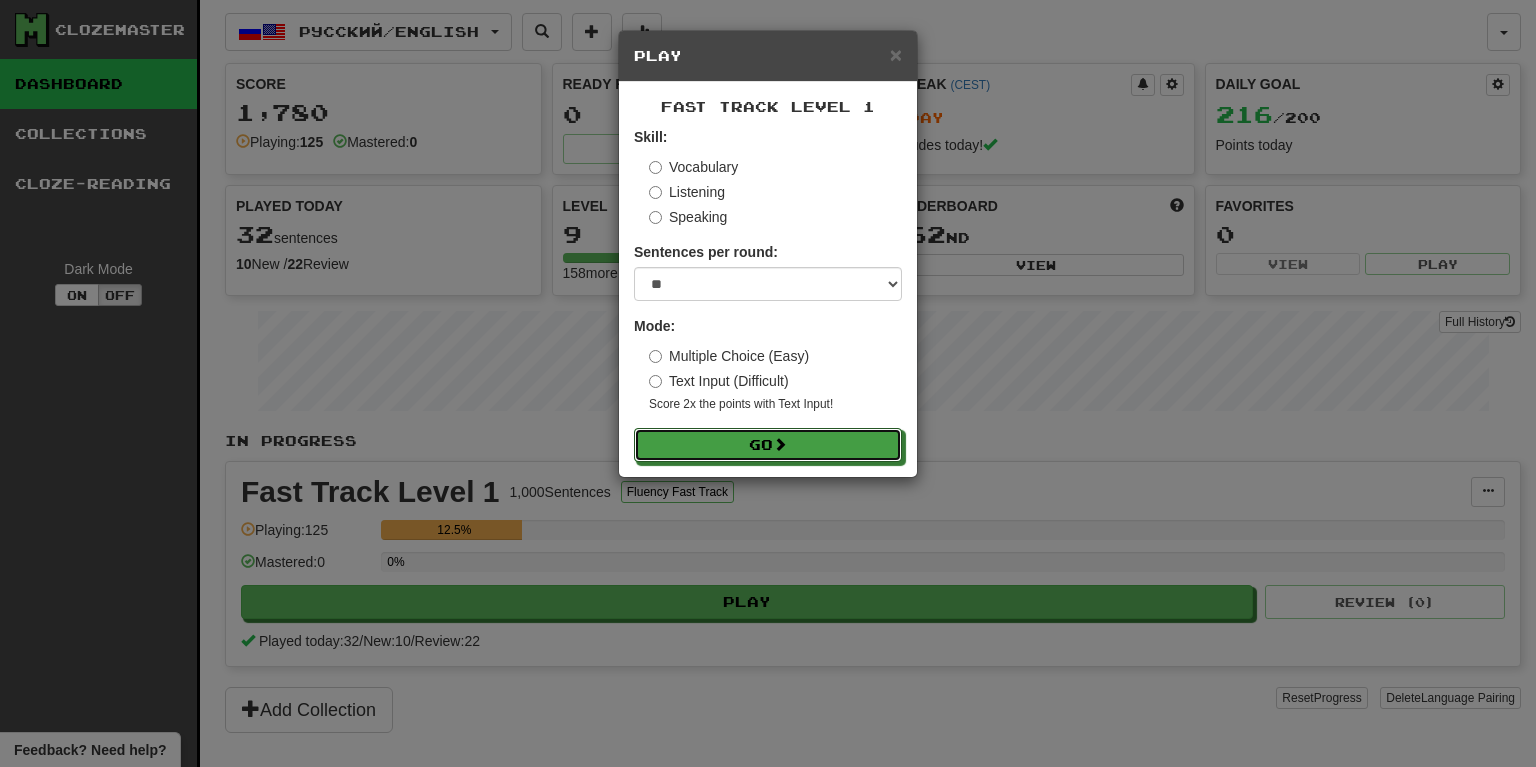 click on "Go" at bounding box center [768, 445] 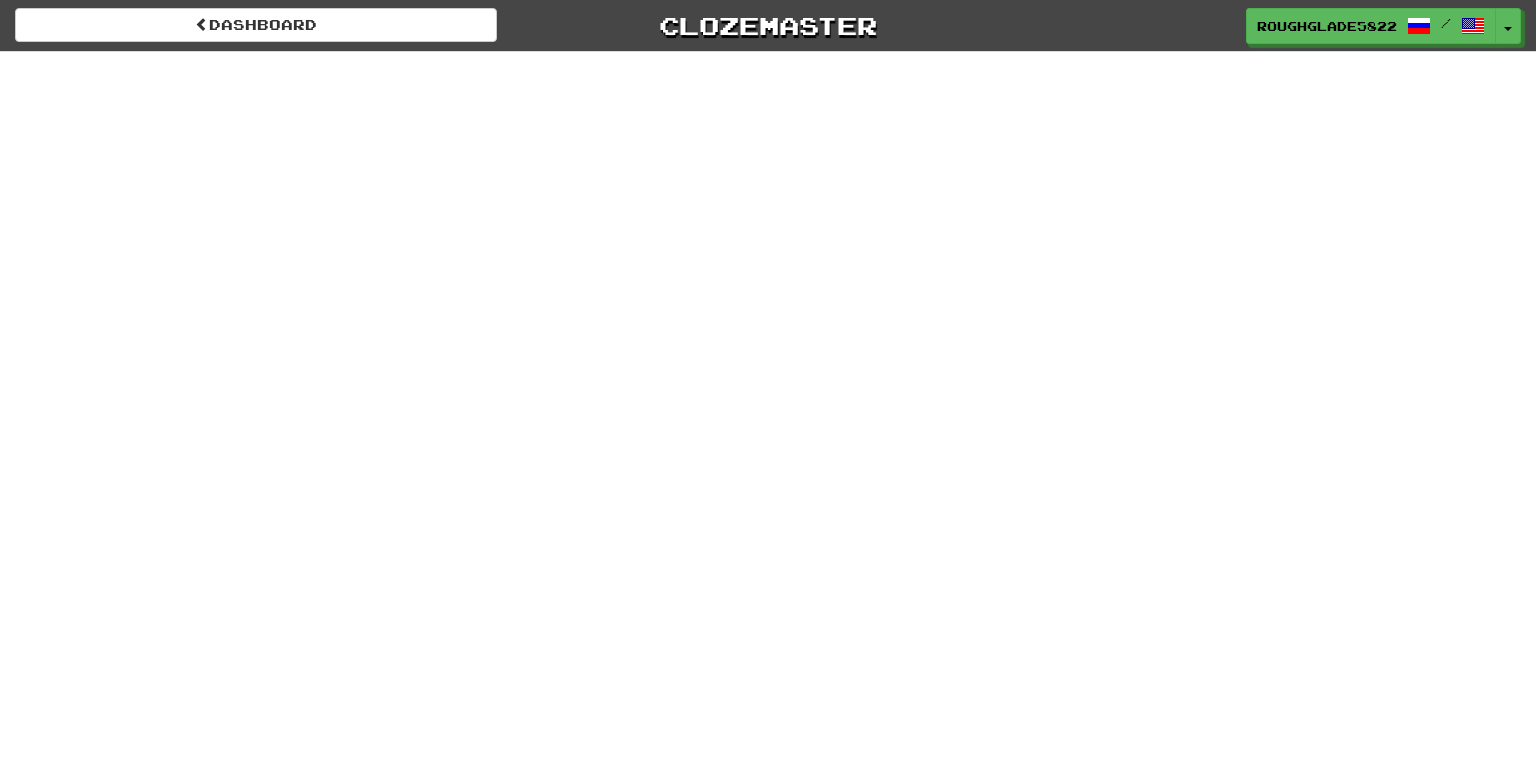 scroll, scrollTop: 0, scrollLeft: 0, axis: both 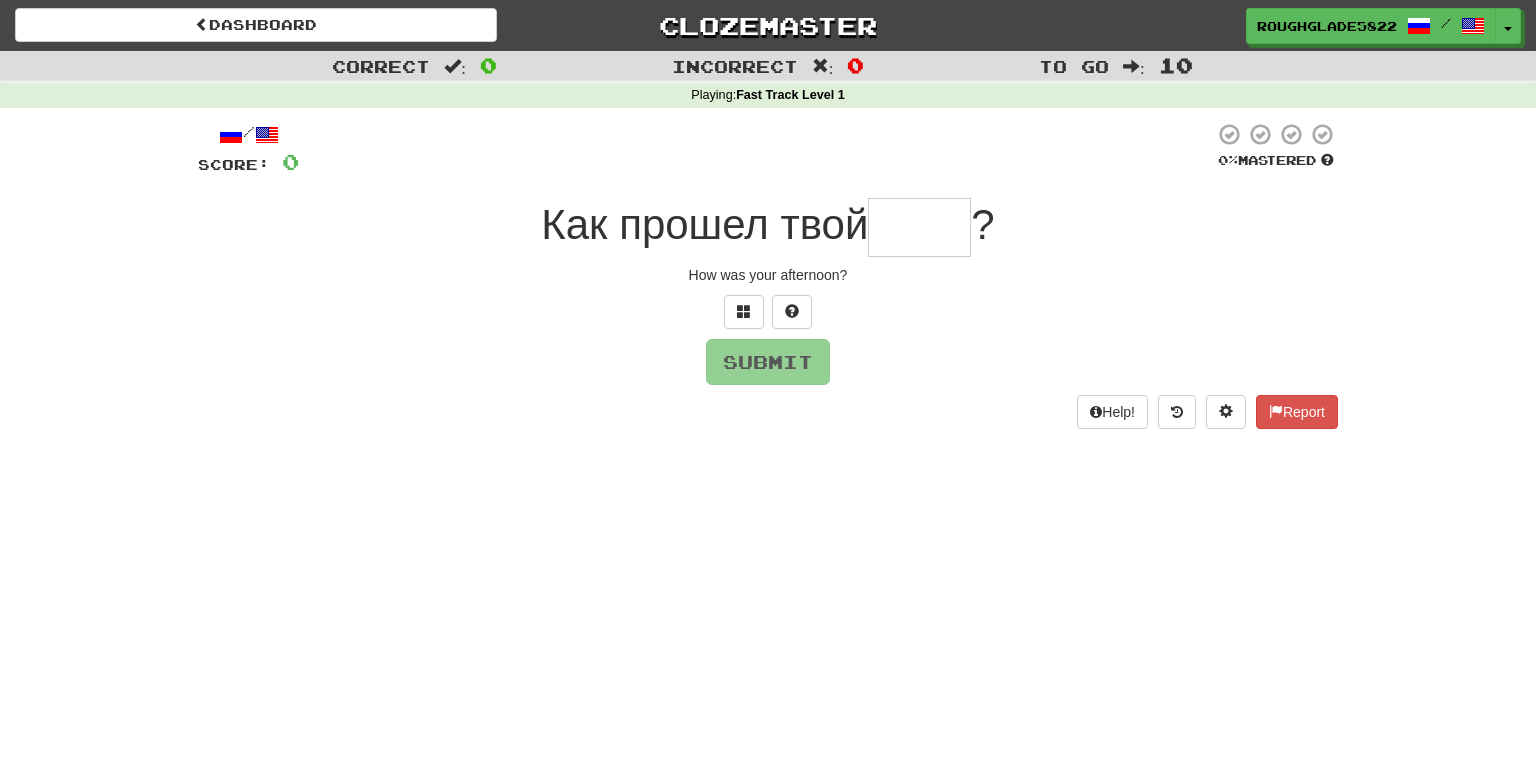 click at bounding box center [919, 227] 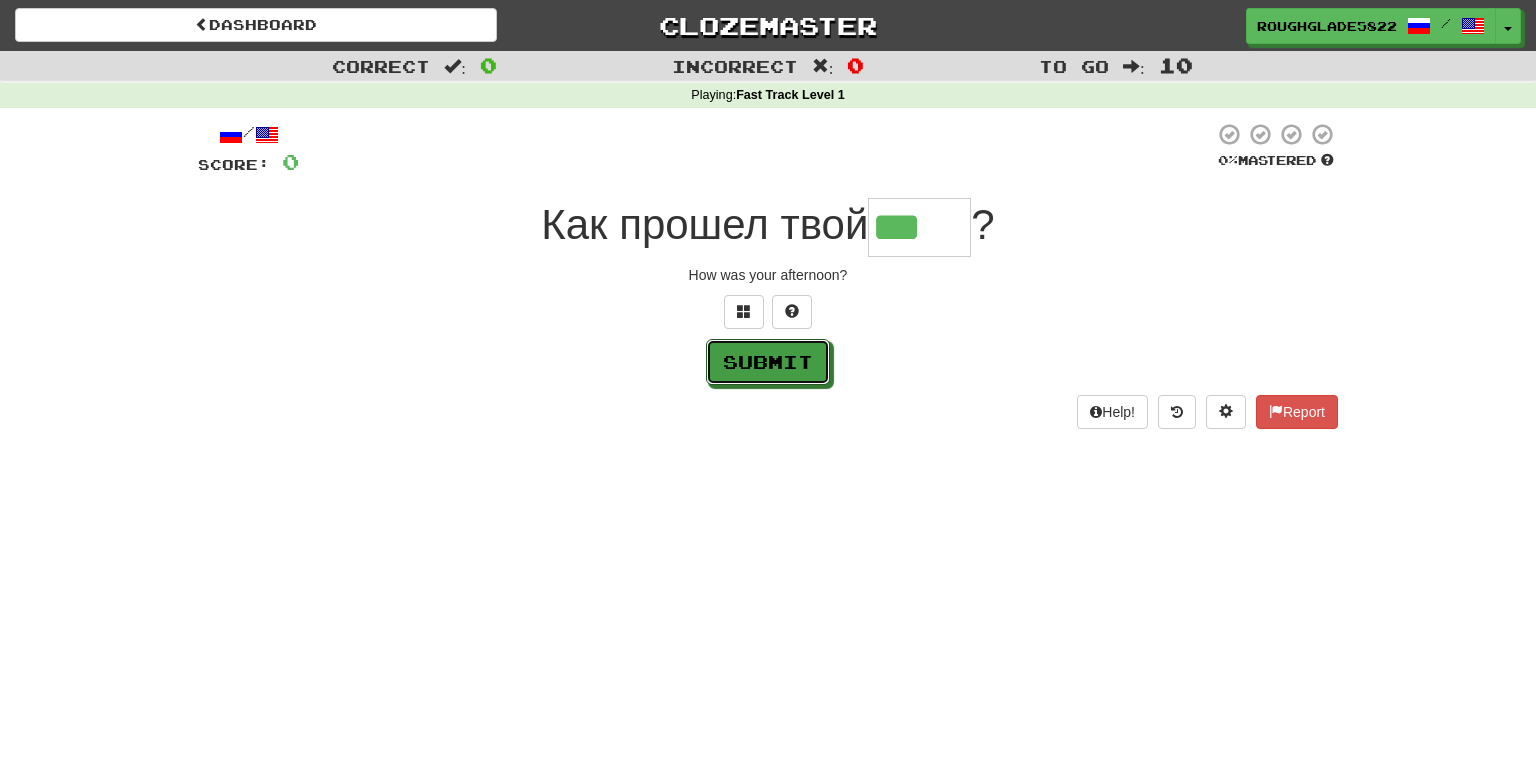 click on "Submit" at bounding box center (768, 362) 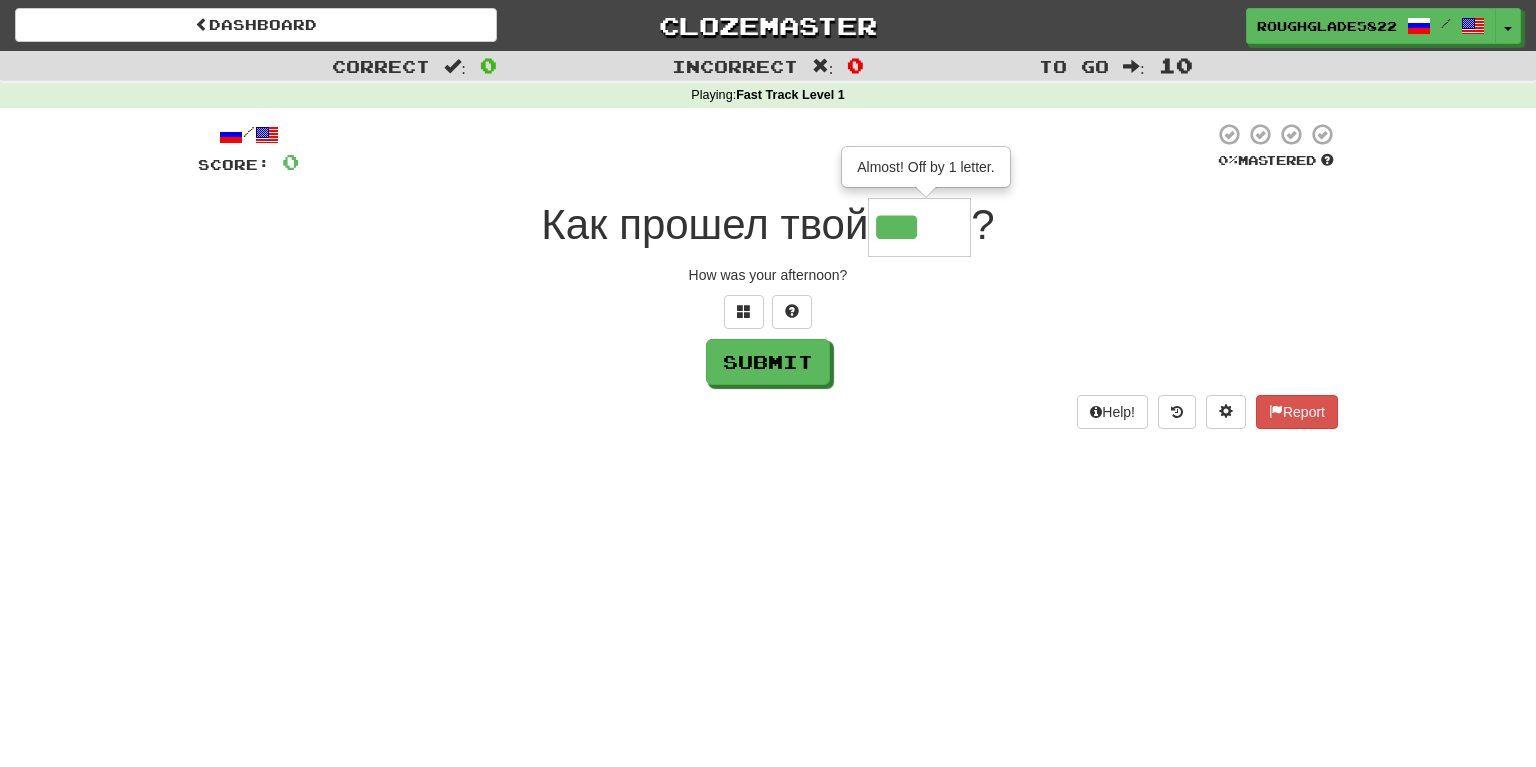 click on "***" at bounding box center [919, 227] 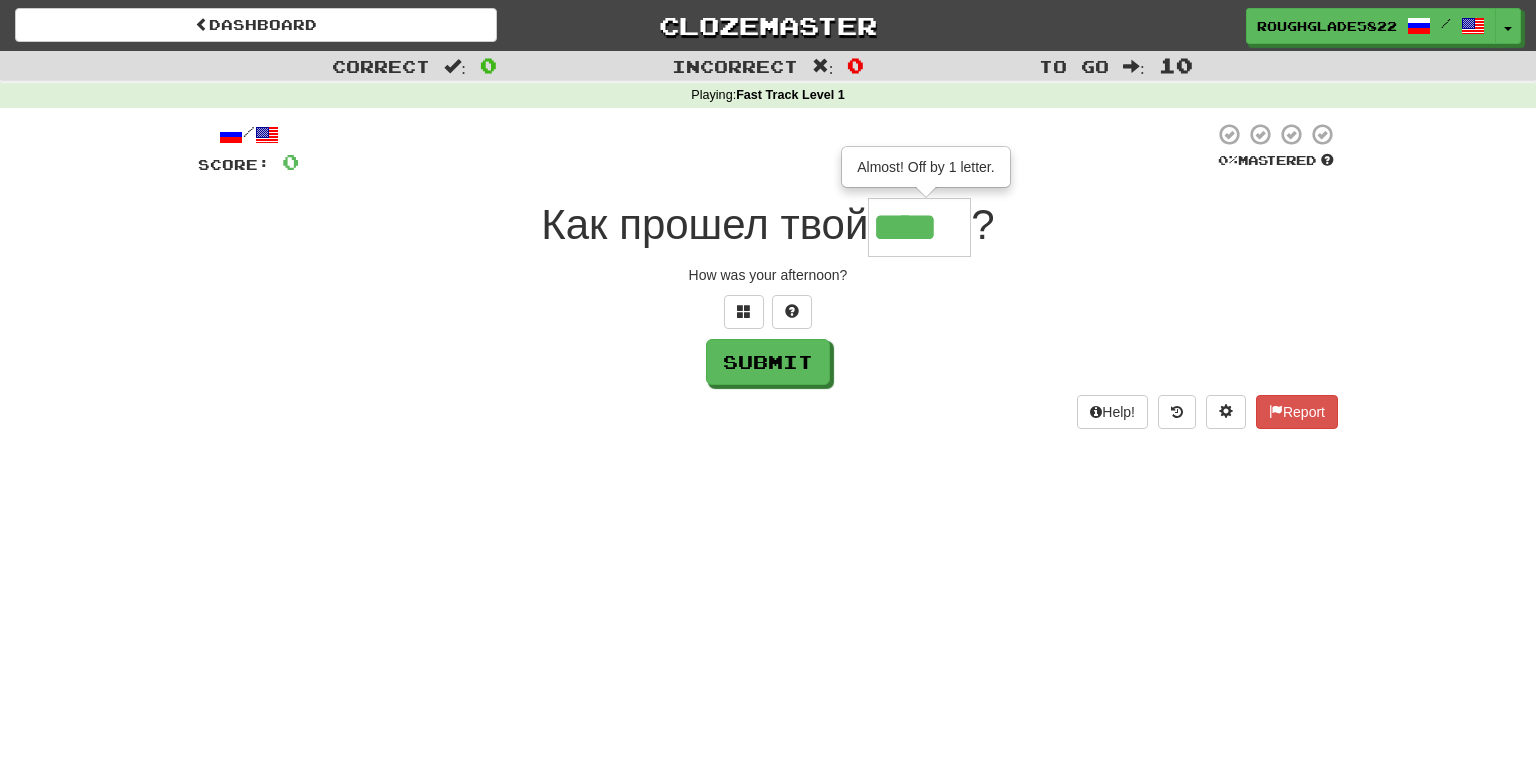 type on "****" 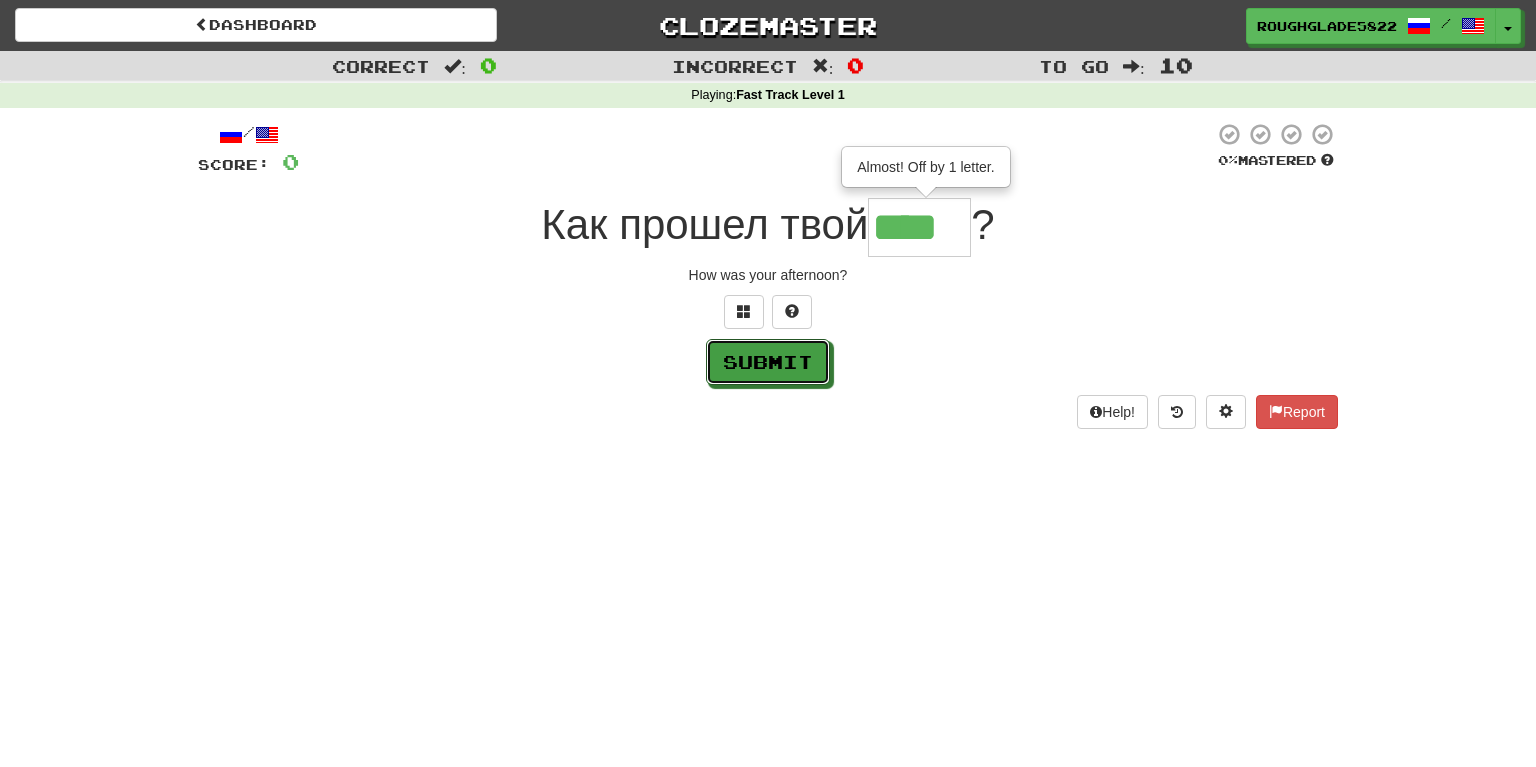 click on "Submit" at bounding box center [768, 362] 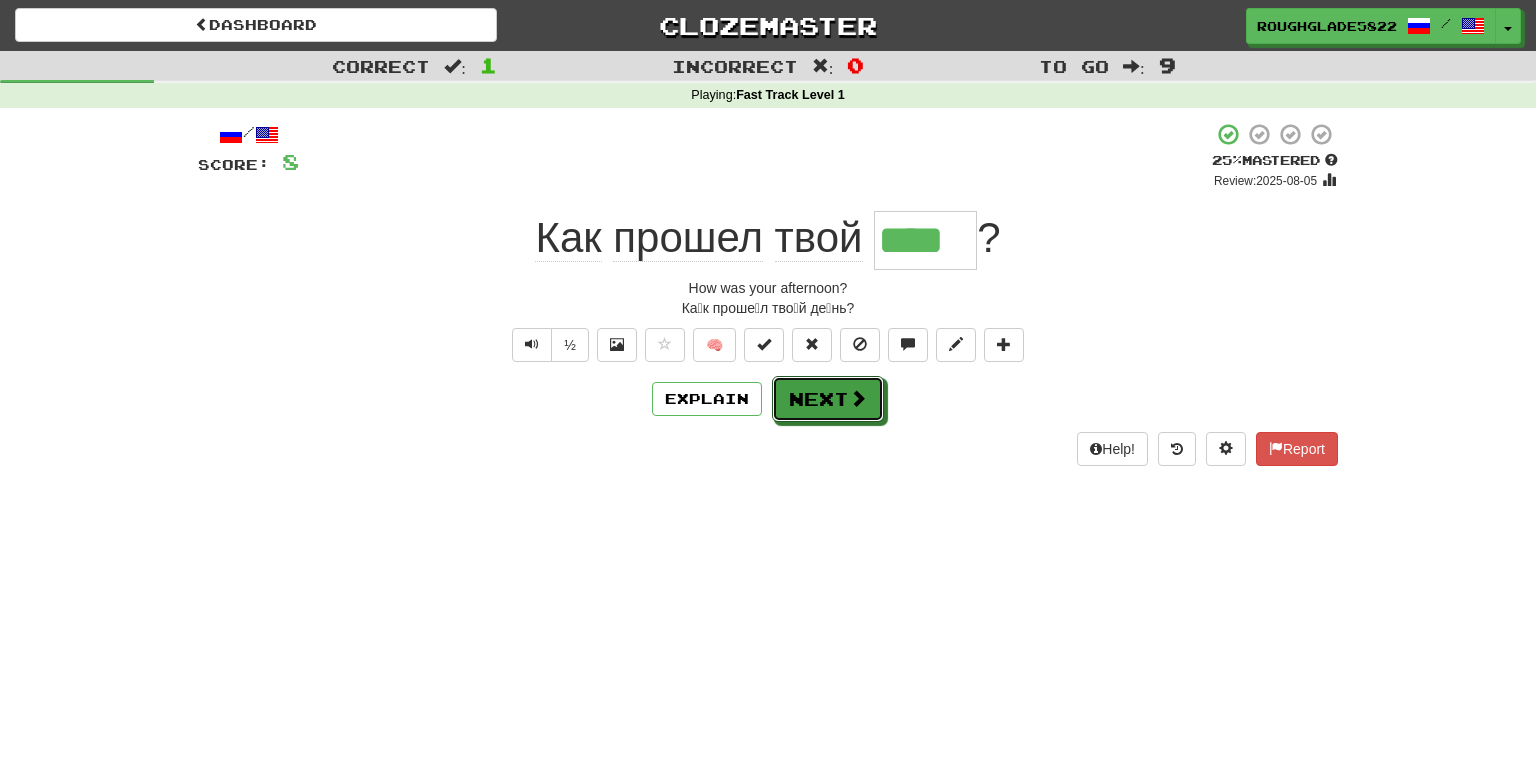 click at bounding box center [858, 398] 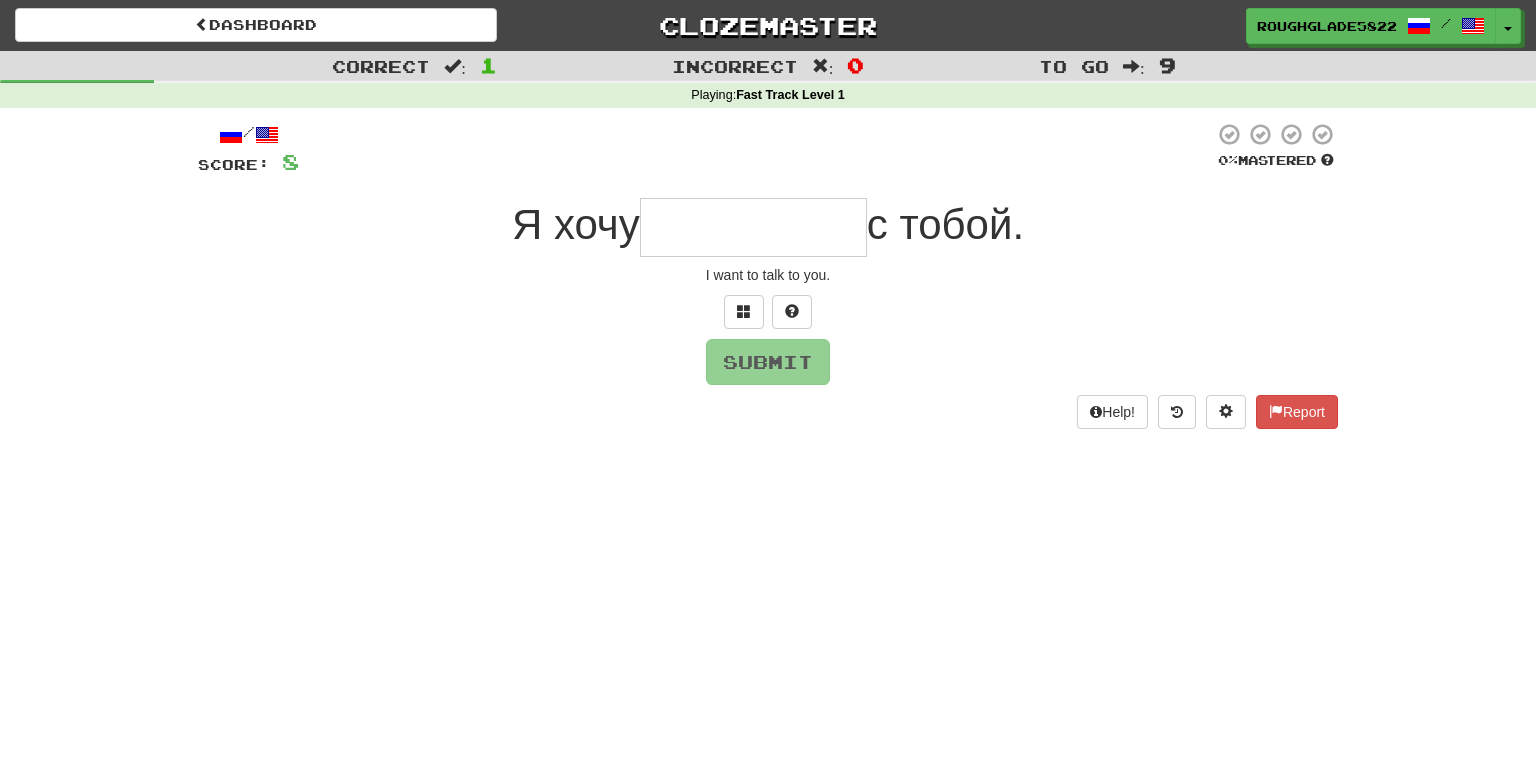 type on "*" 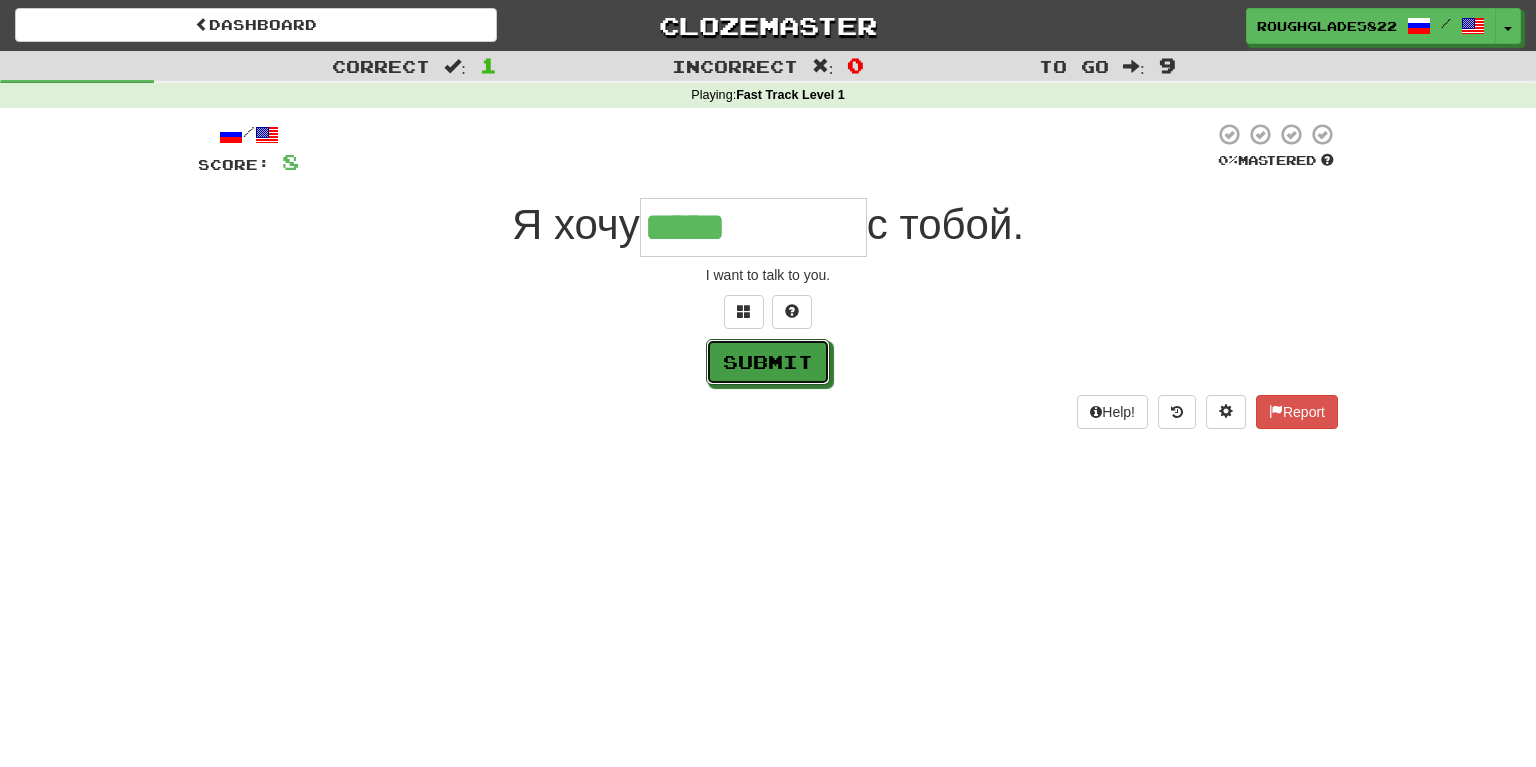 click on "Submit" at bounding box center [768, 362] 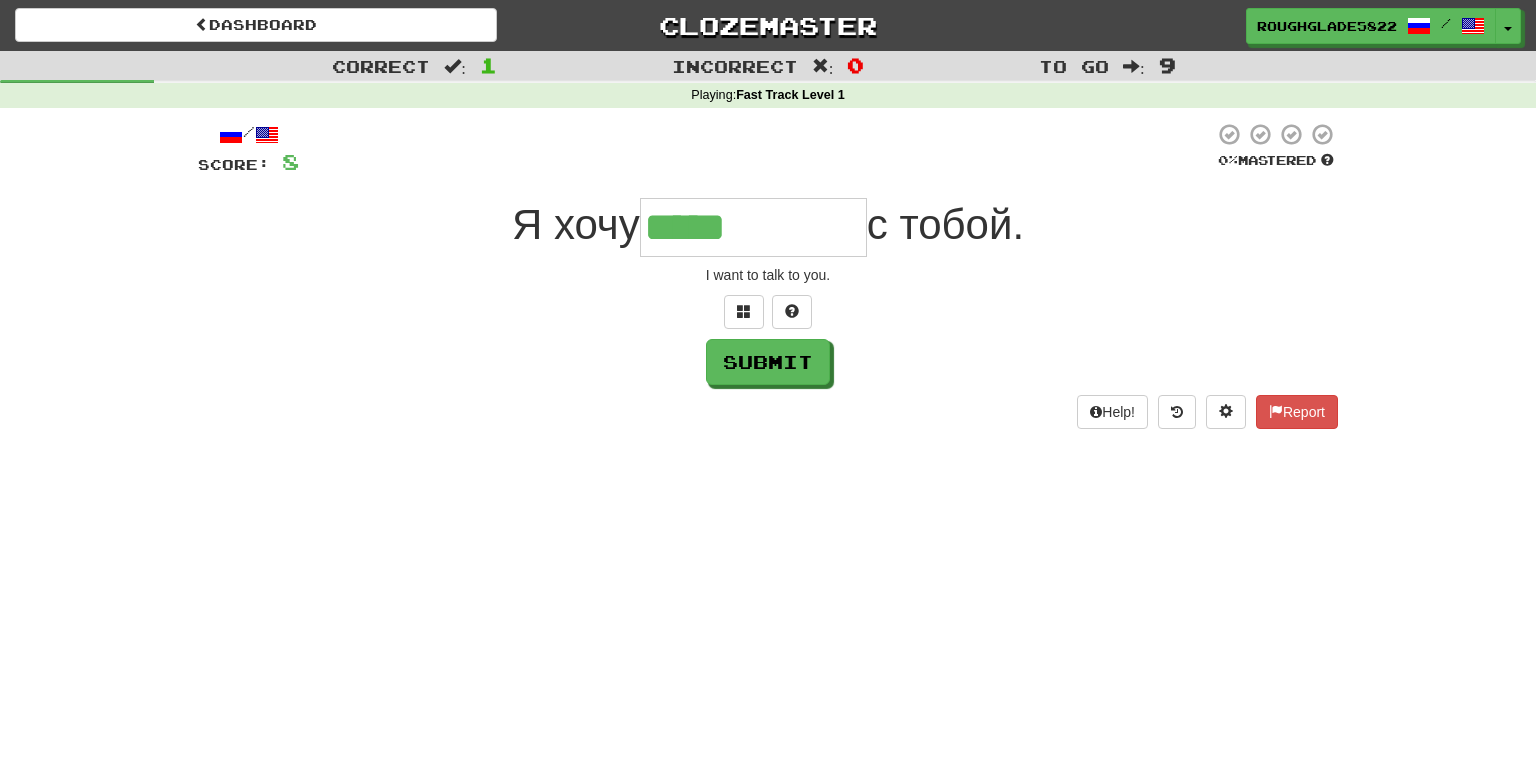 type on "**********" 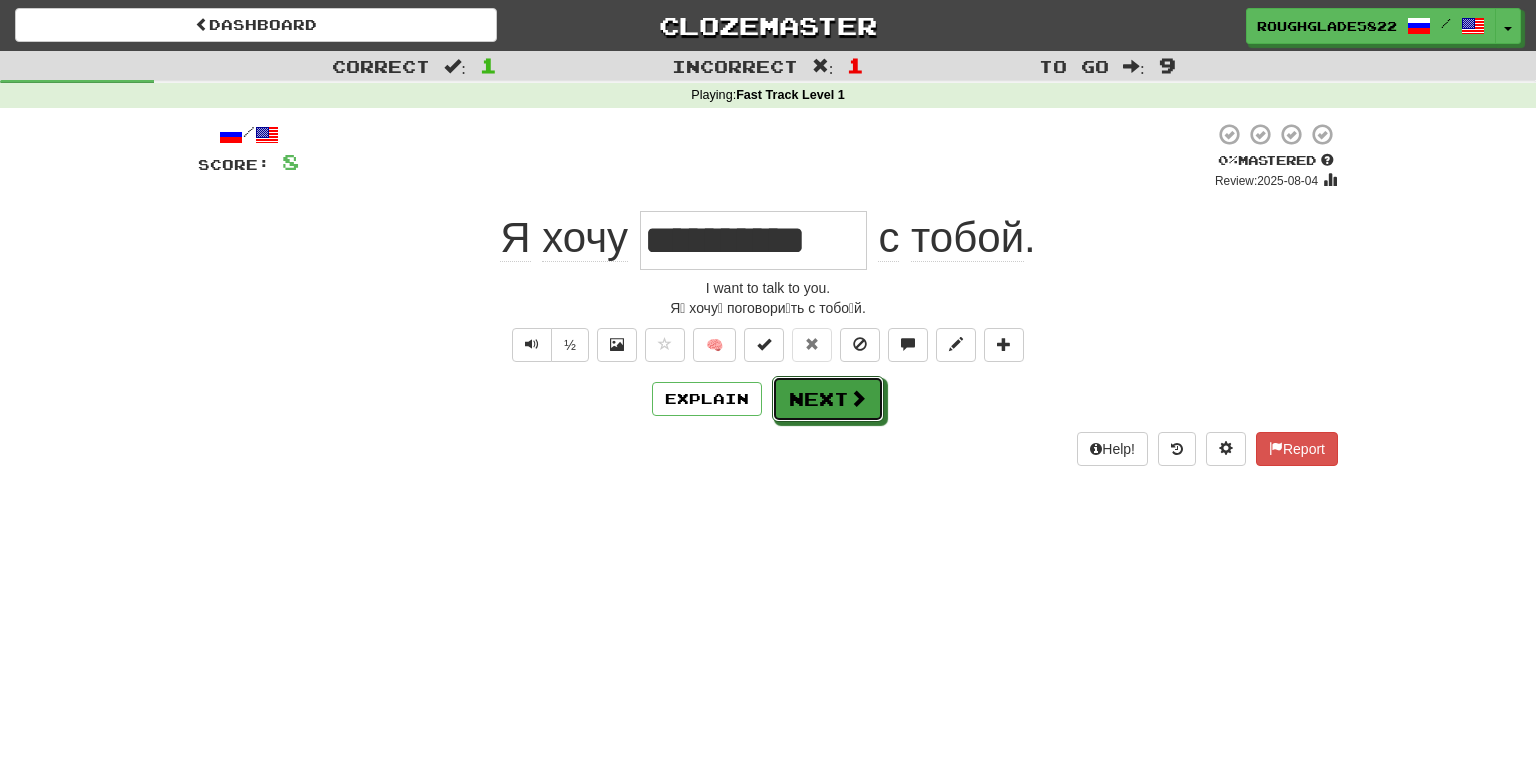 click on "Next" at bounding box center (828, 399) 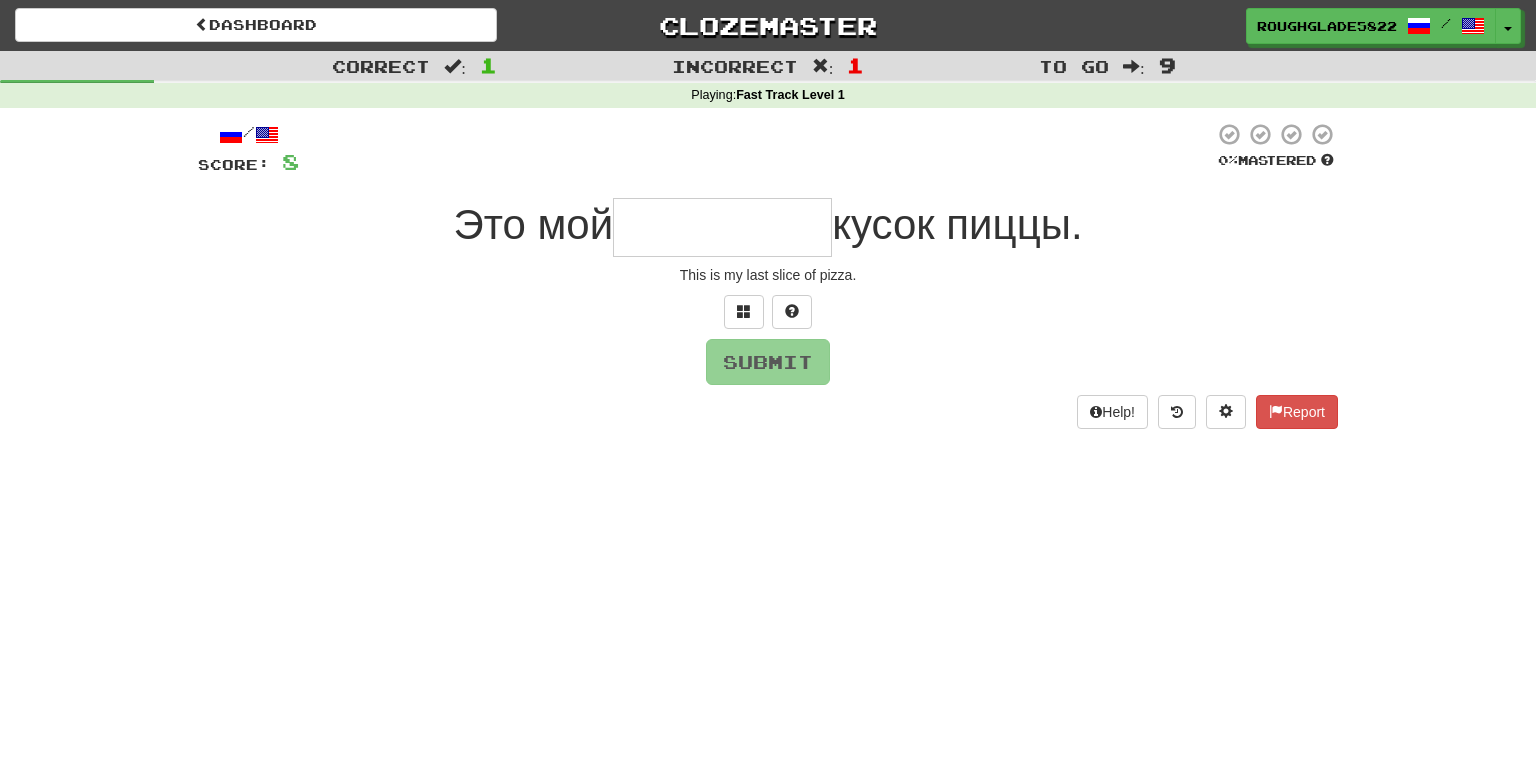 type on "*" 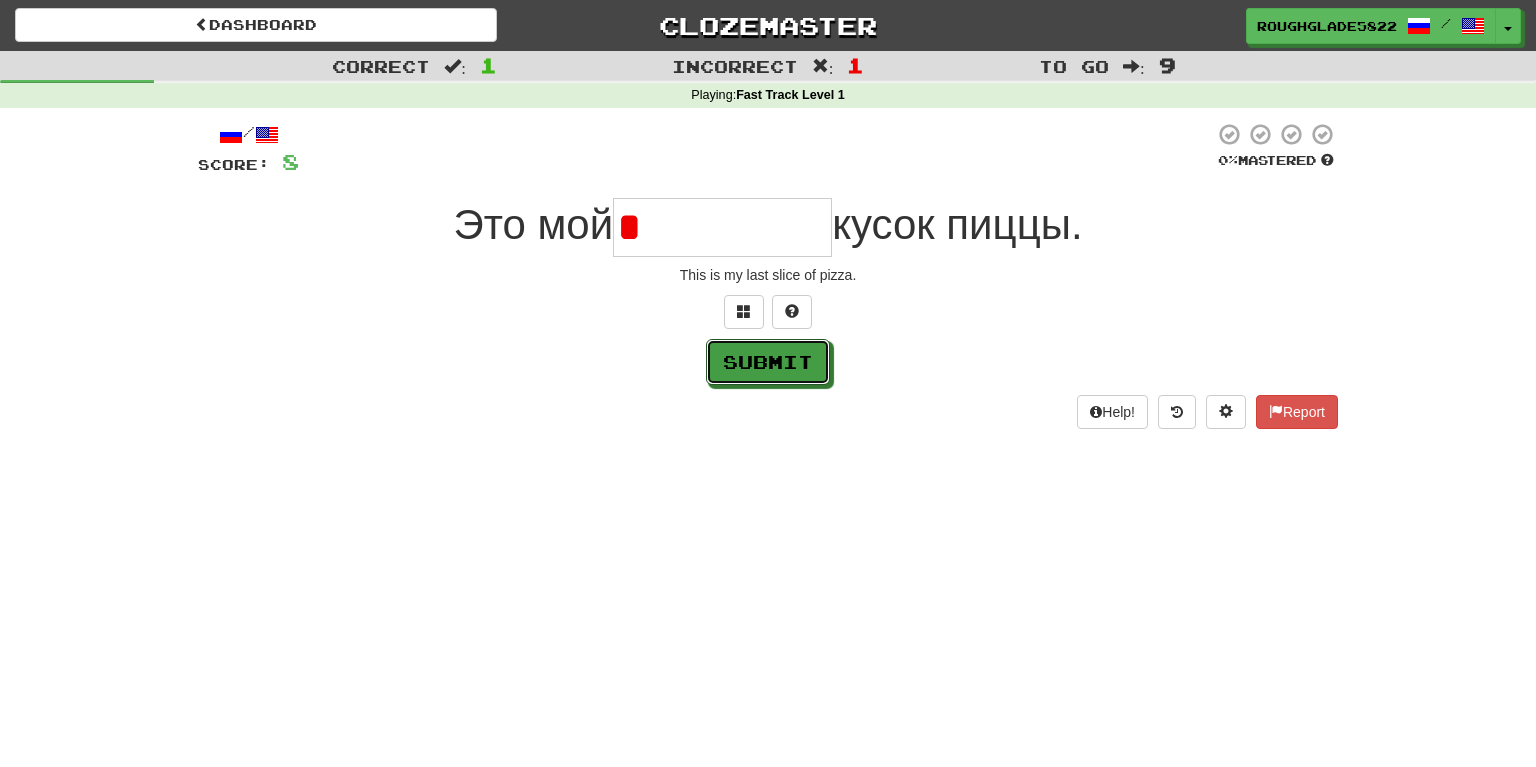 click on "Submit" at bounding box center [768, 362] 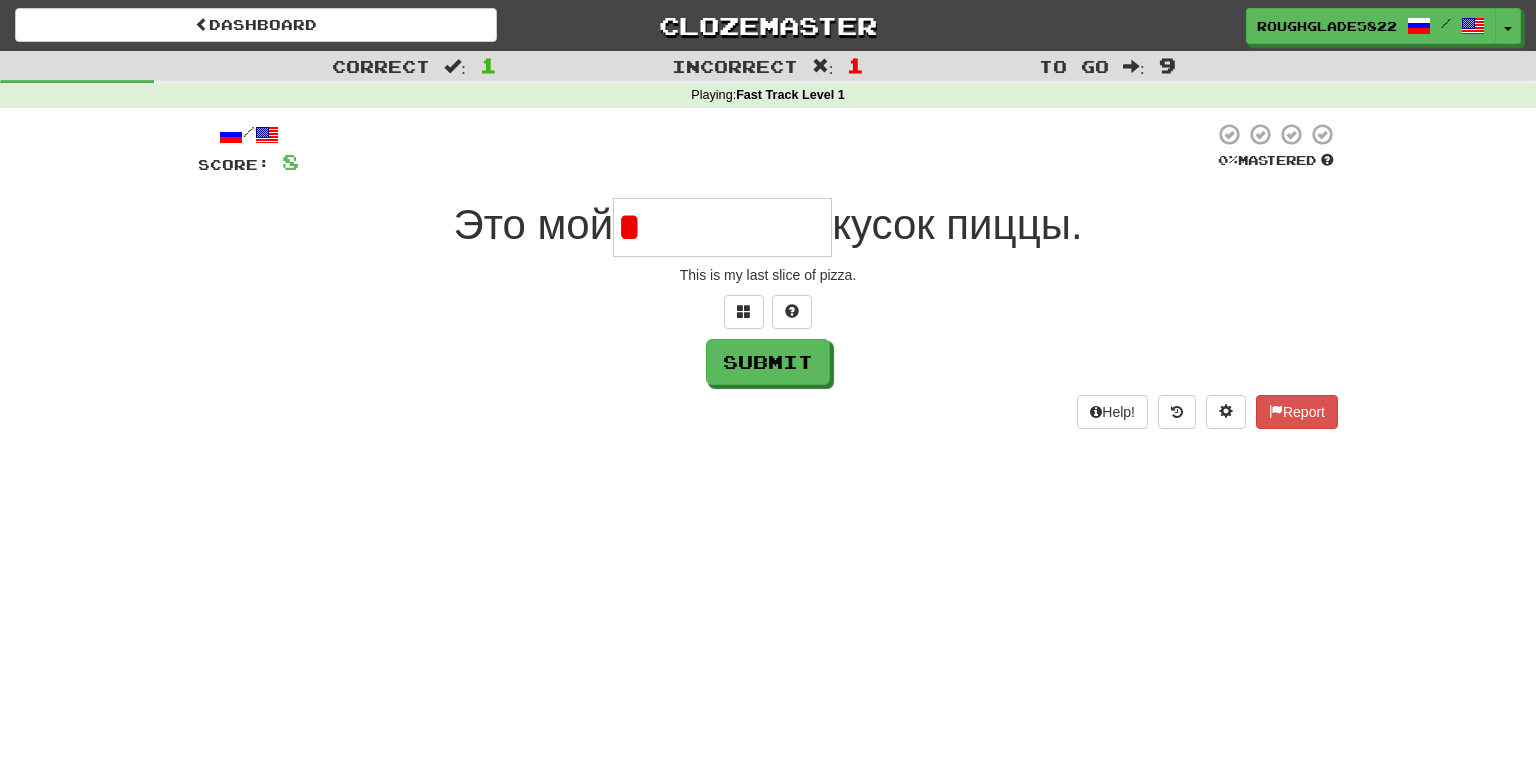 type on "*********" 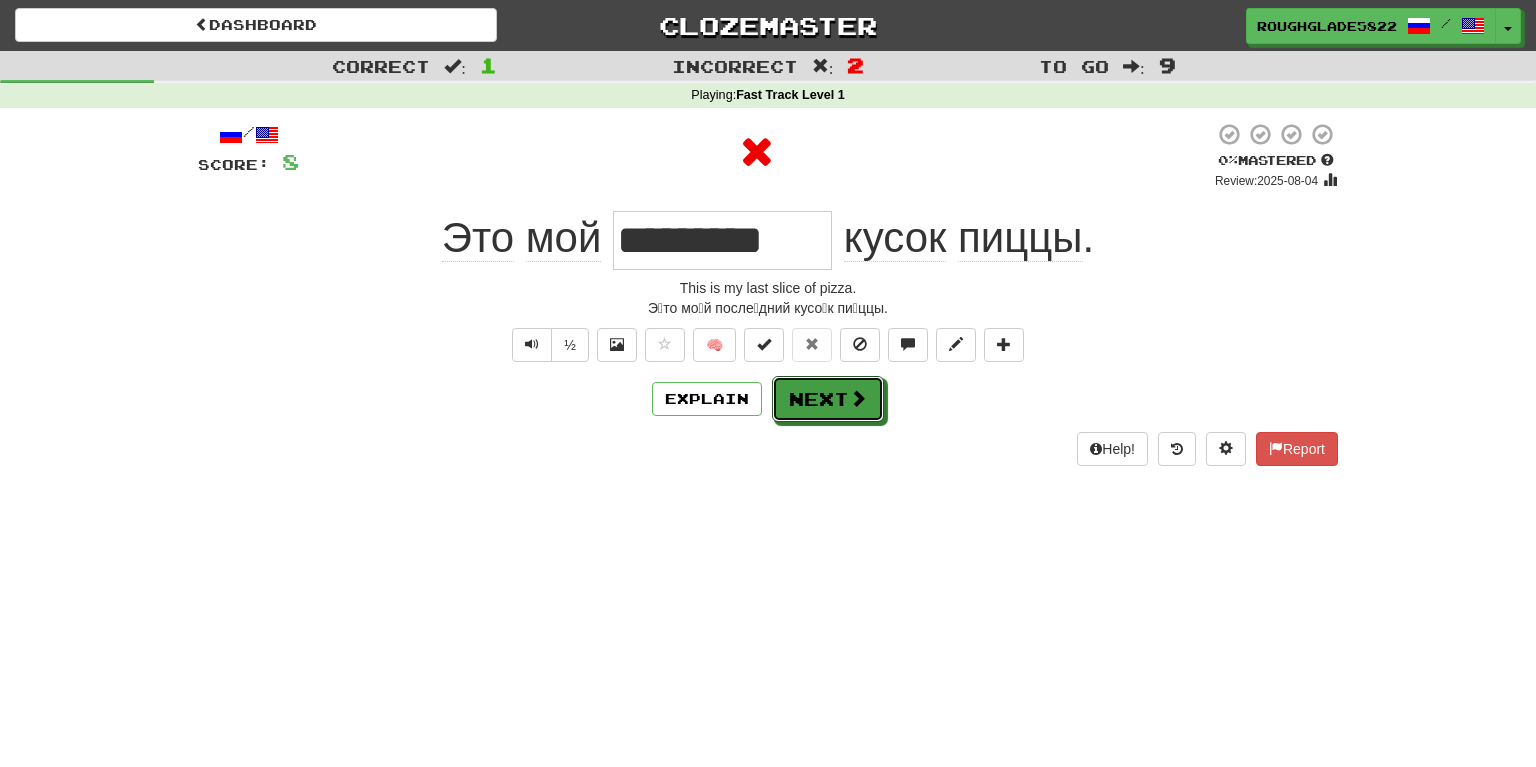click on "Next" at bounding box center [828, 399] 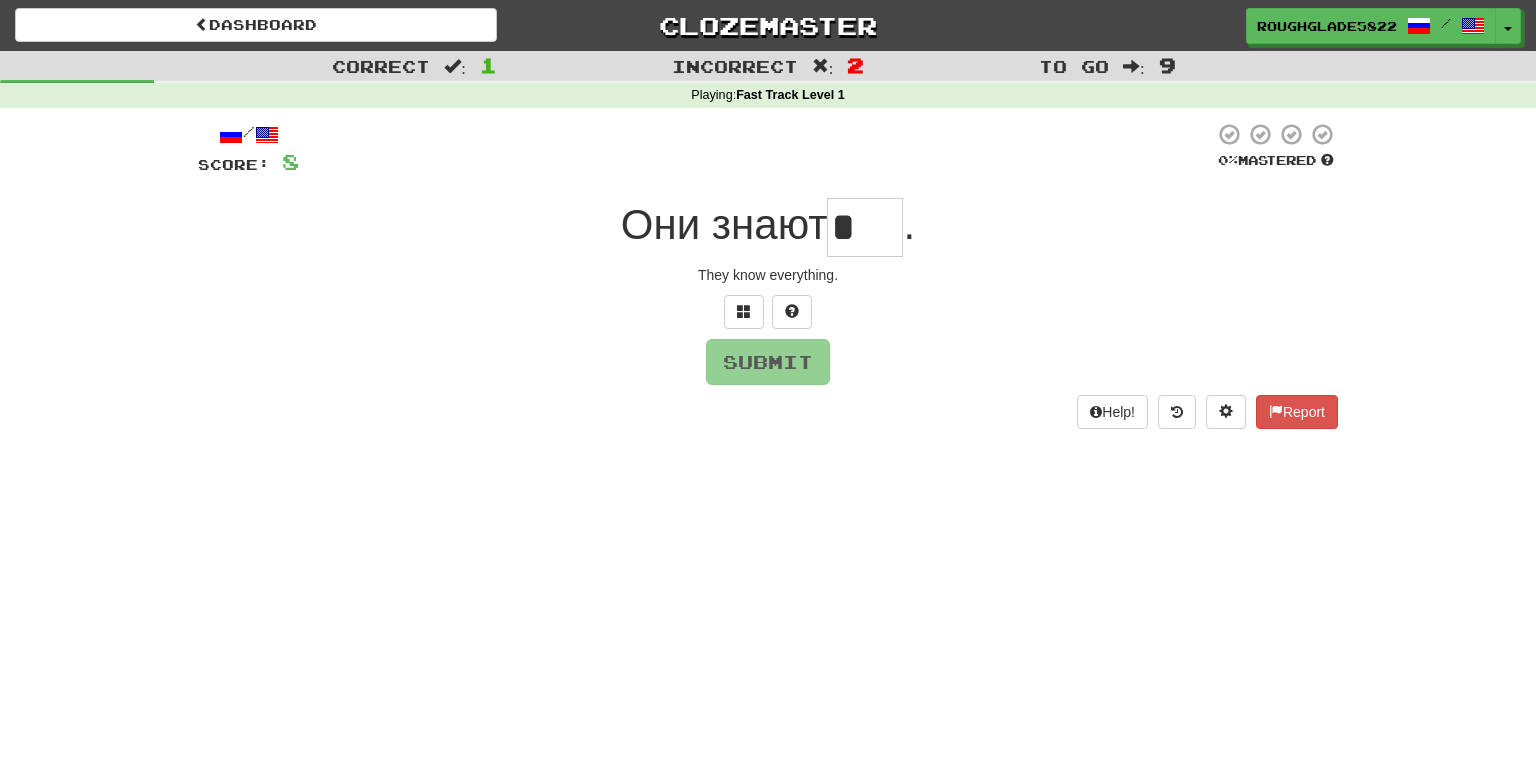 type on "**" 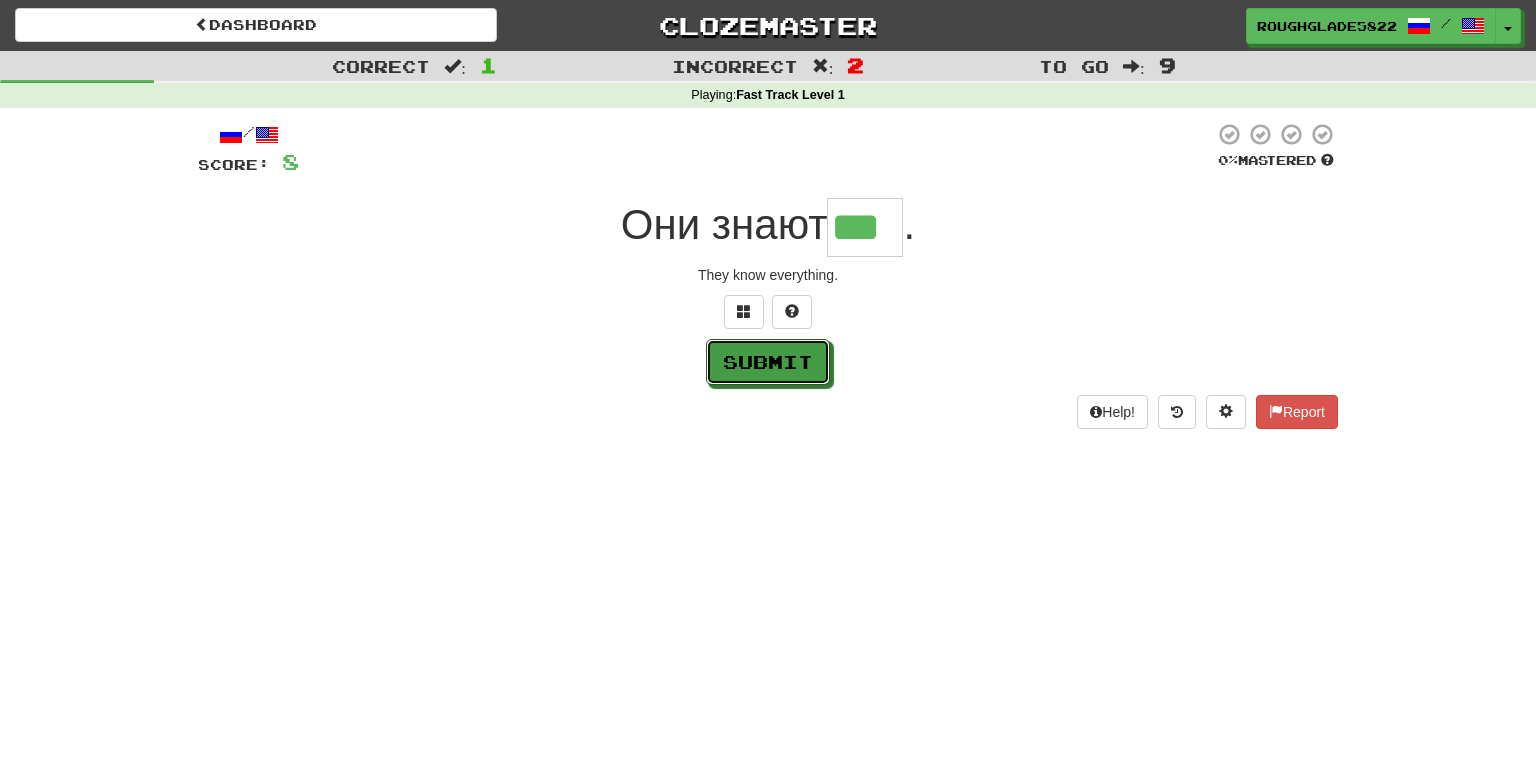 click on "Submit" at bounding box center [768, 362] 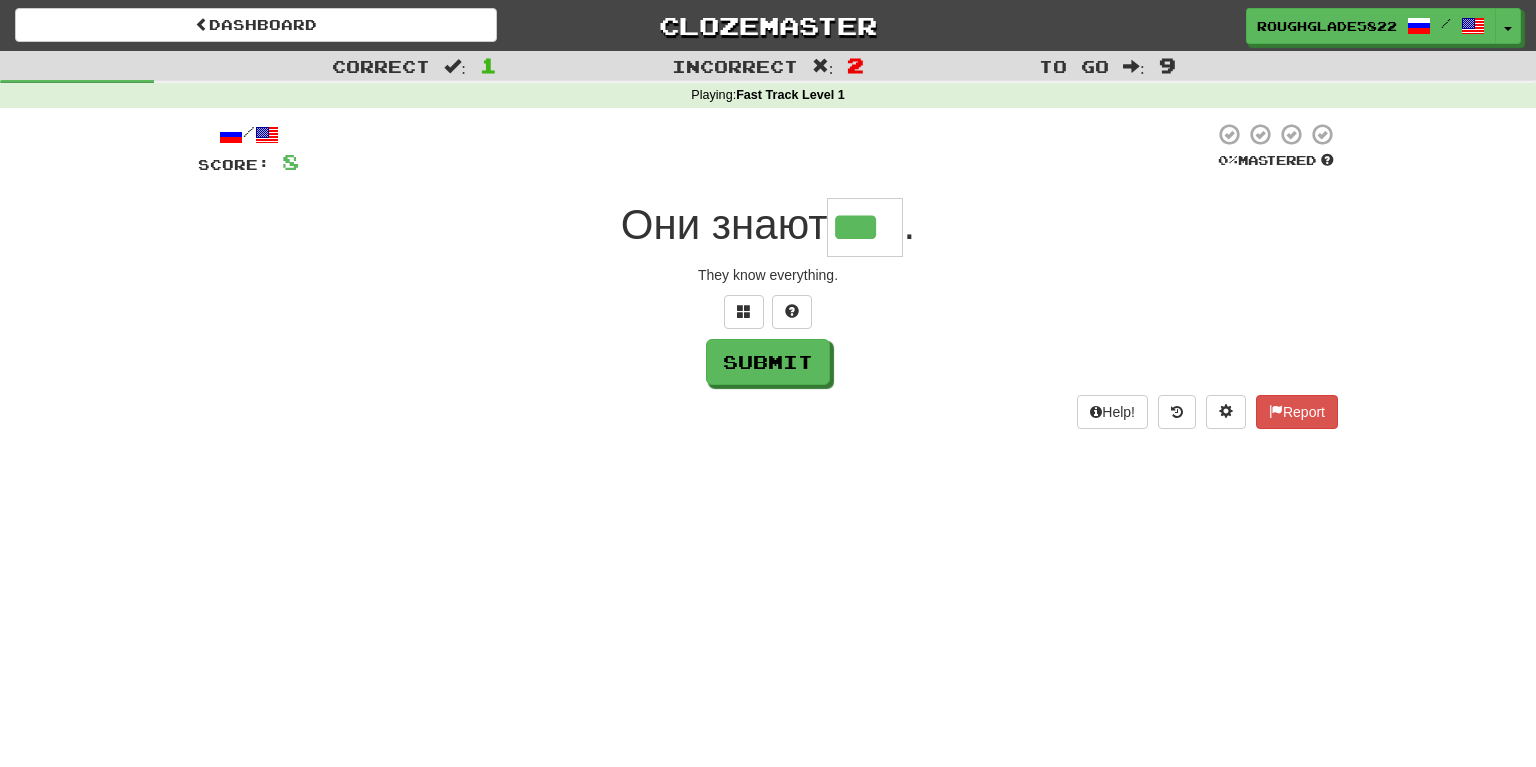type on "***" 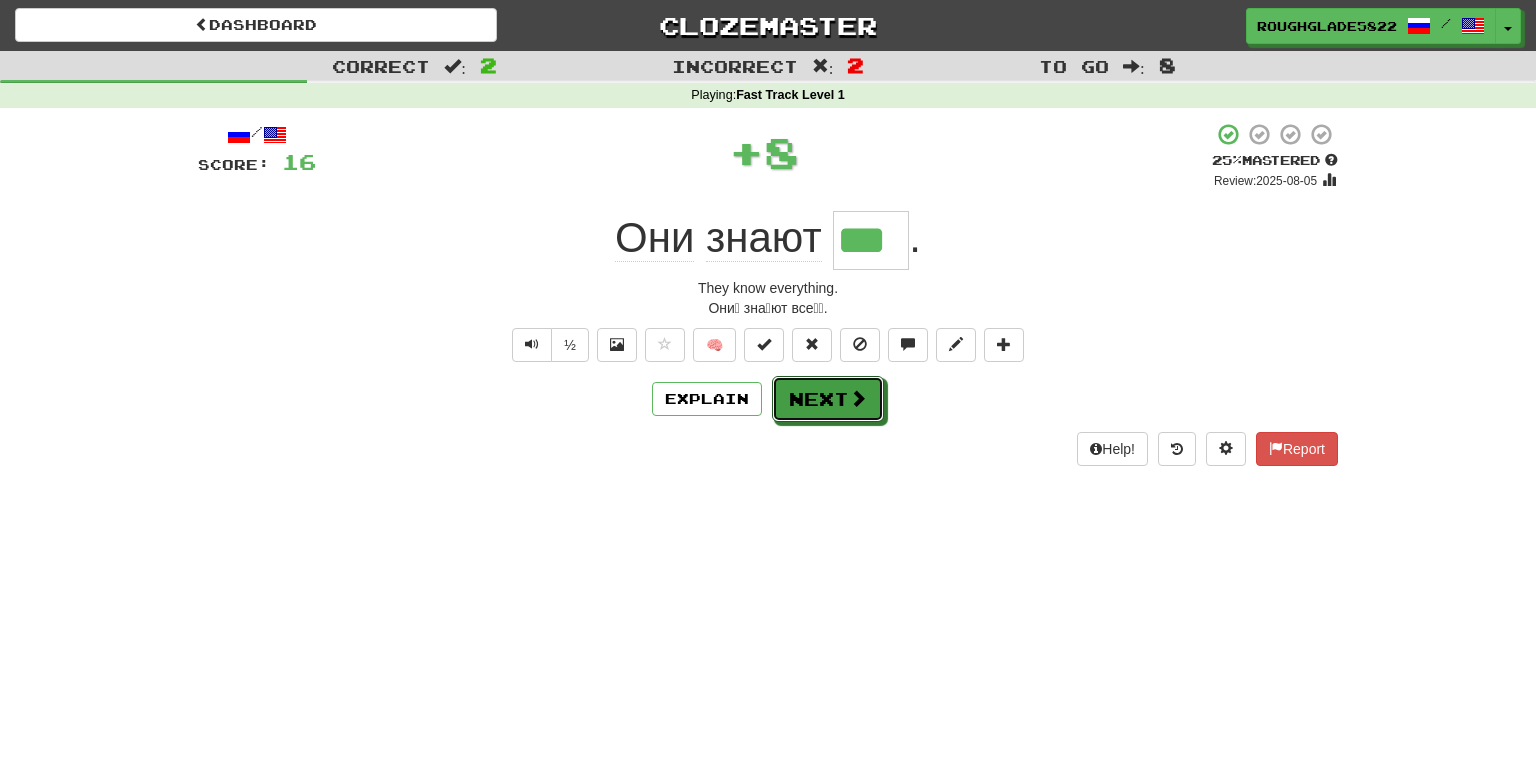 click at bounding box center (858, 398) 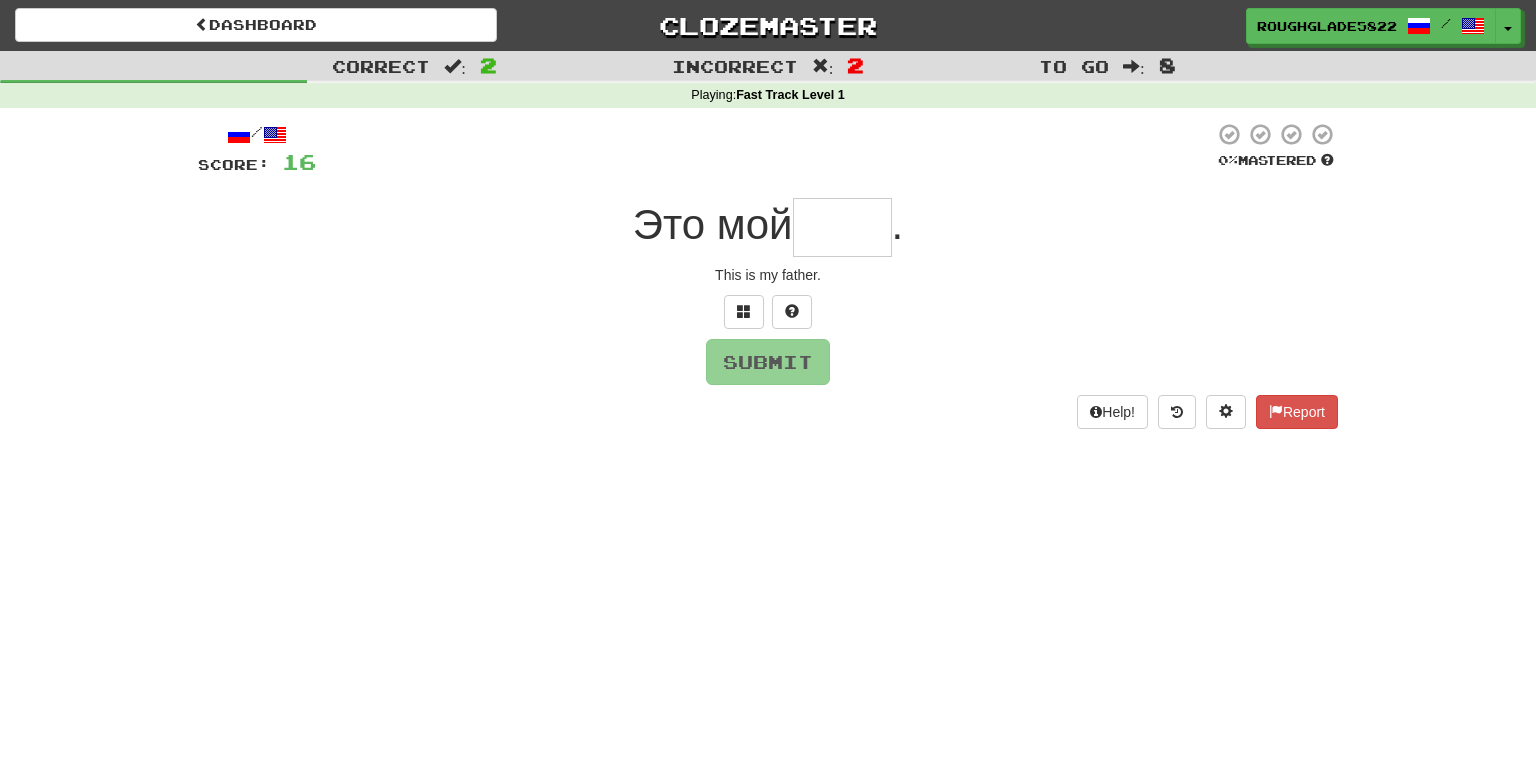 type on "*" 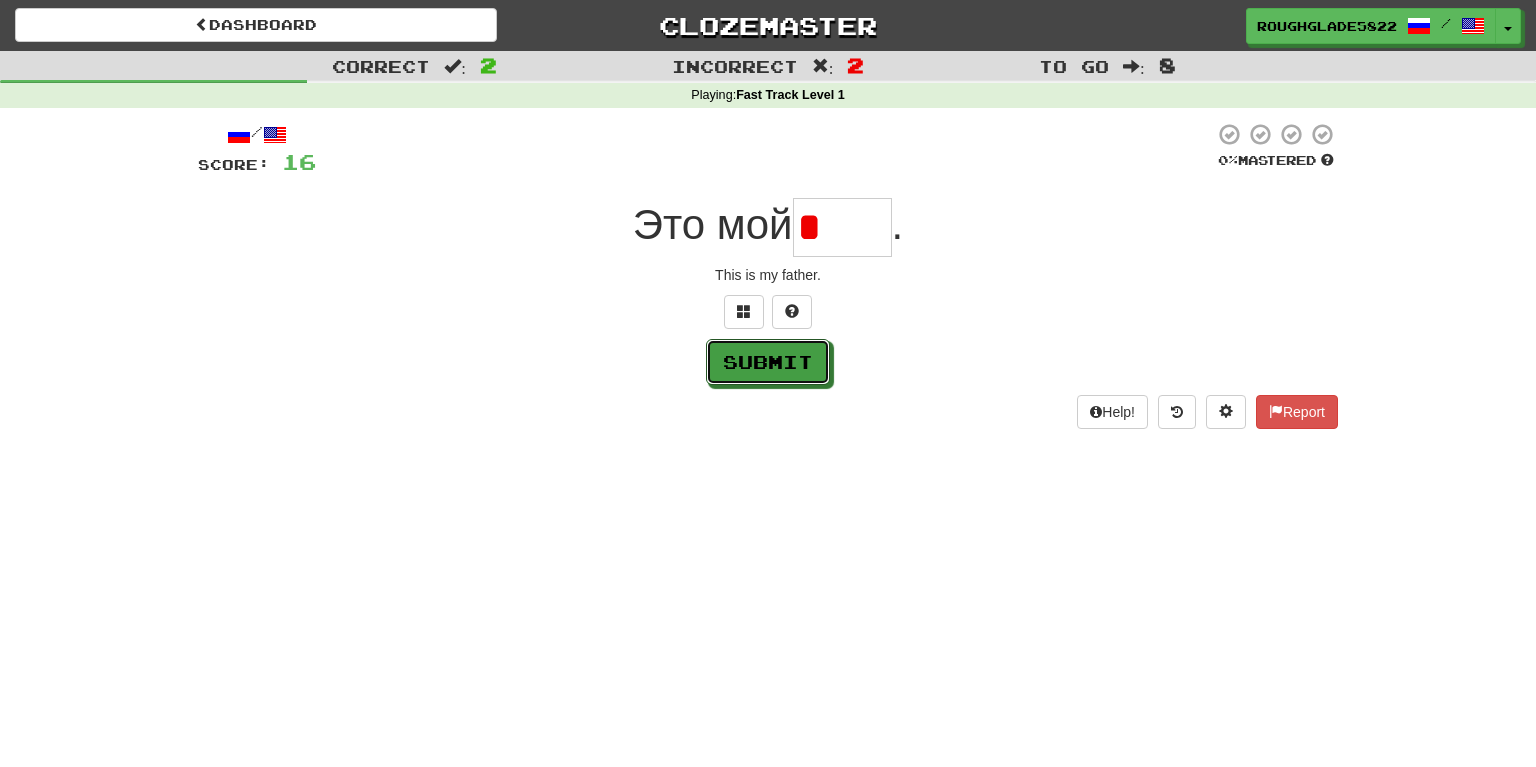 click on "Submit" at bounding box center [768, 362] 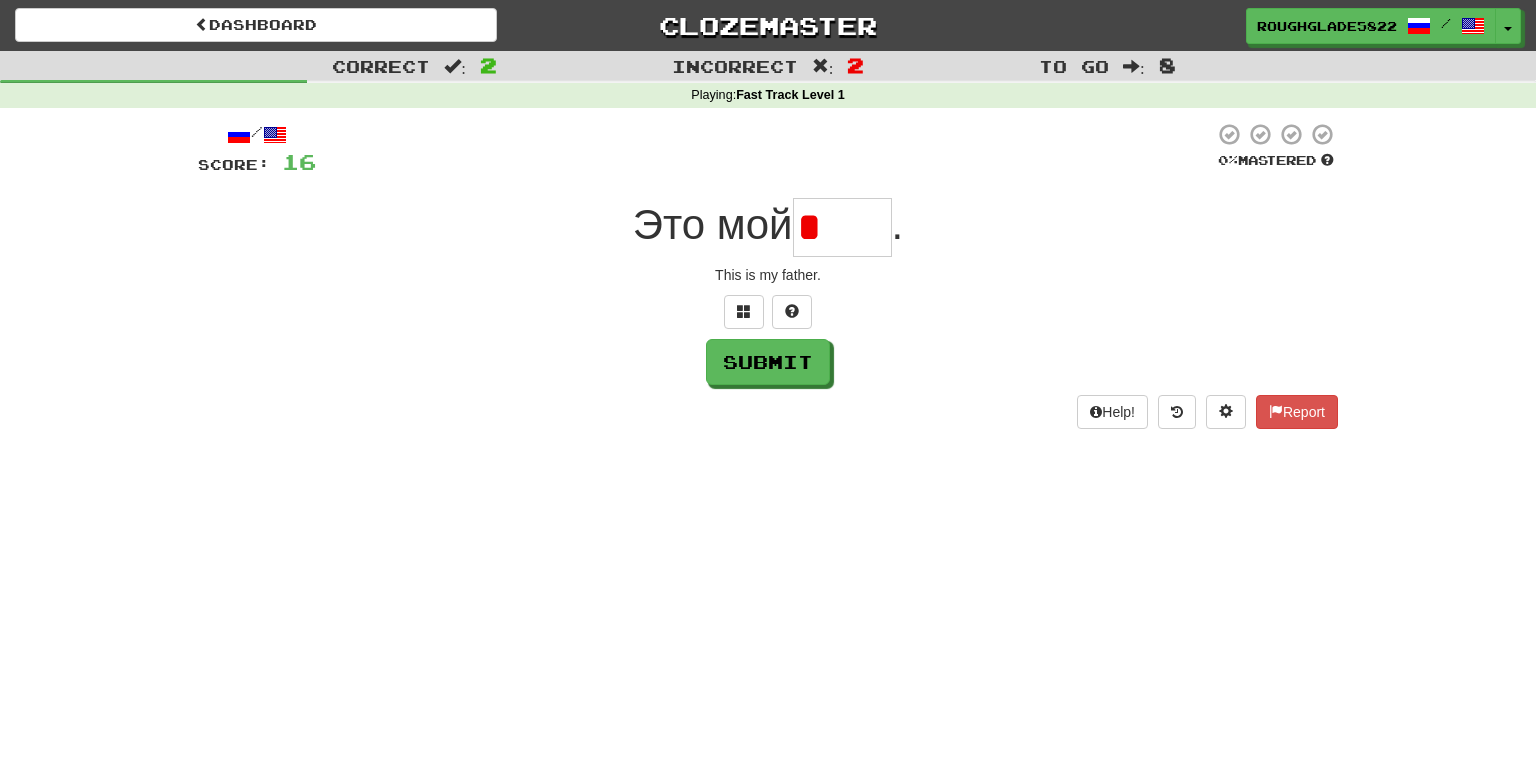 type on "****" 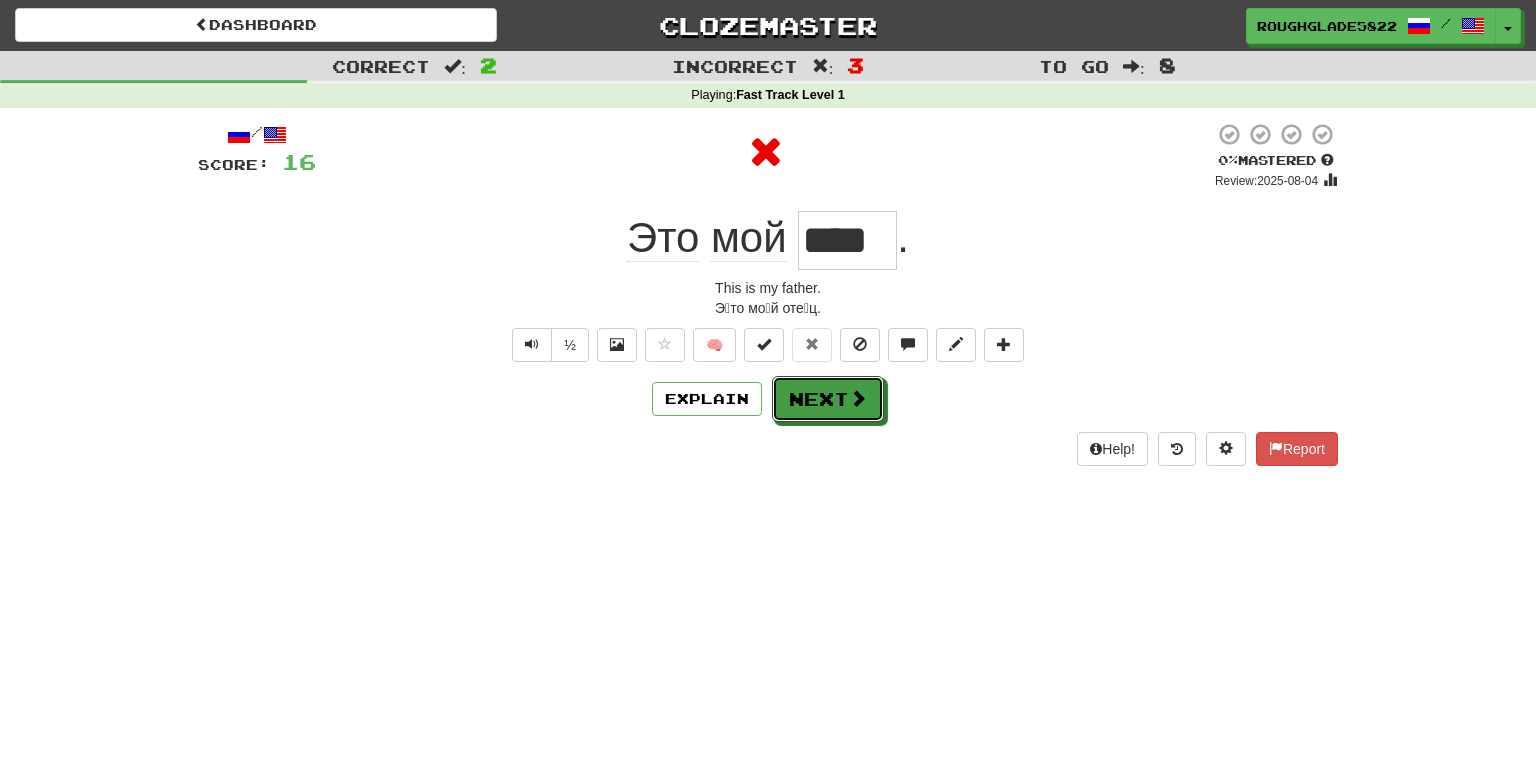 click on "Next" at bounding box center (828, 399) 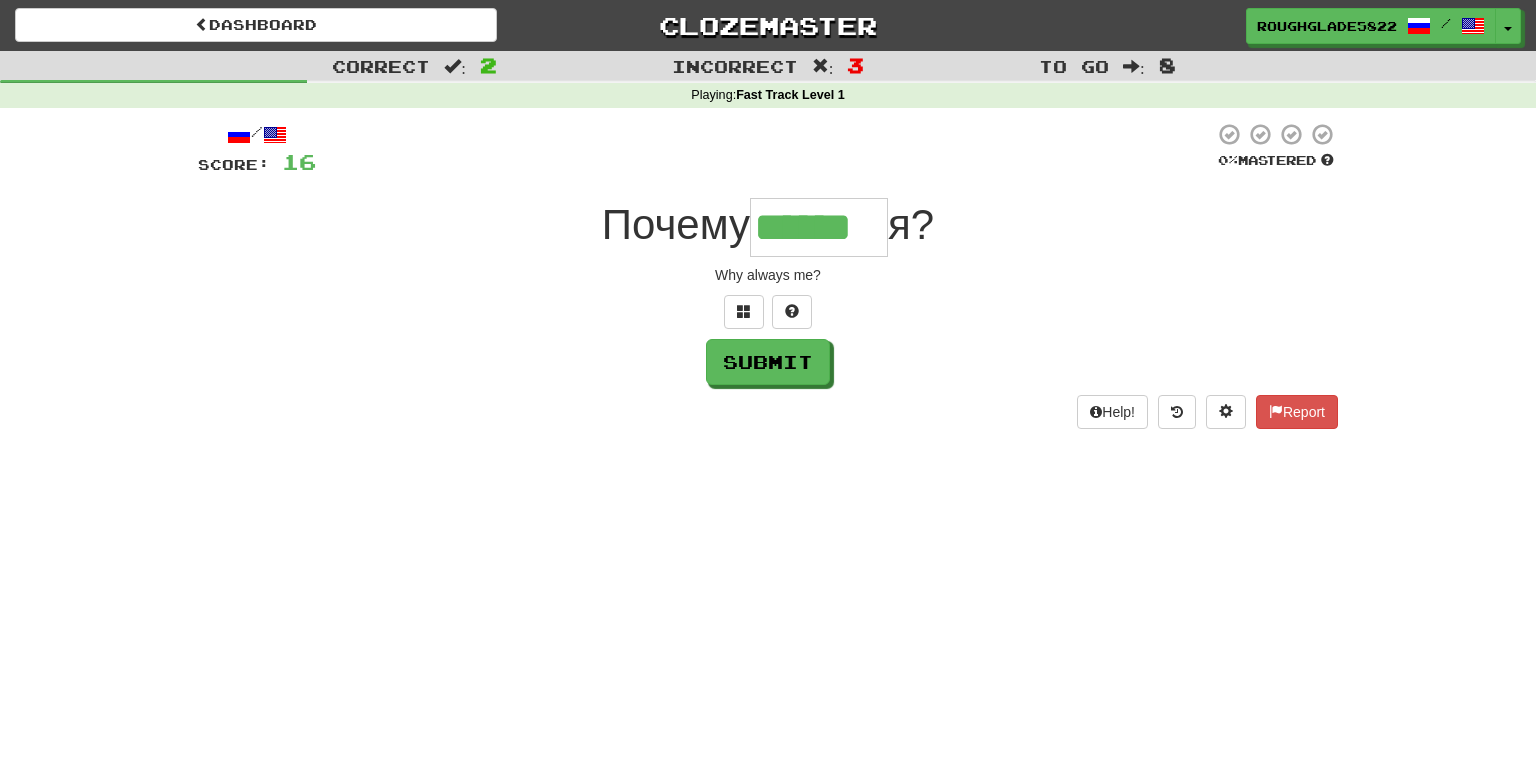type on "******" 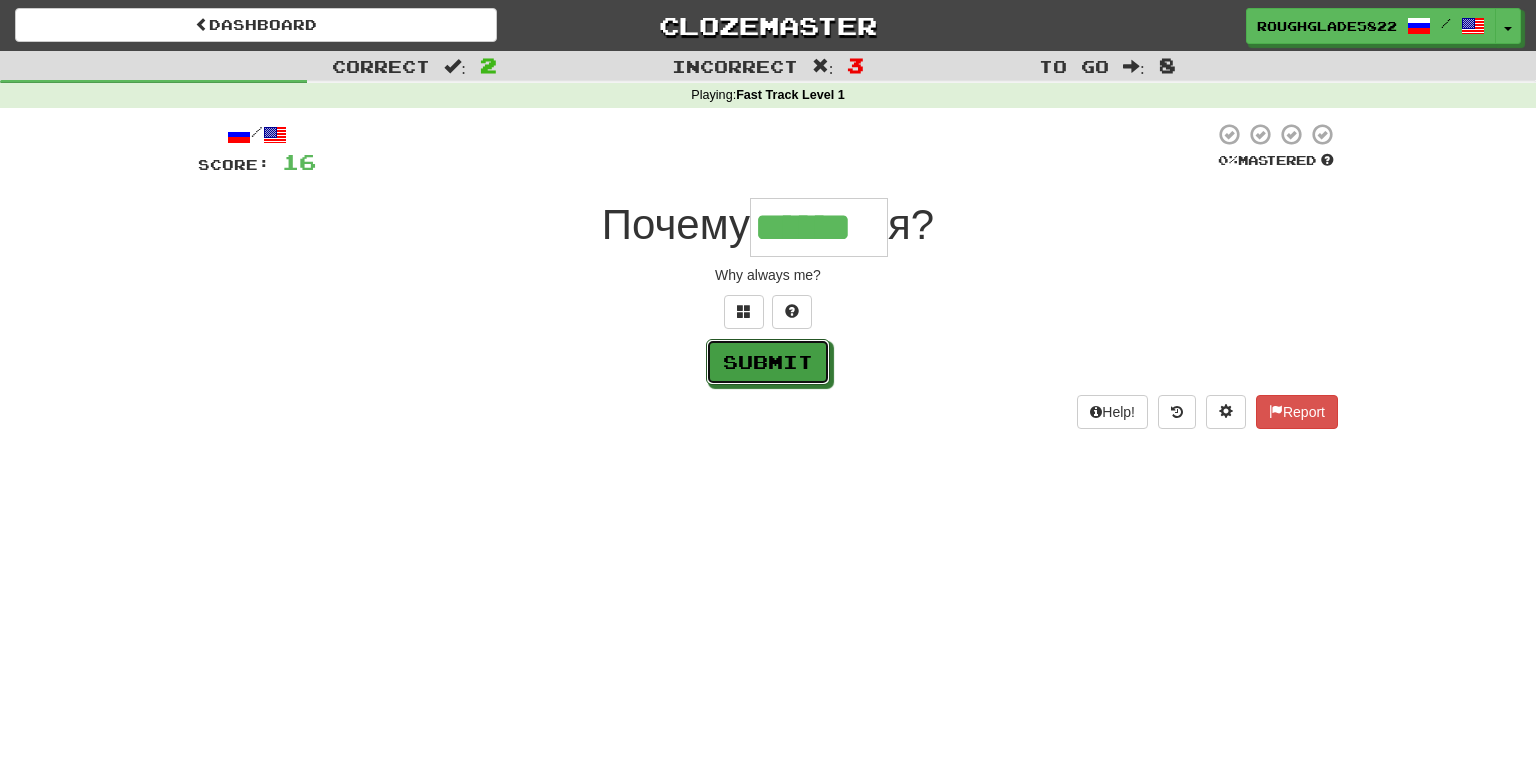 click on "Submit" at bounding box center [768, 362] 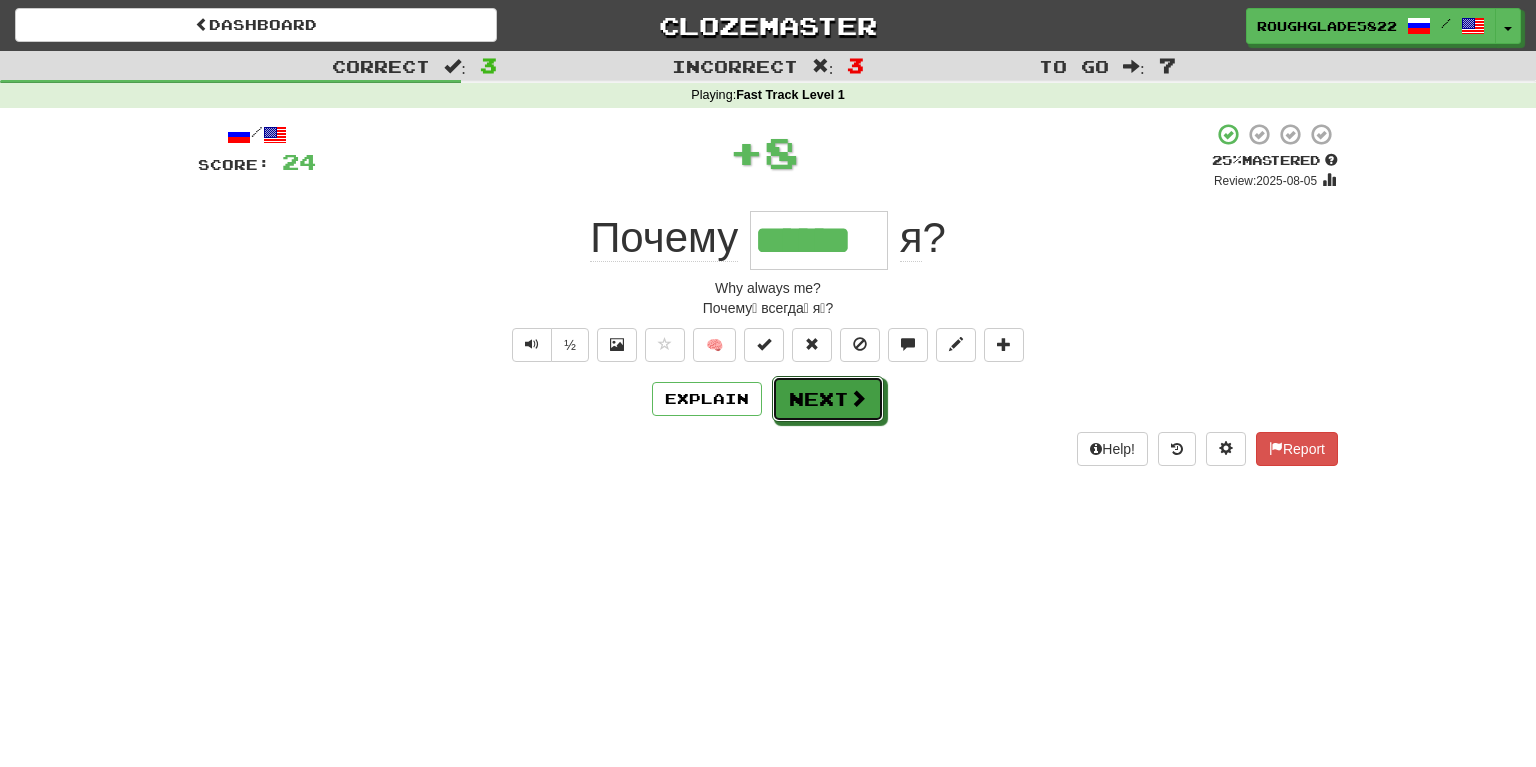 click on "Next" at bounding box center (828, 399) 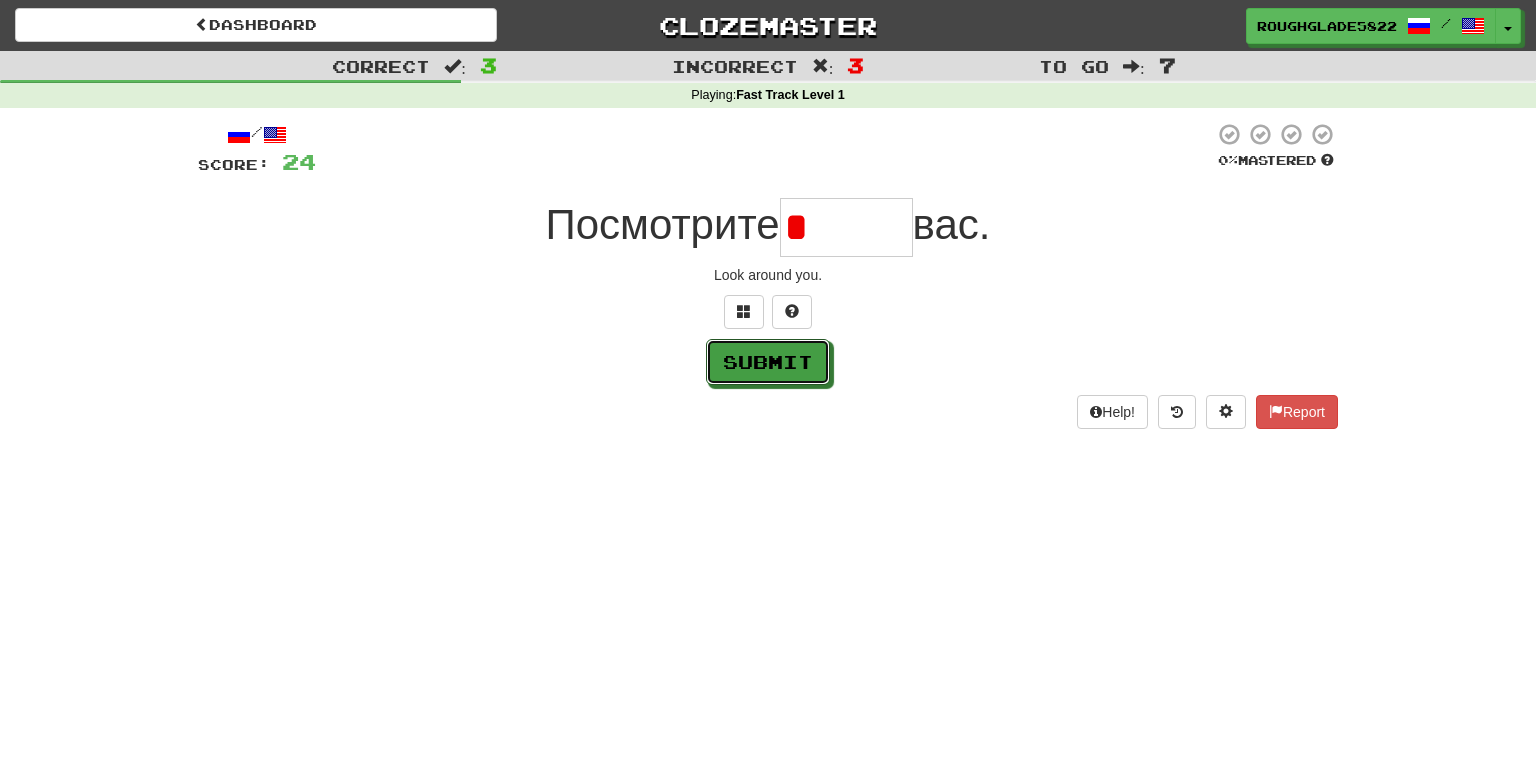 click on "Submit" at bounding box center (768, 362) 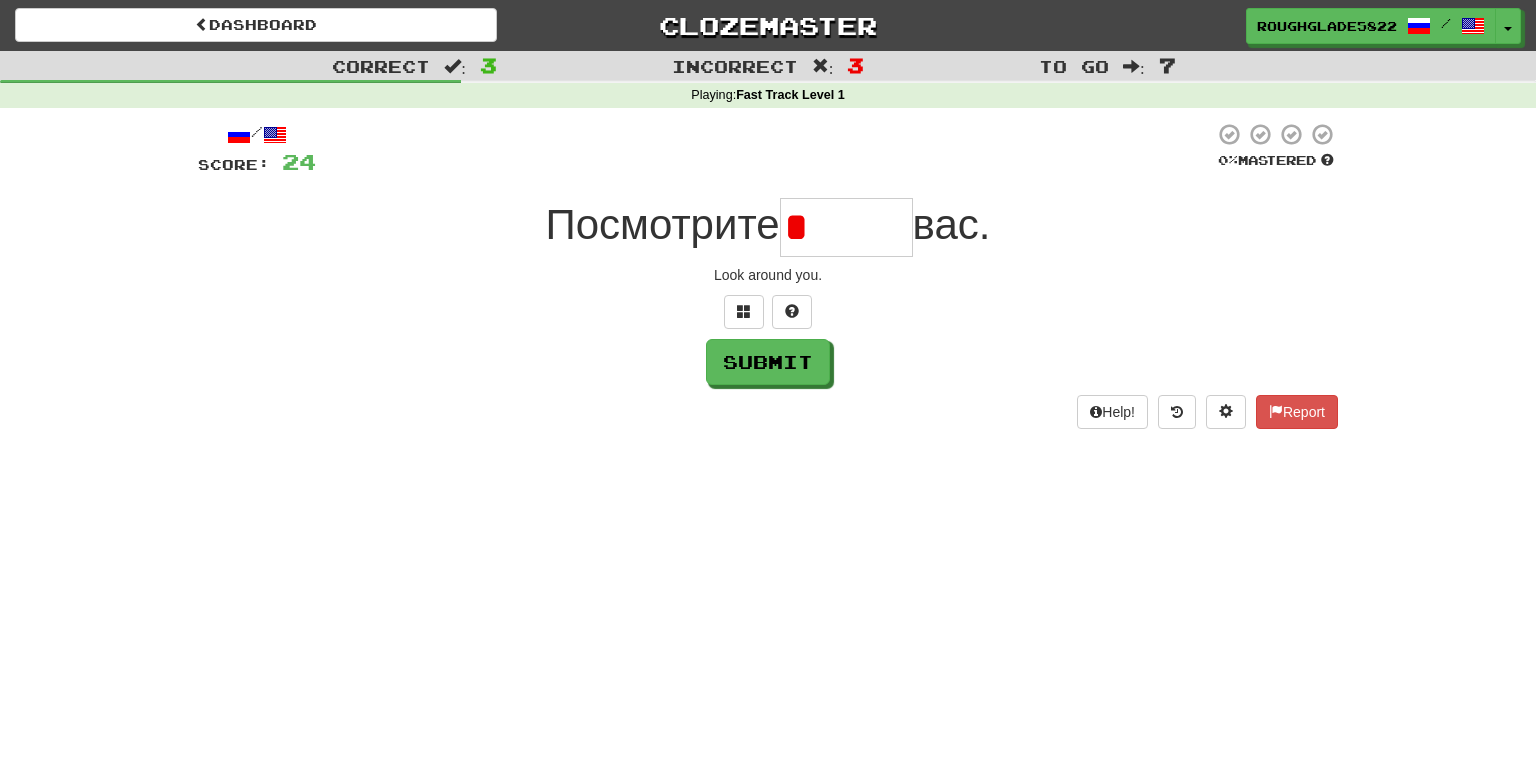 type on "******" 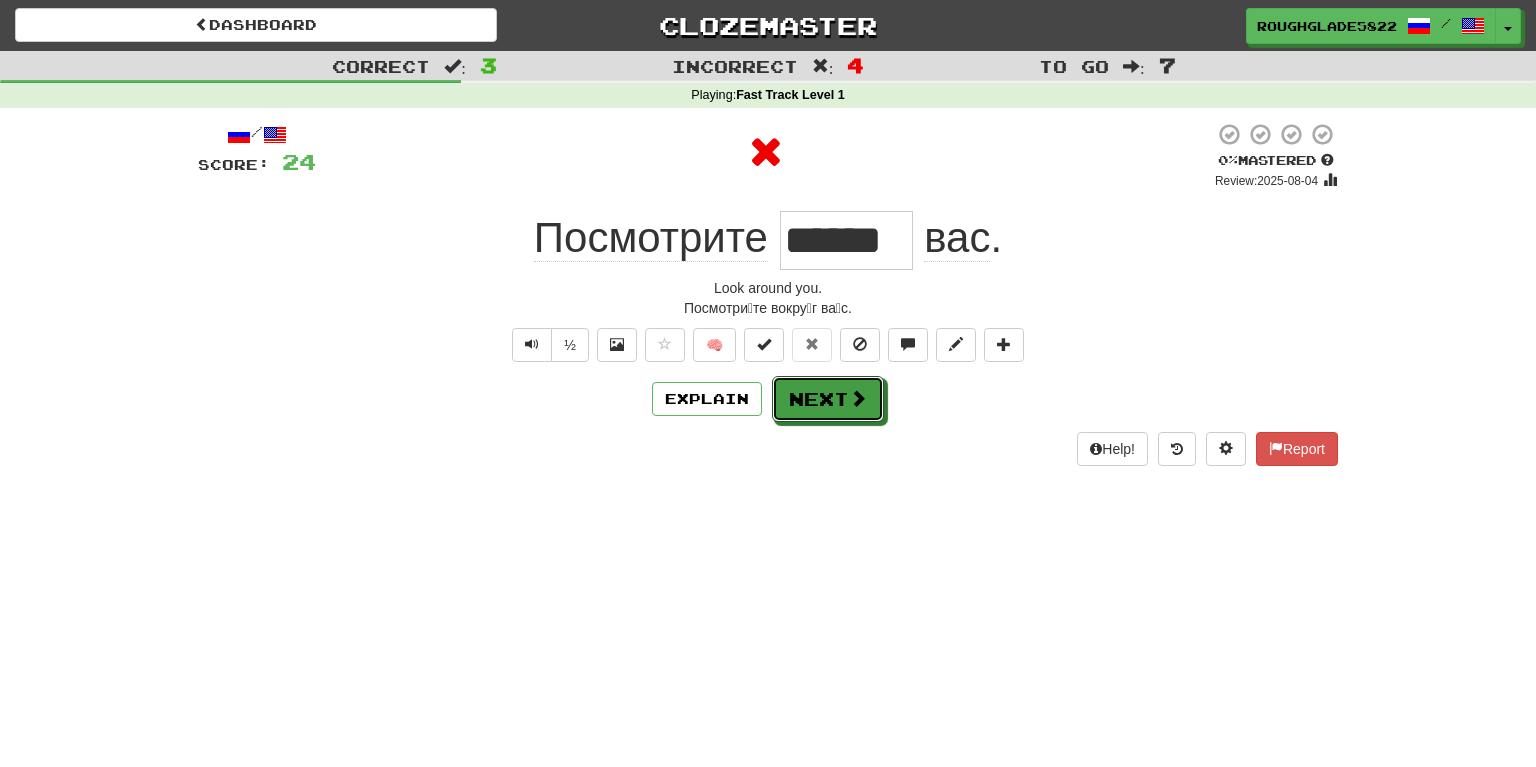 click at bounding box center (858, 398) 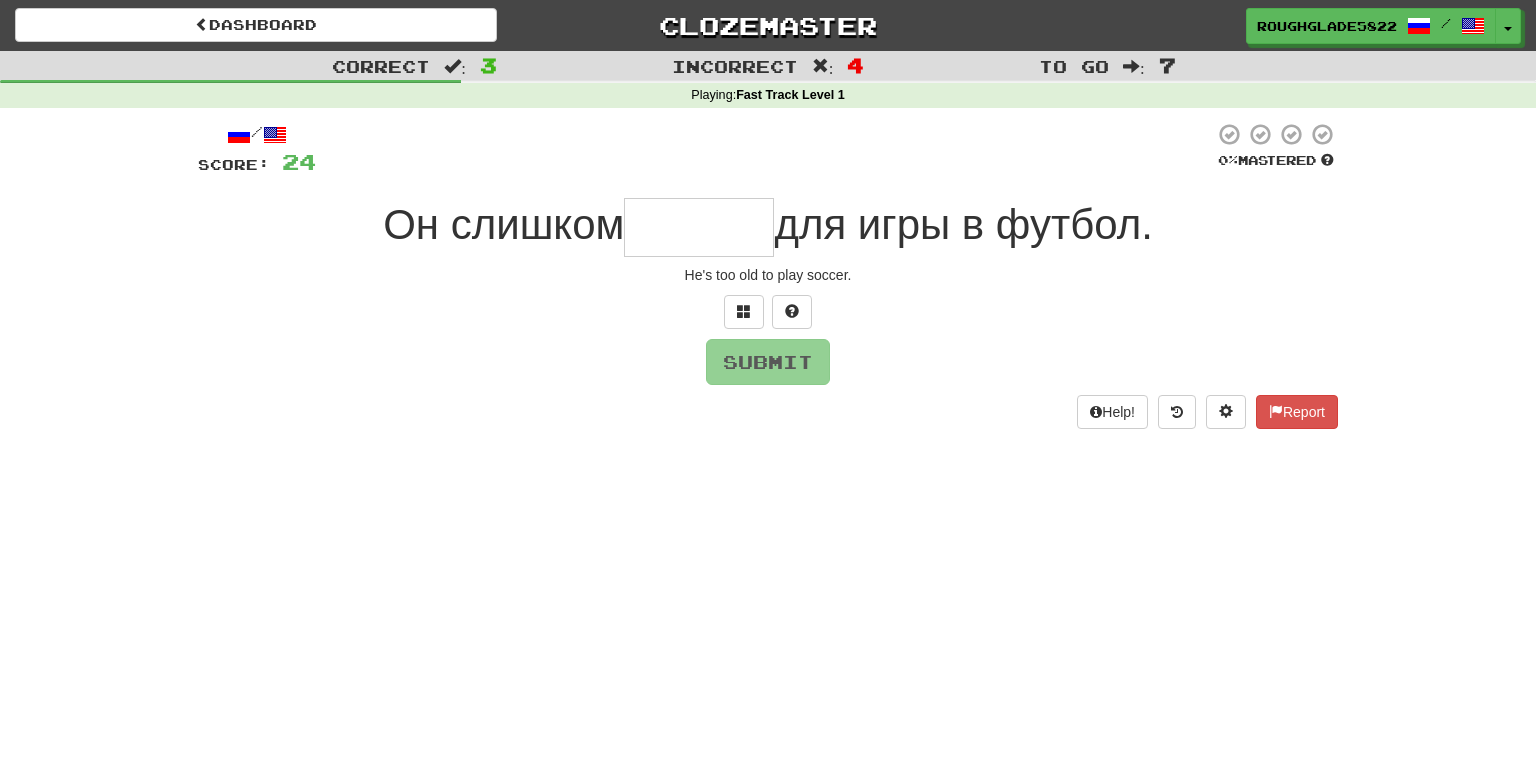type on "*" 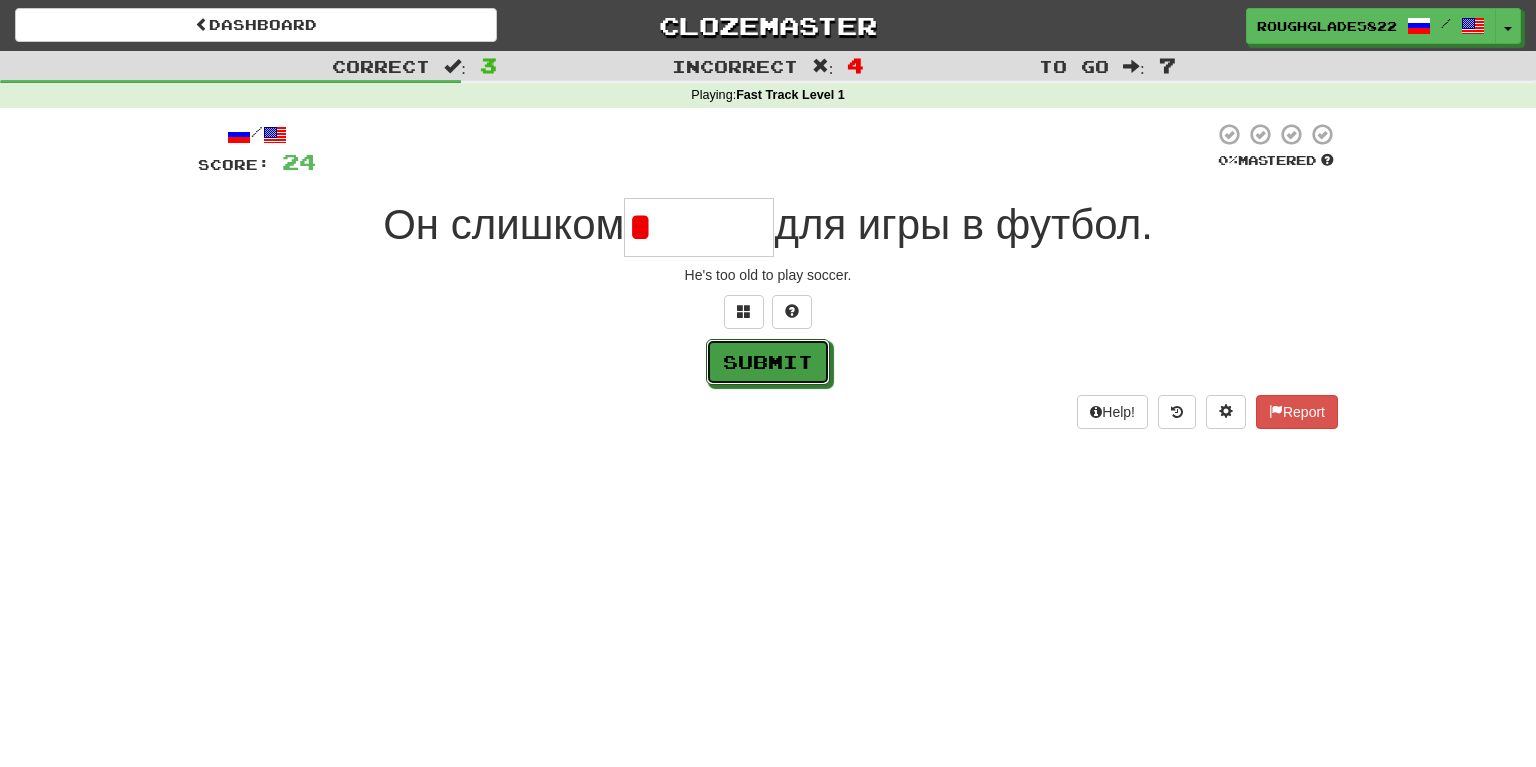 click on "Submit" at bounding box center [768, 362] 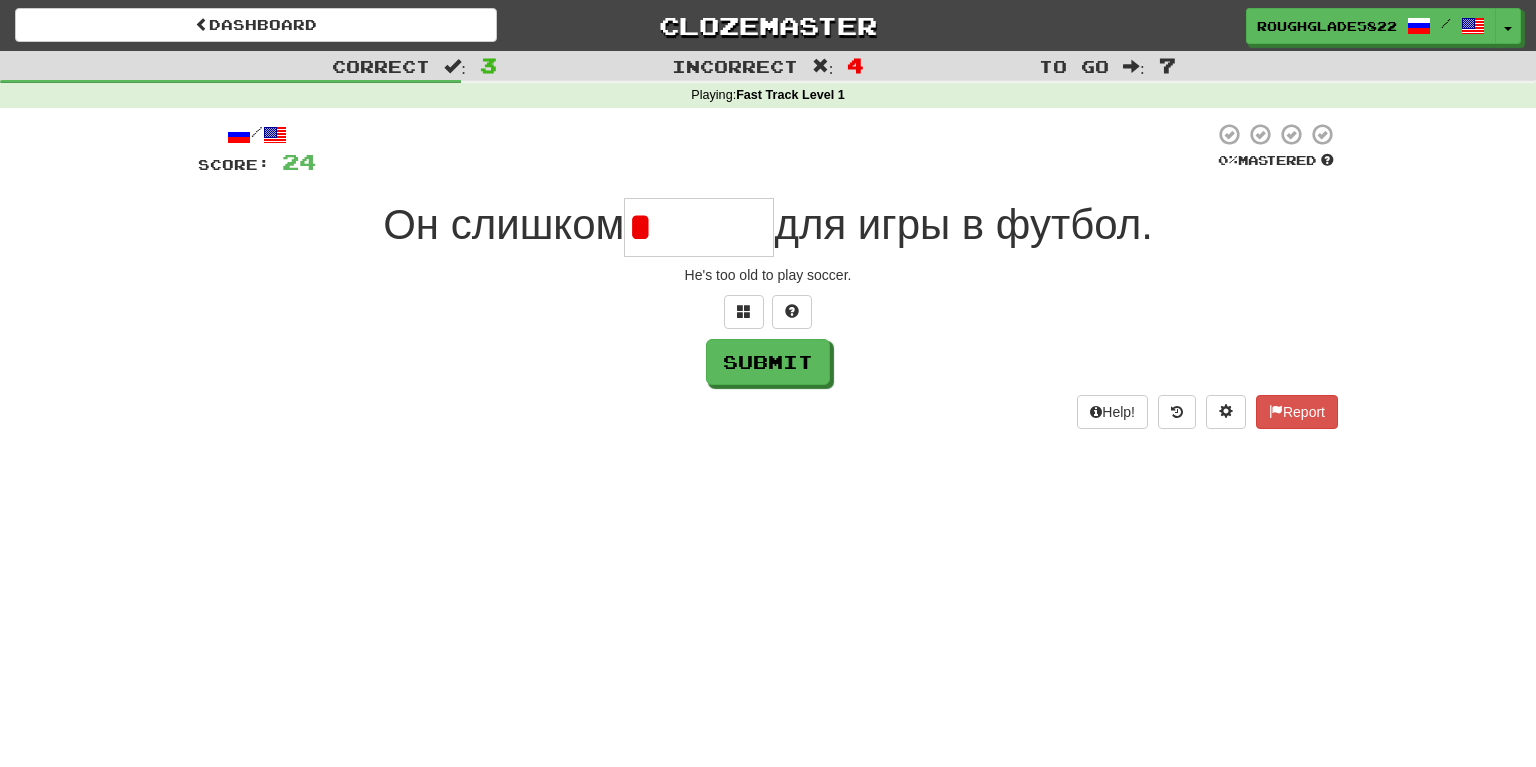 type on "******" 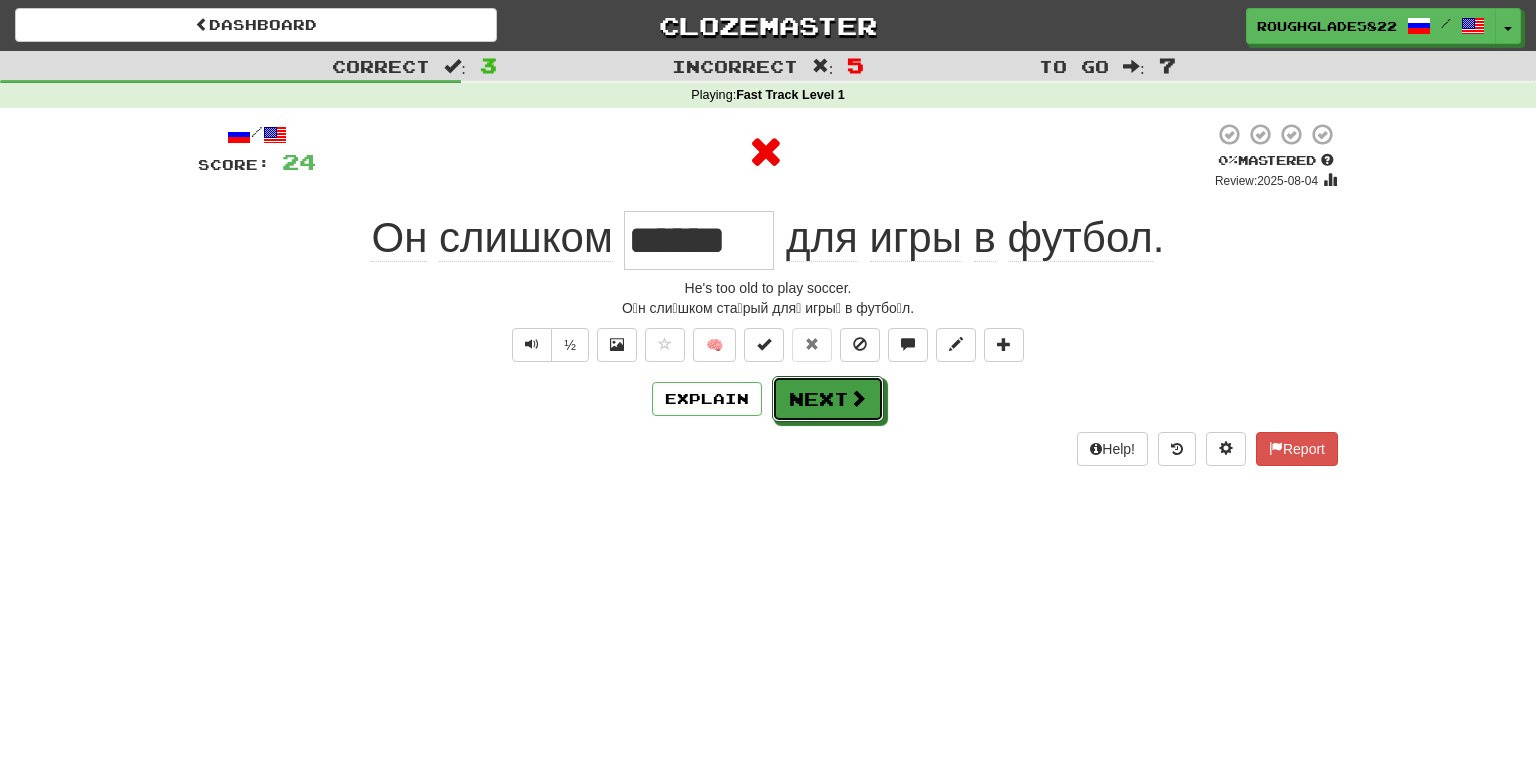 click on "Next" at bounding box center (828, 399) 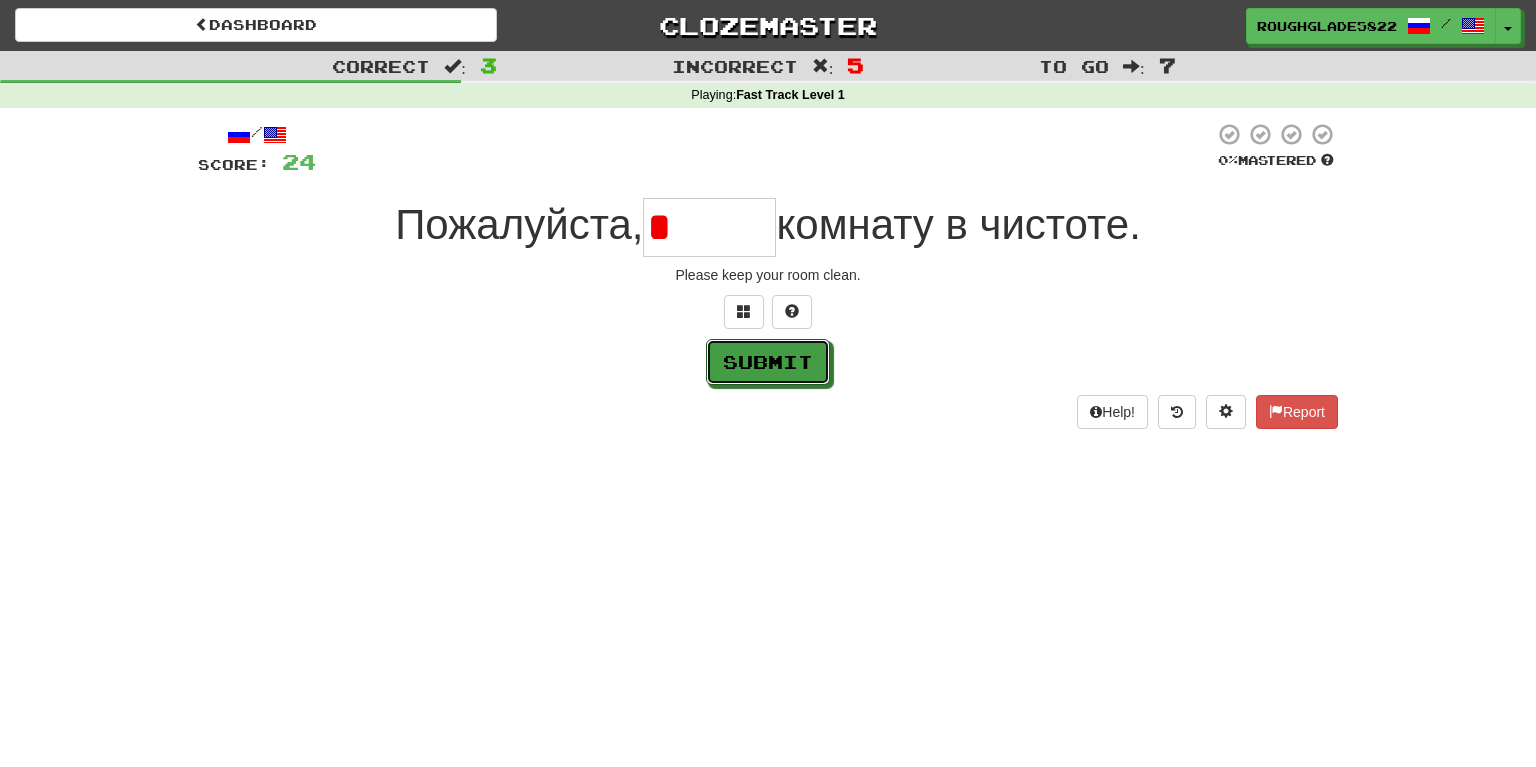 click on "Submit" at bounding box center (768, 362) 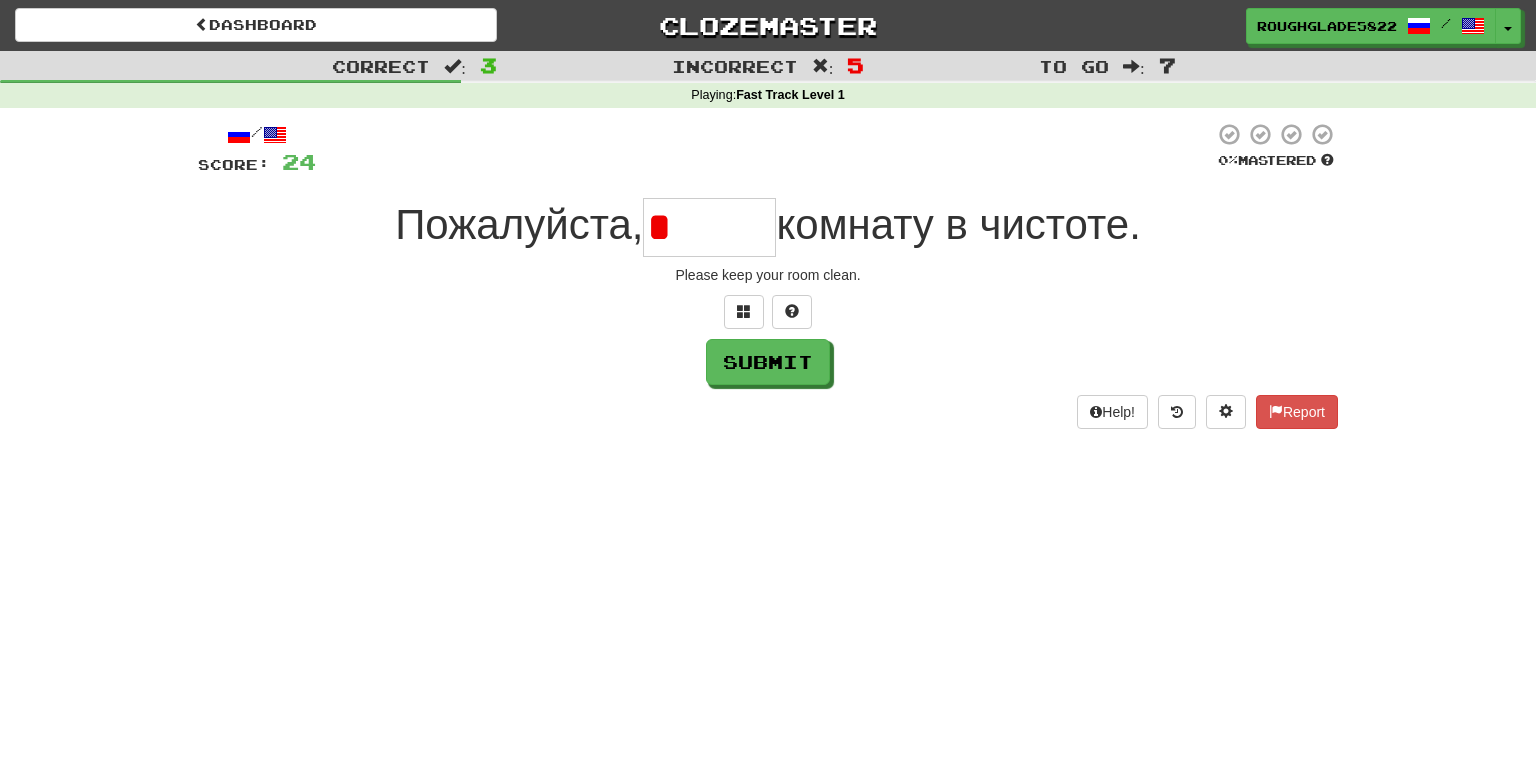 type on "*****" 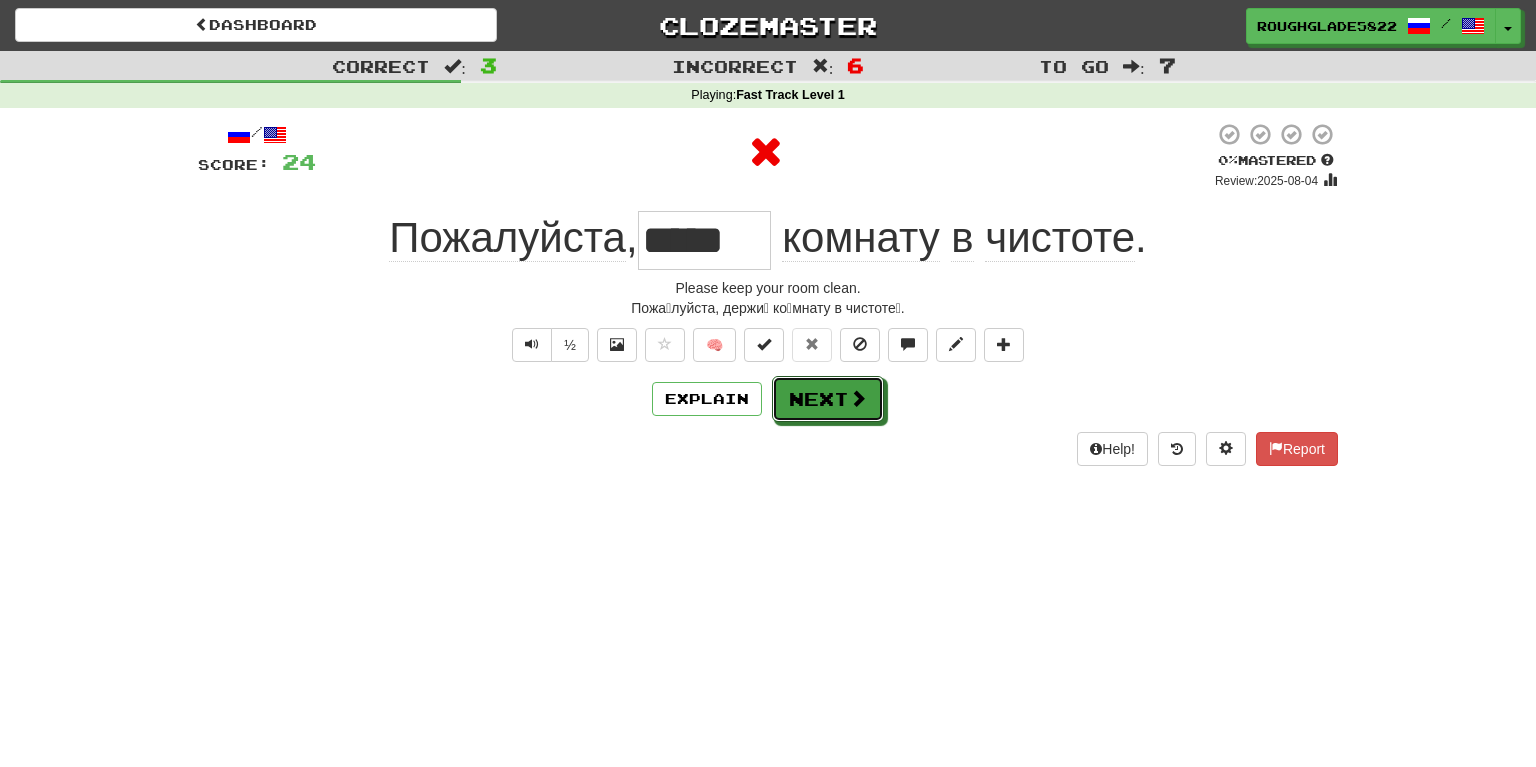click on "Next" at bounding box center [828, 399] 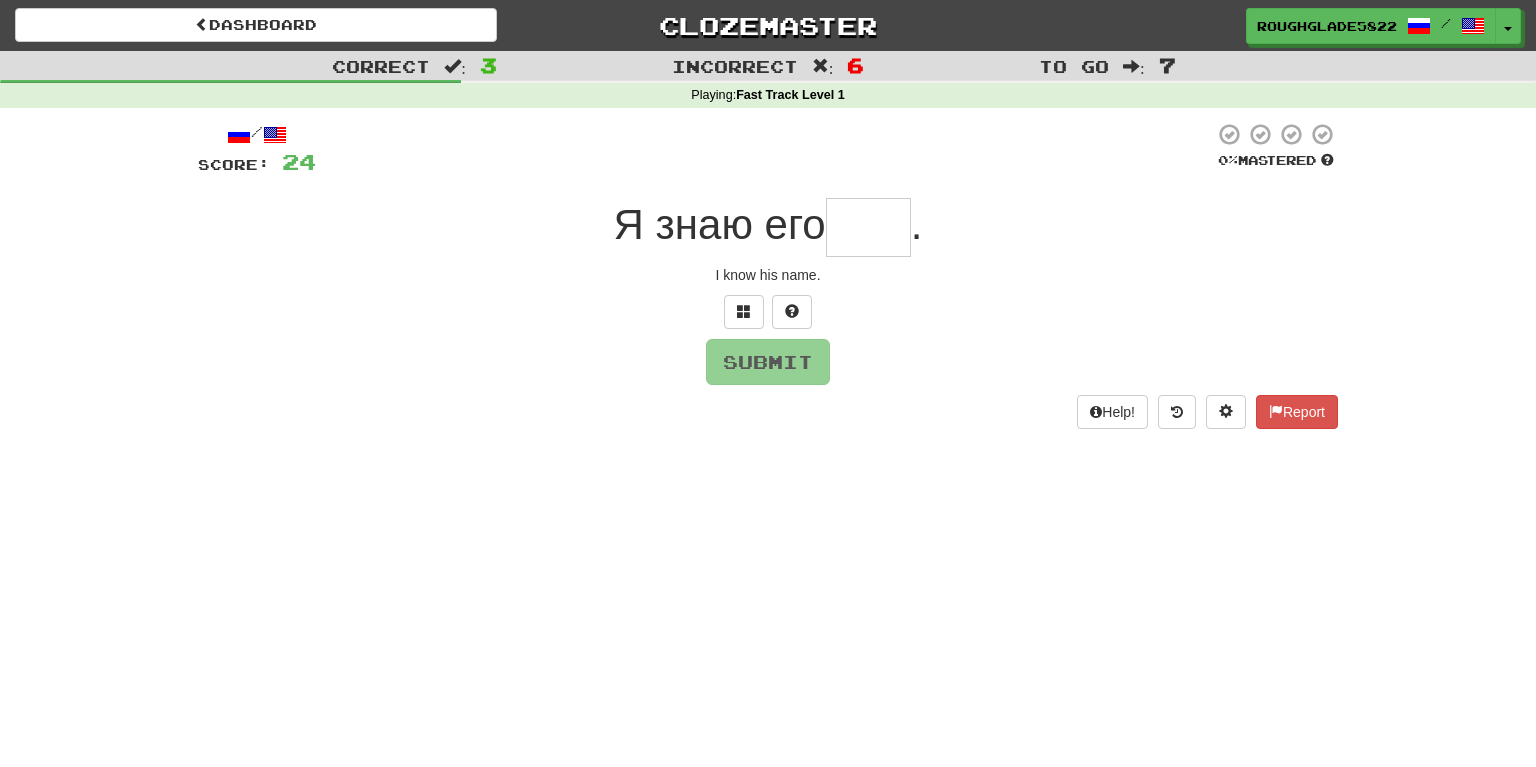 type on "*" 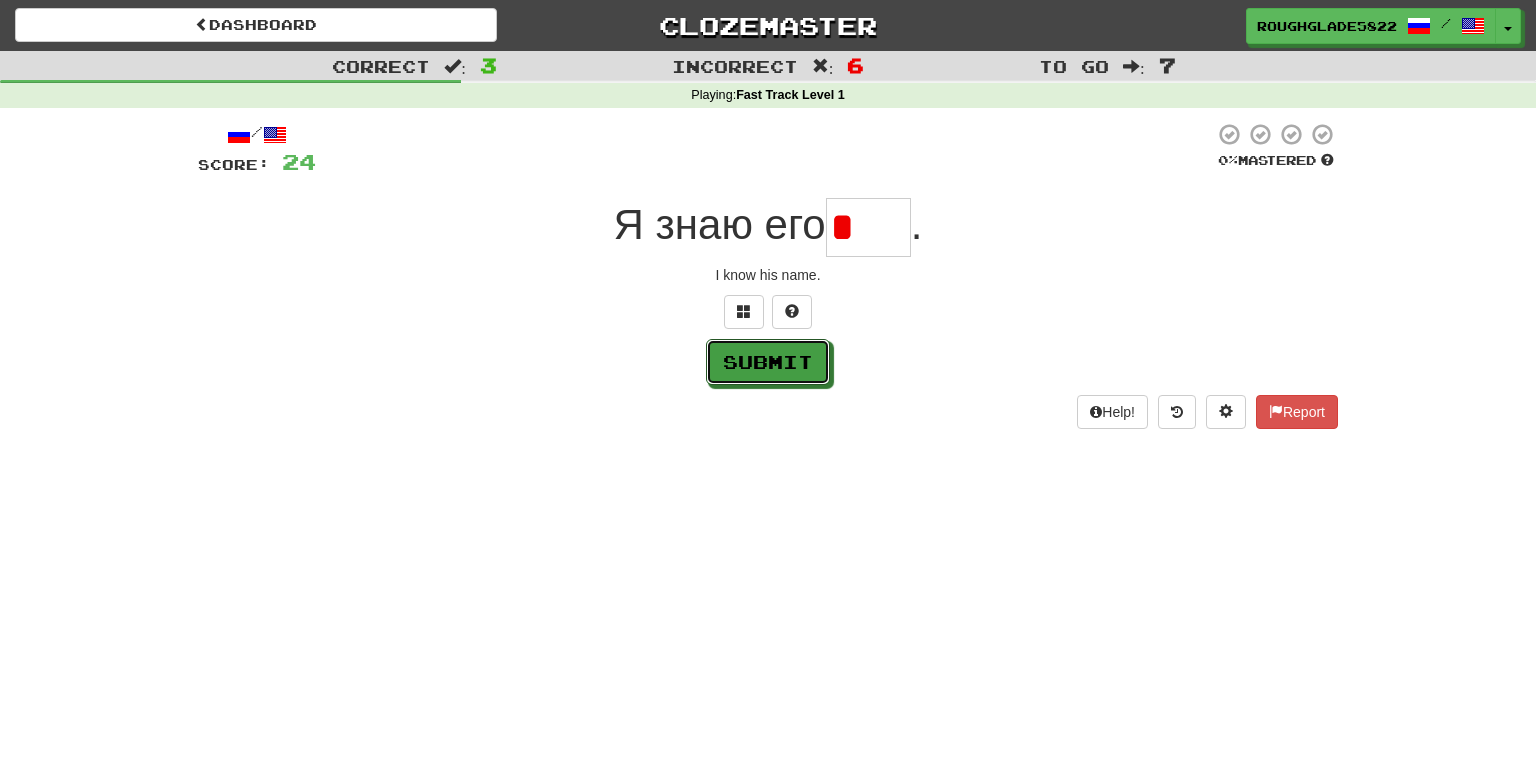 click on "Submit" at bounding box center [768, 362] 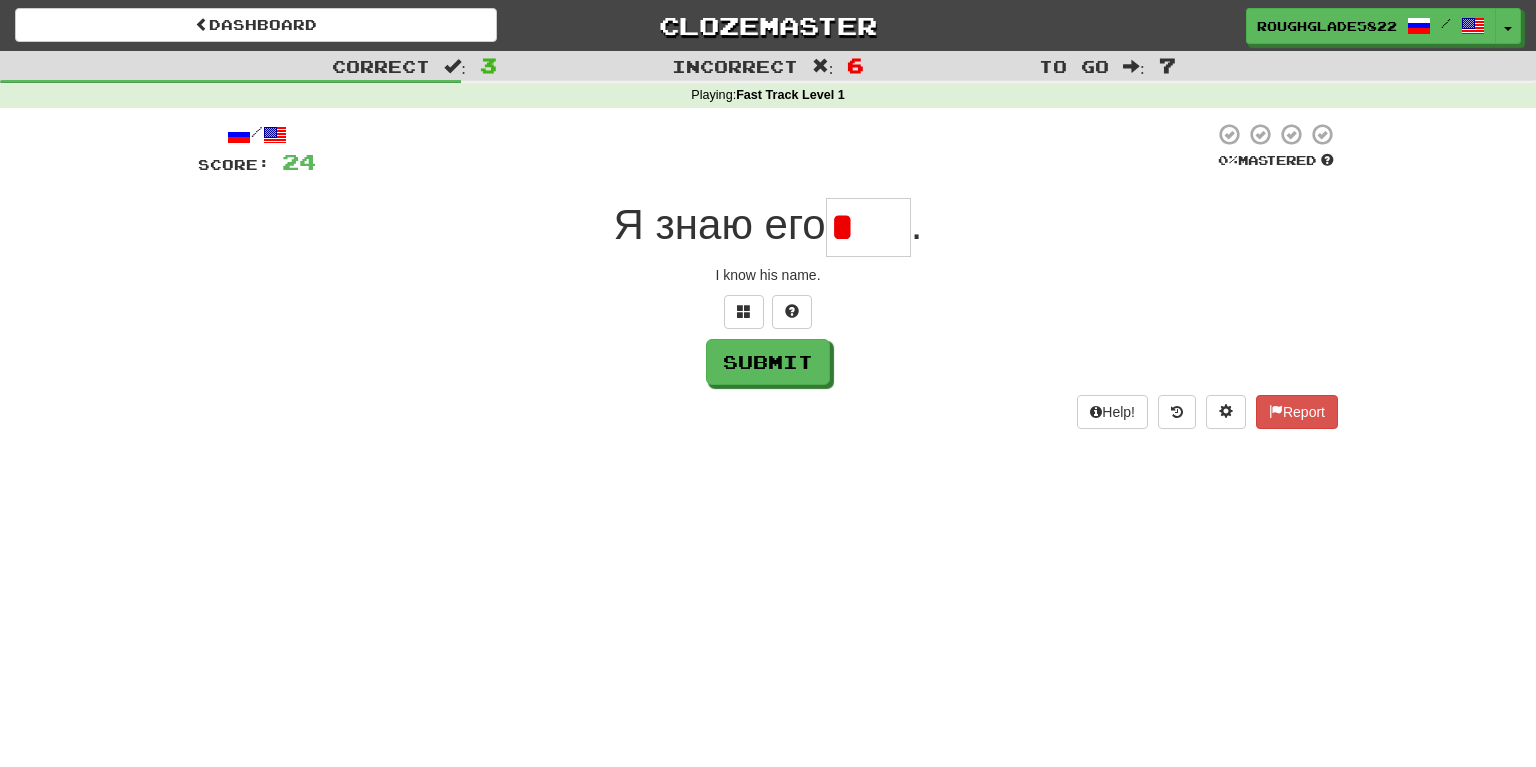 type on "***" 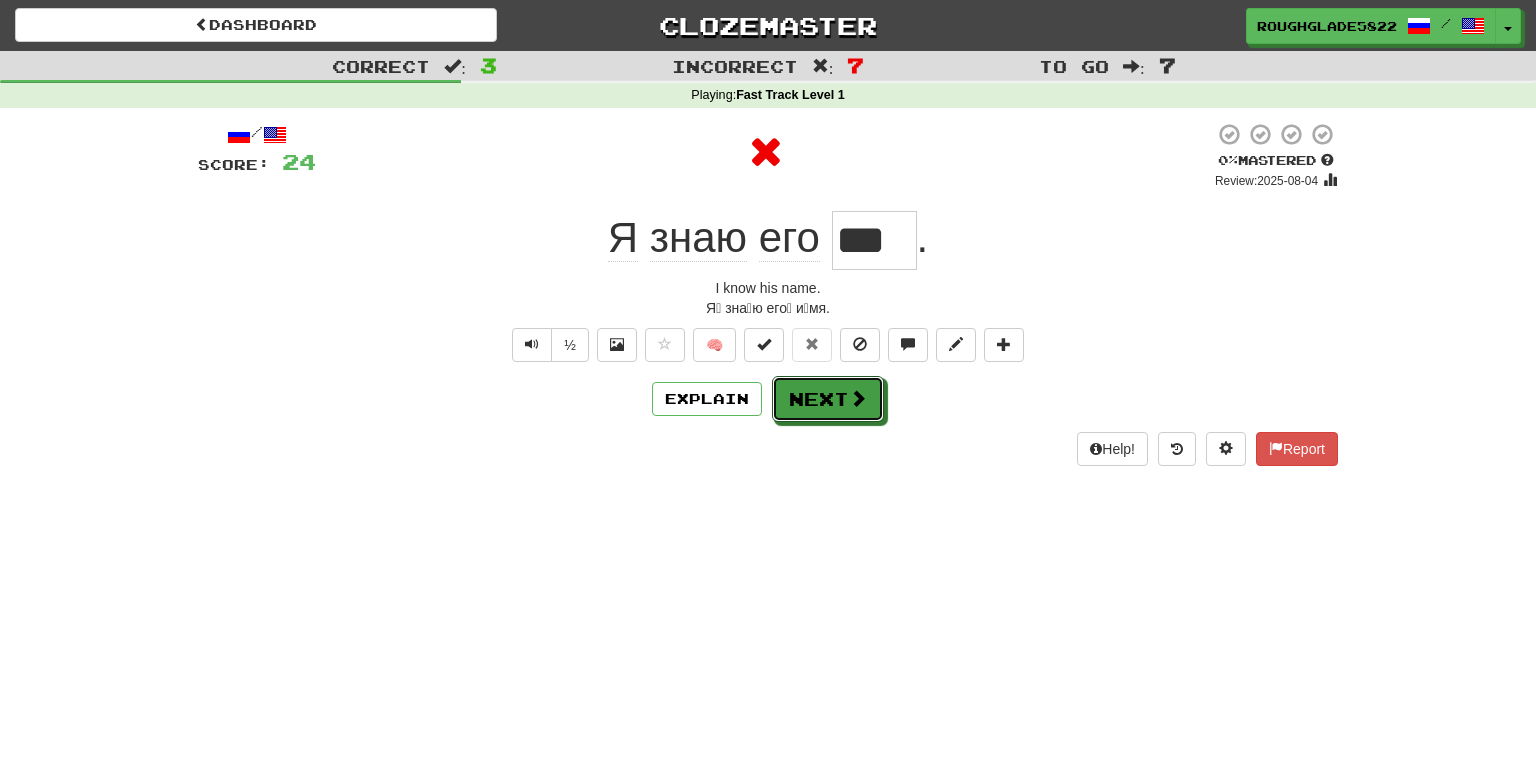 click at bounding box center [858, 398] 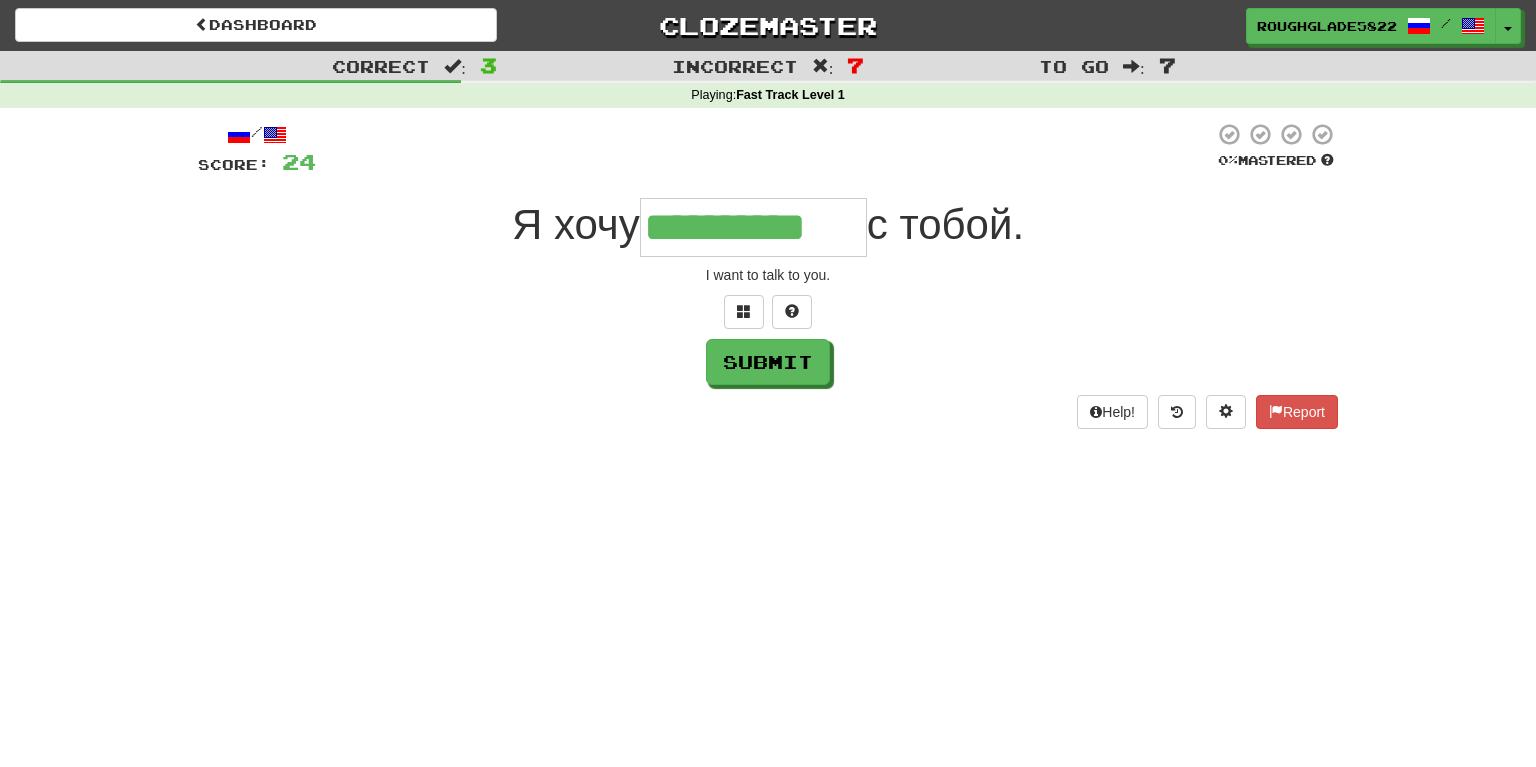 type on "**********" 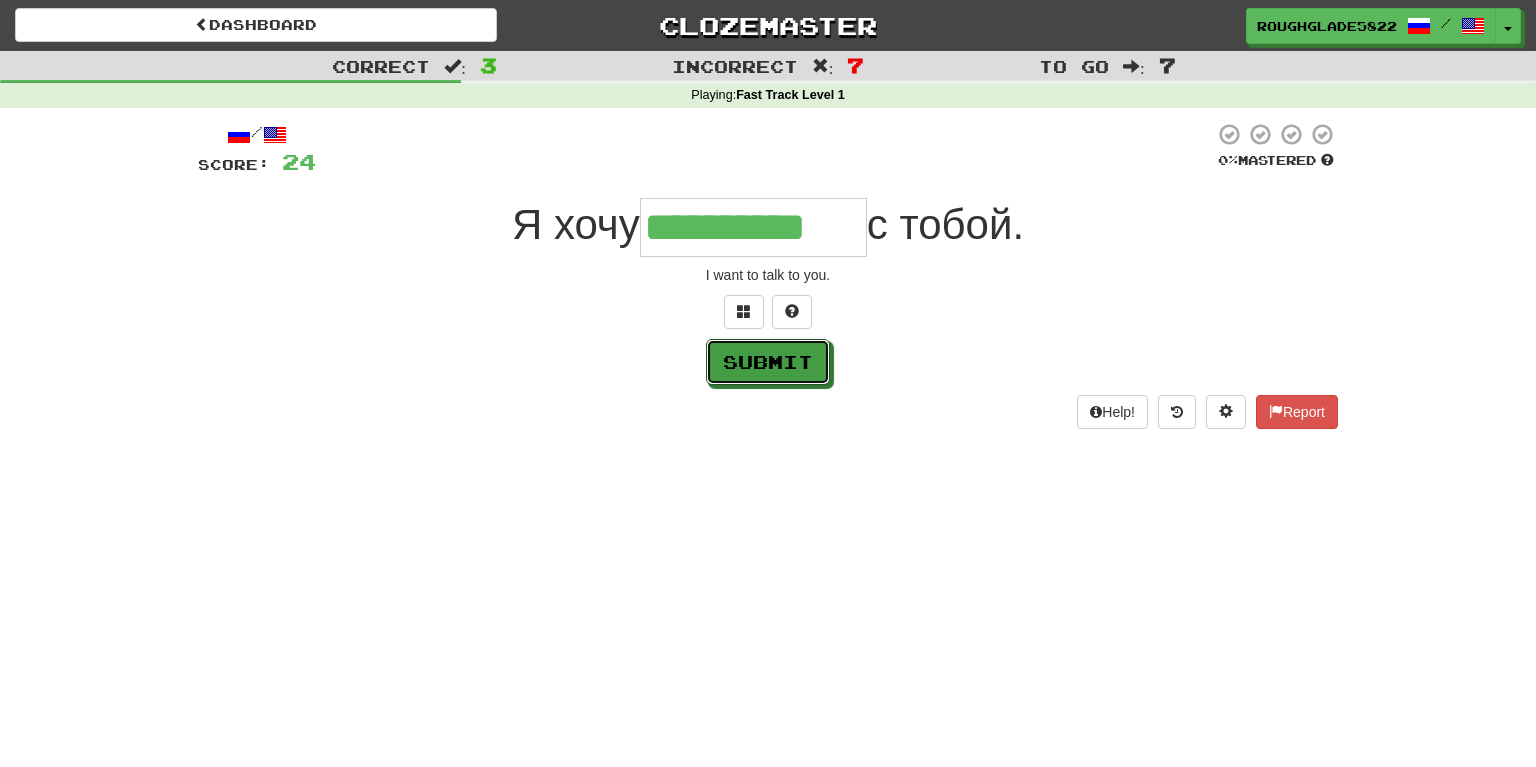 click on "Submit" at bounding box center [768, 362] 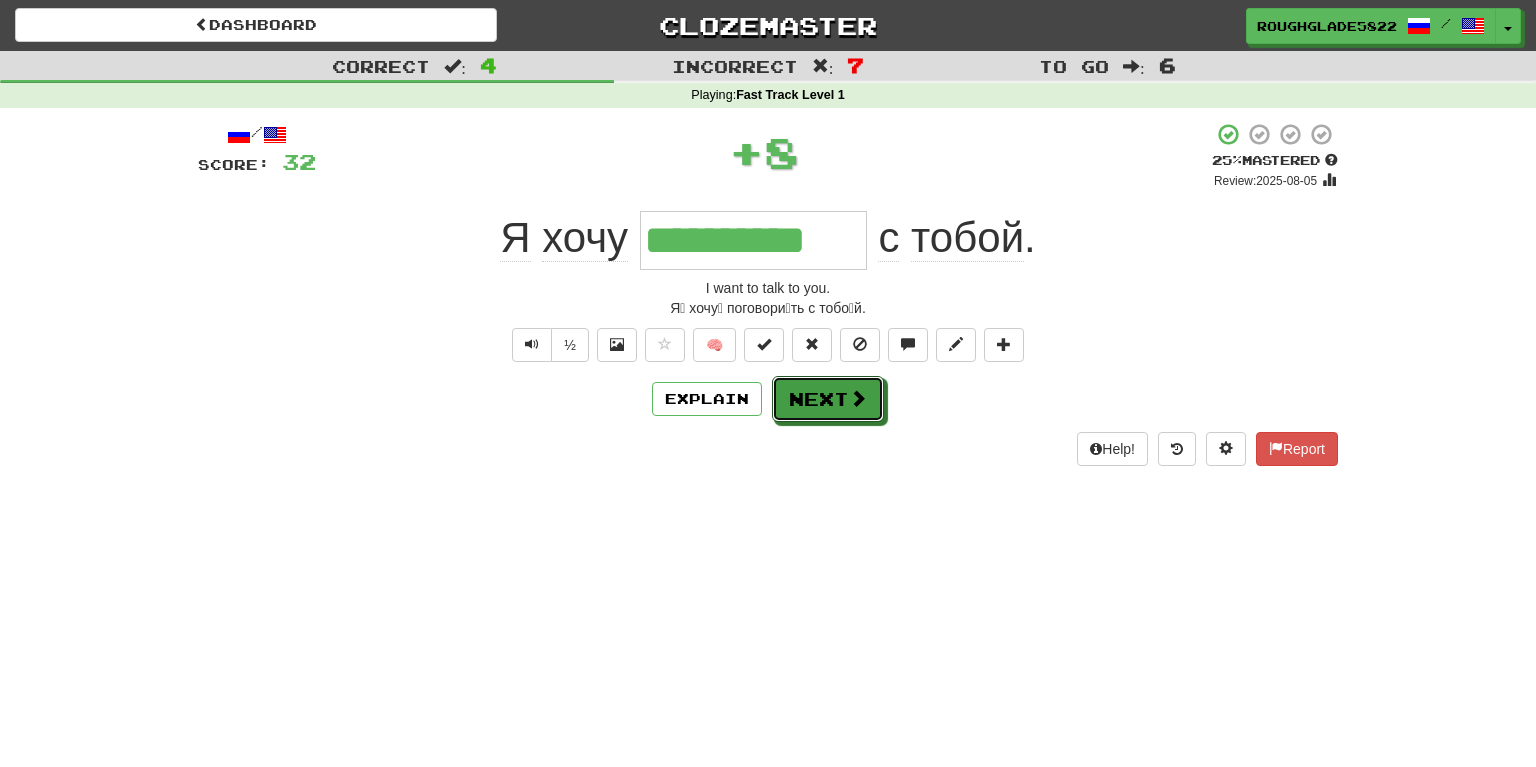 click on "Next" at bounding box center [828, 399] 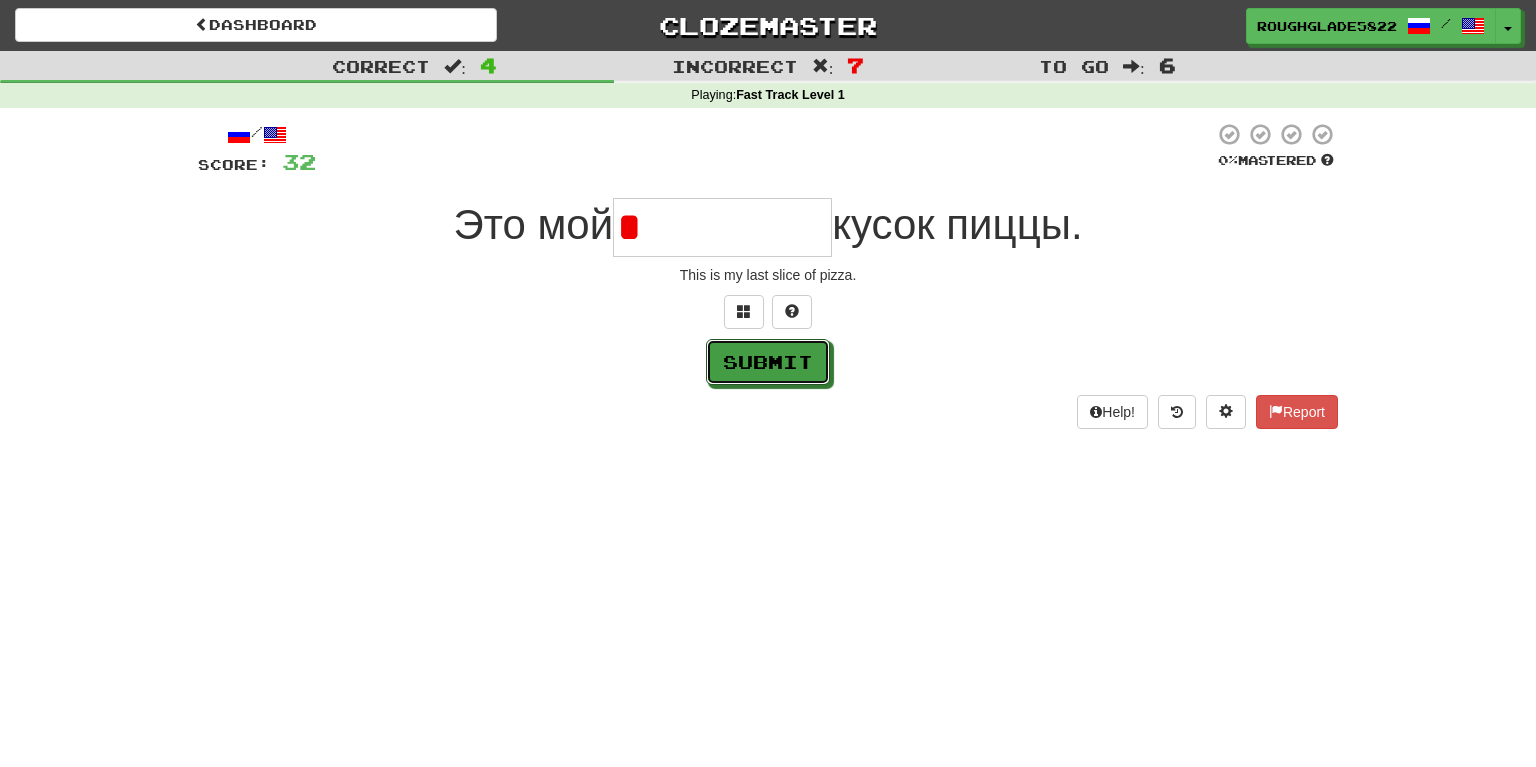 click on "Submit" at bounding box center (768, 362) 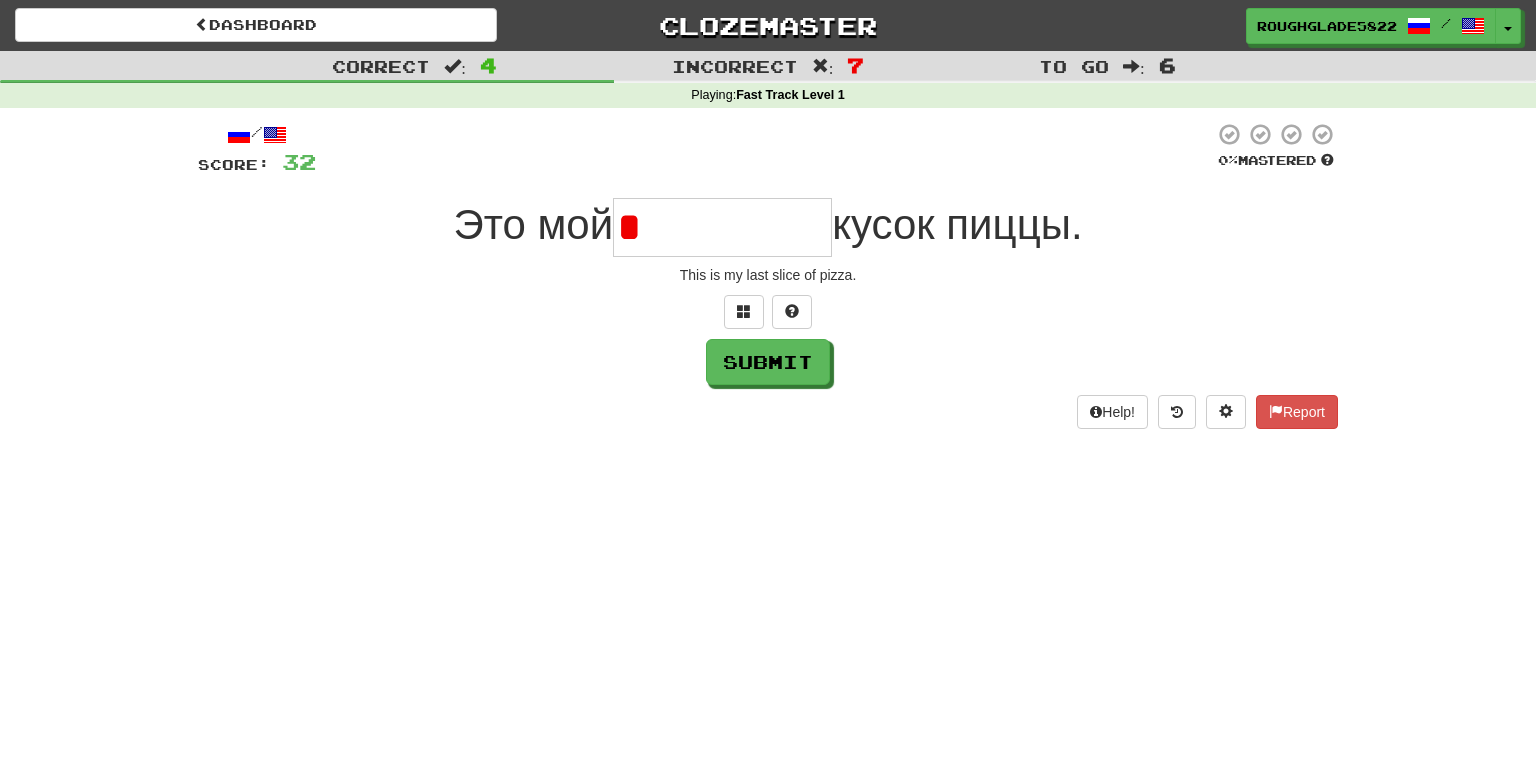 type on "*********" 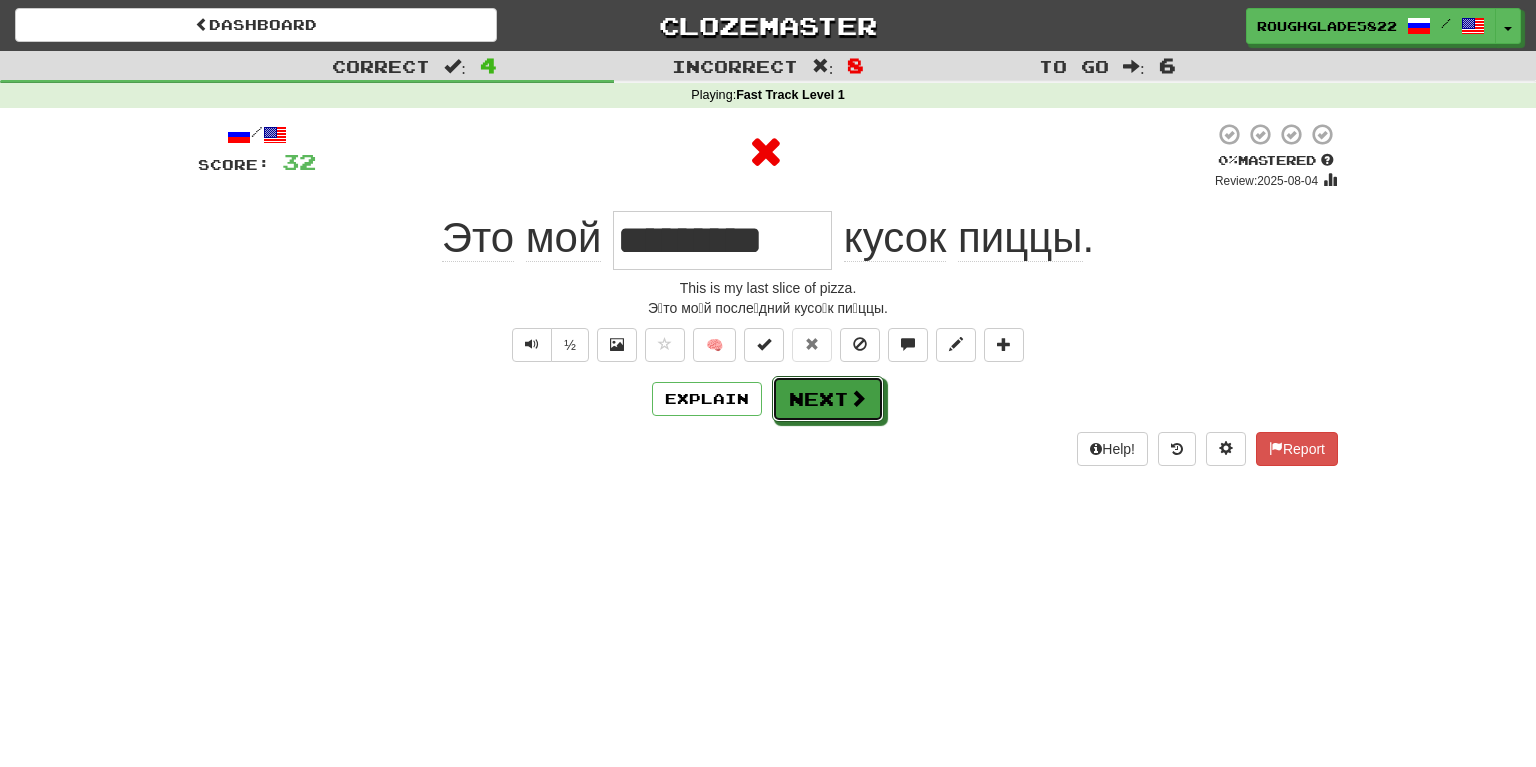 click on "Next" at bounding box center [828, 399] 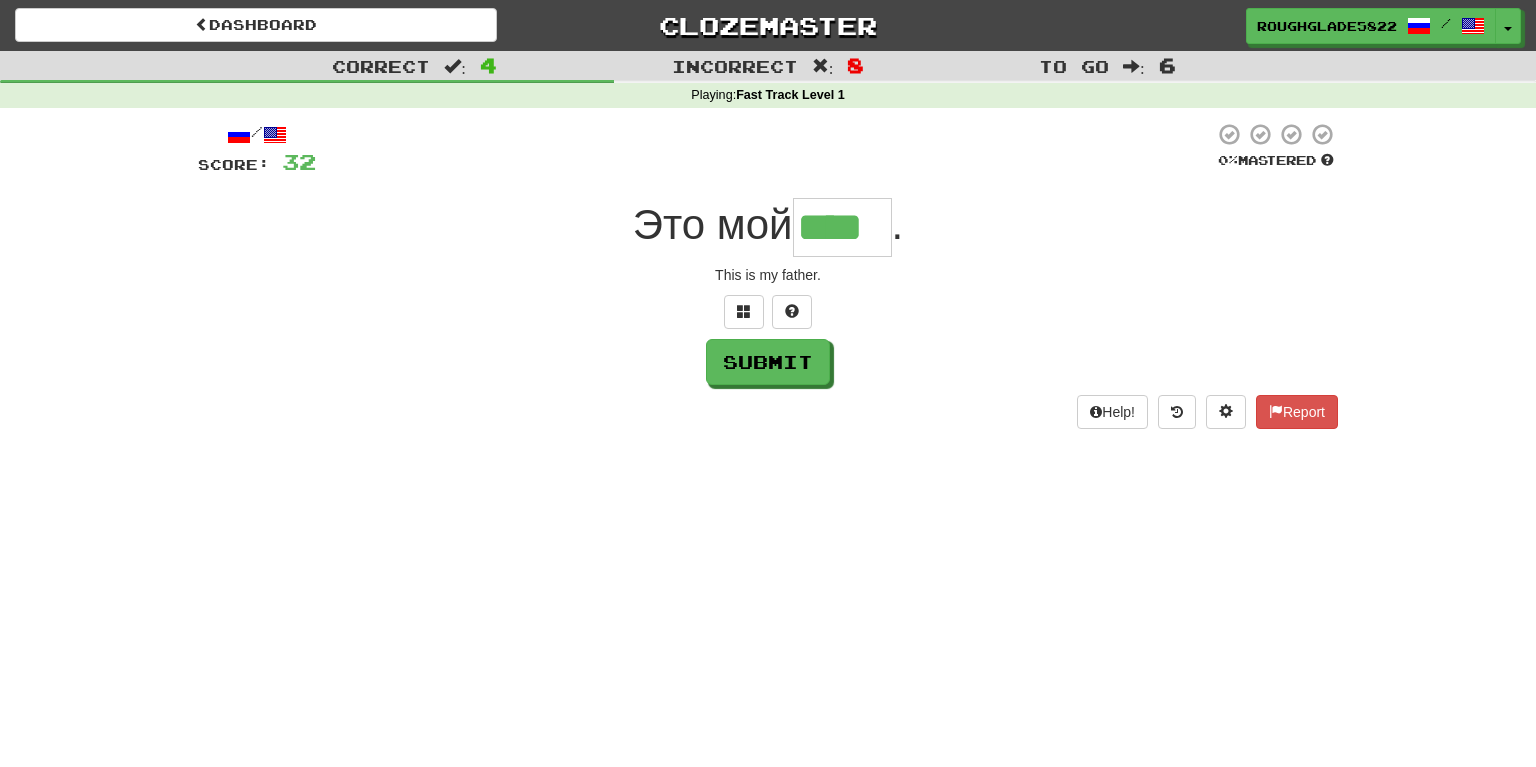 type on "****" 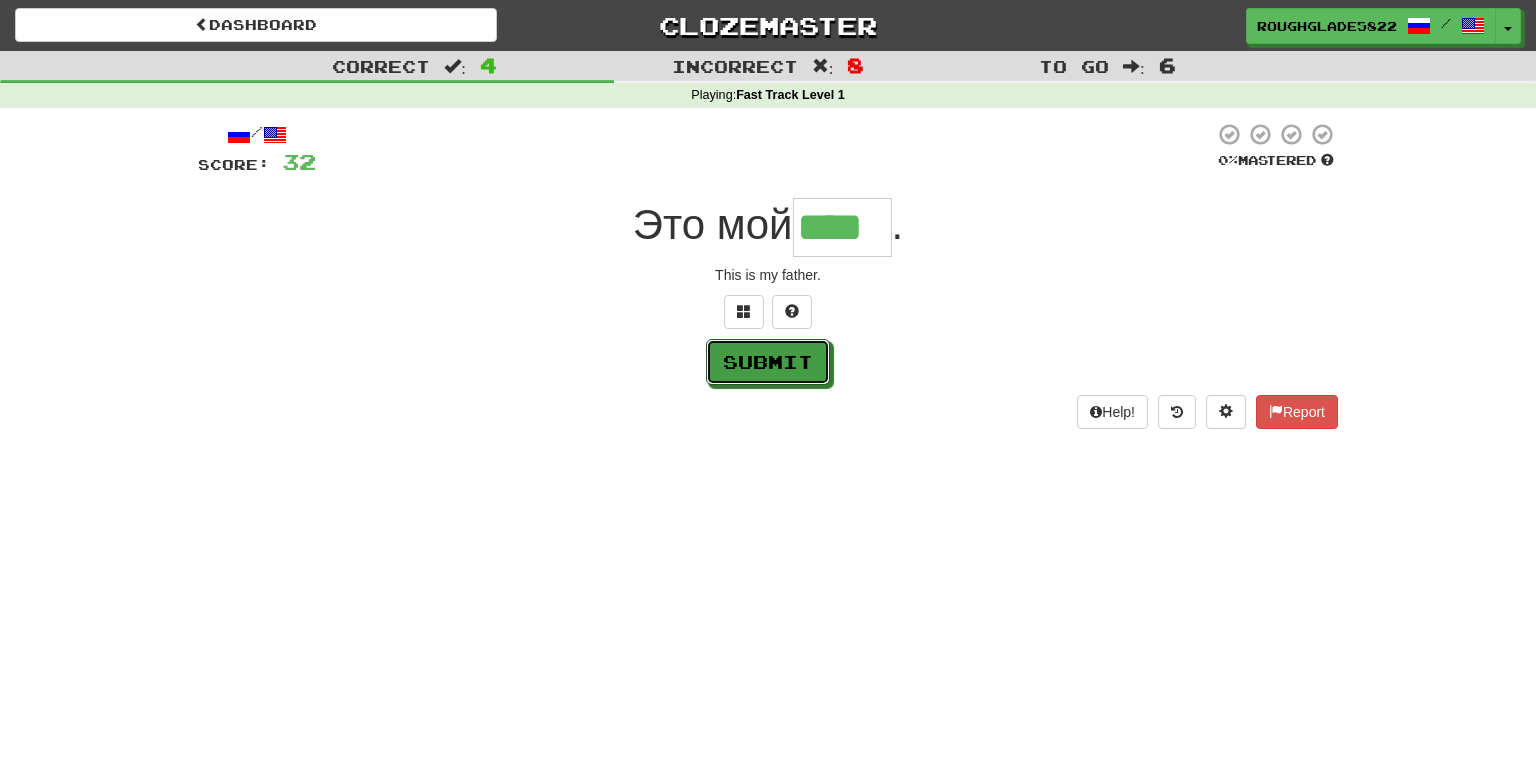 click on "Submit" at bounding box center (768, 362) 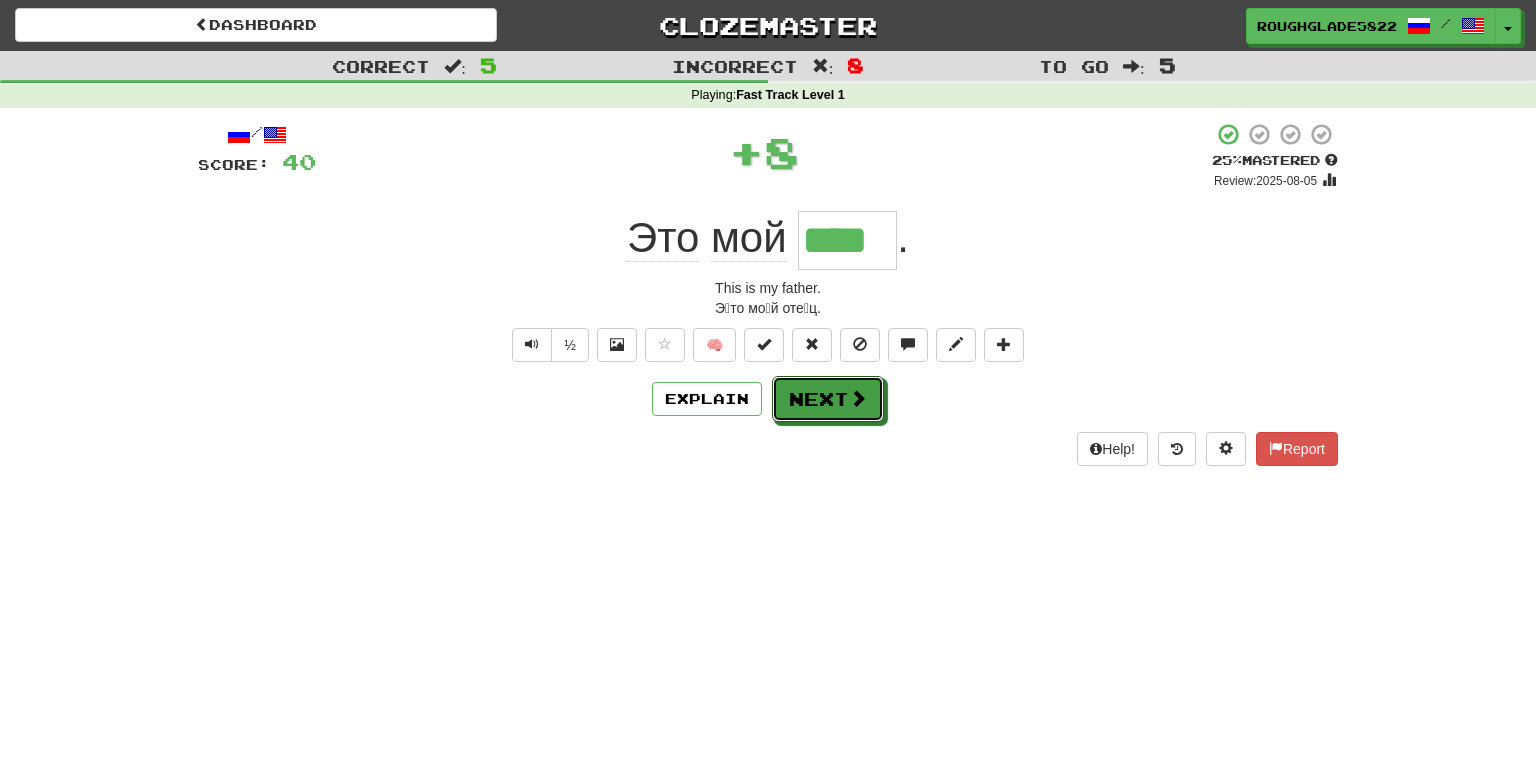 click on "Next" at bounding box center (828, 399) 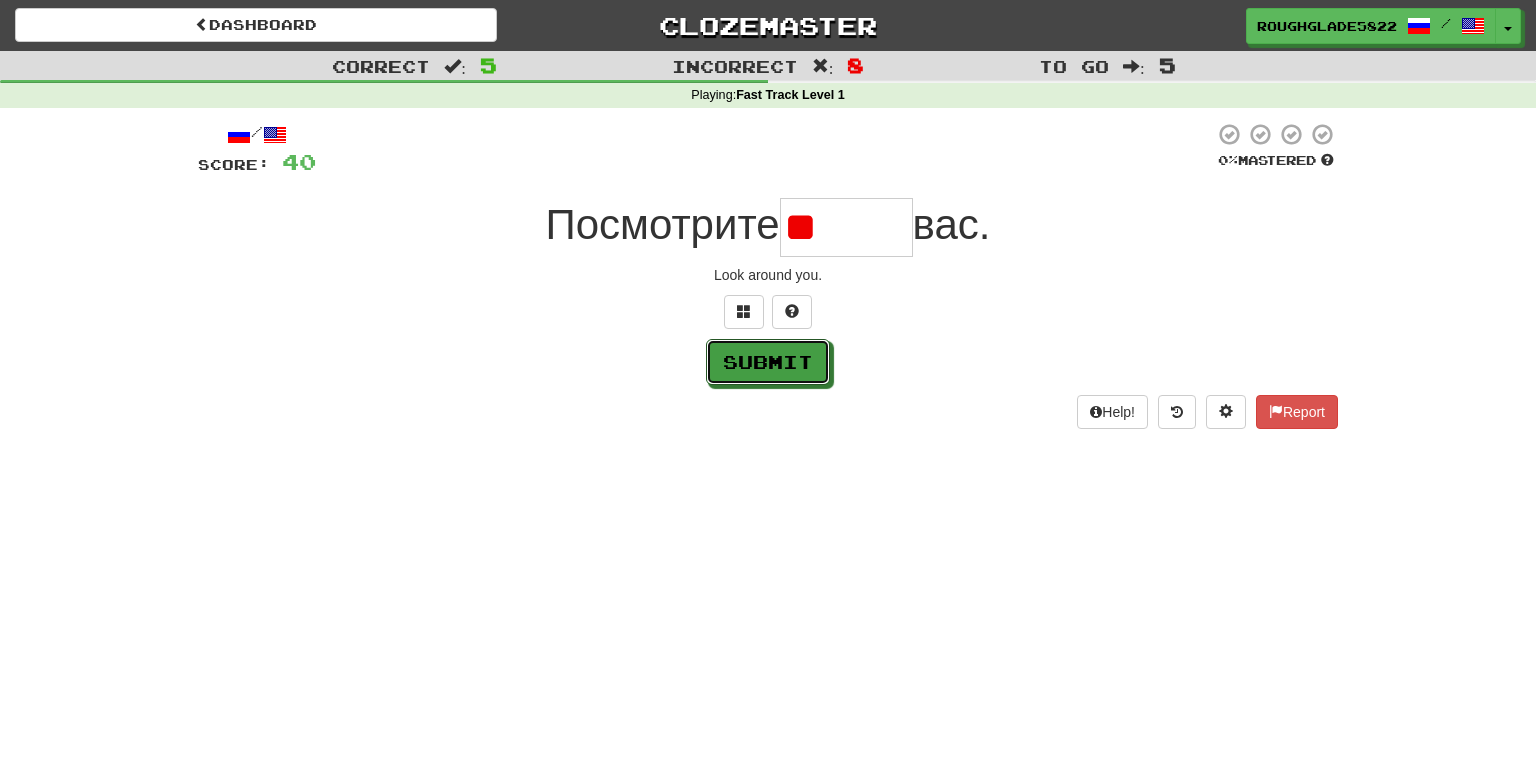 click on "Submit" at bounding box center (768, 362) 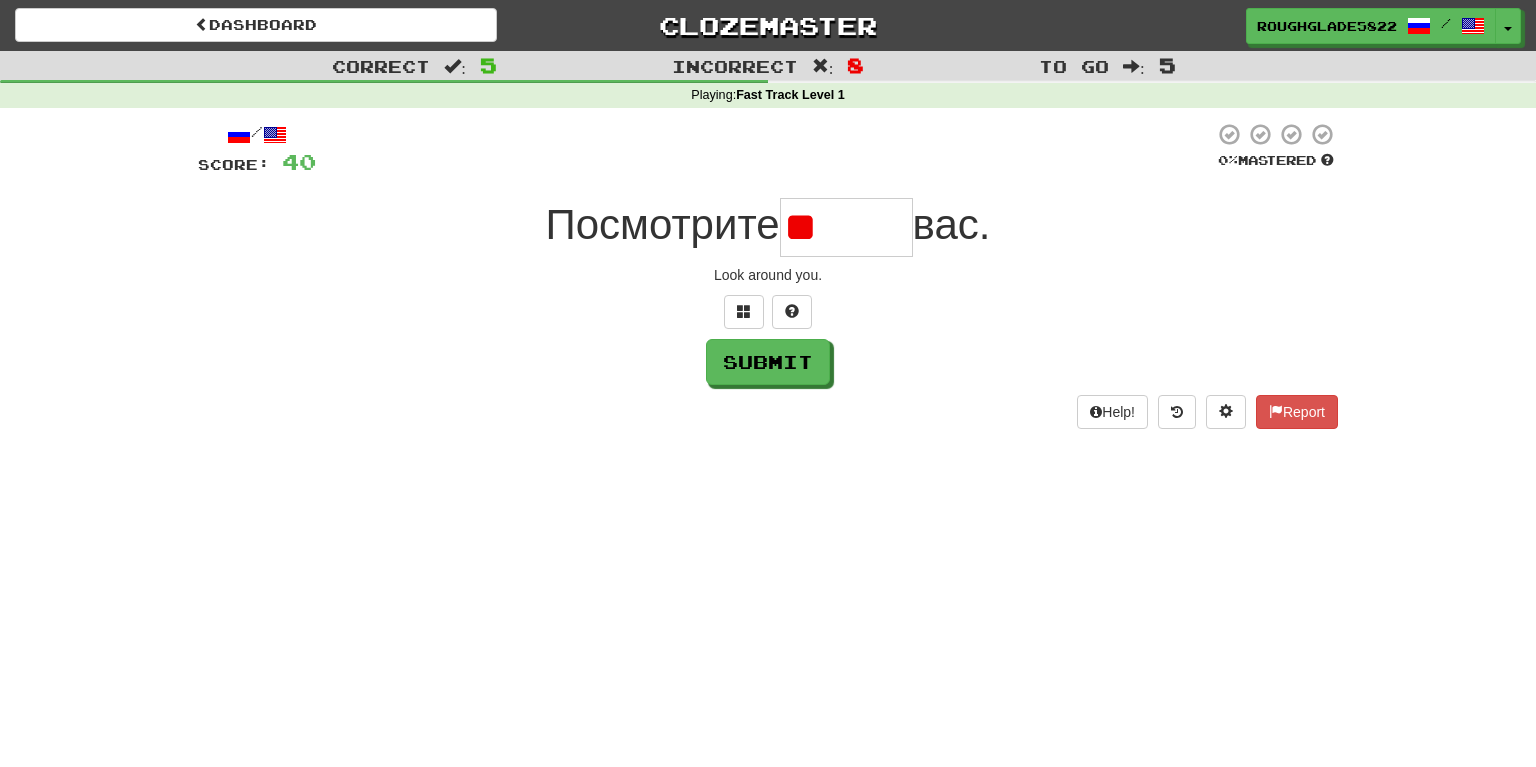 type on "******" 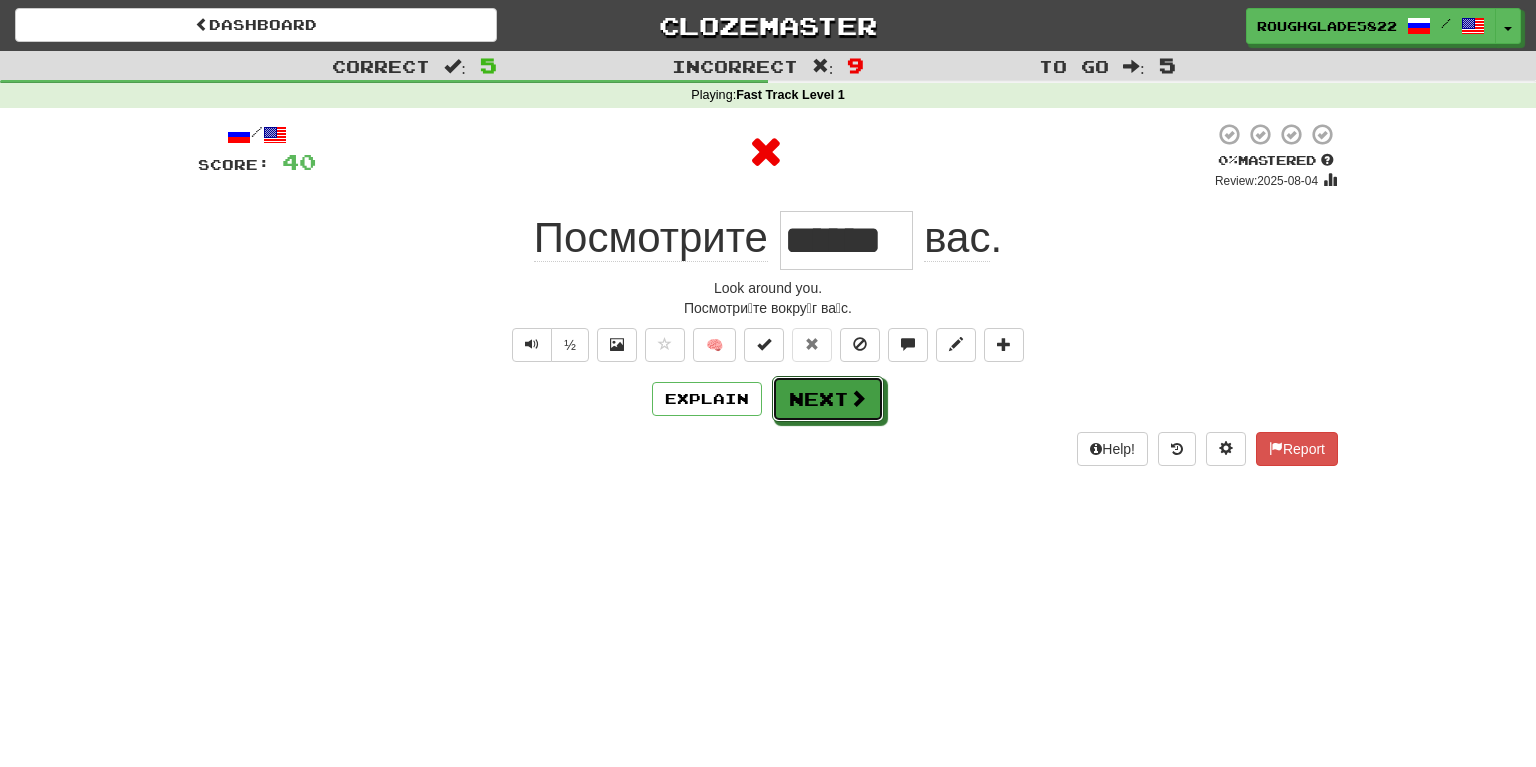 click on "Next" at bounding box center (828, 399) 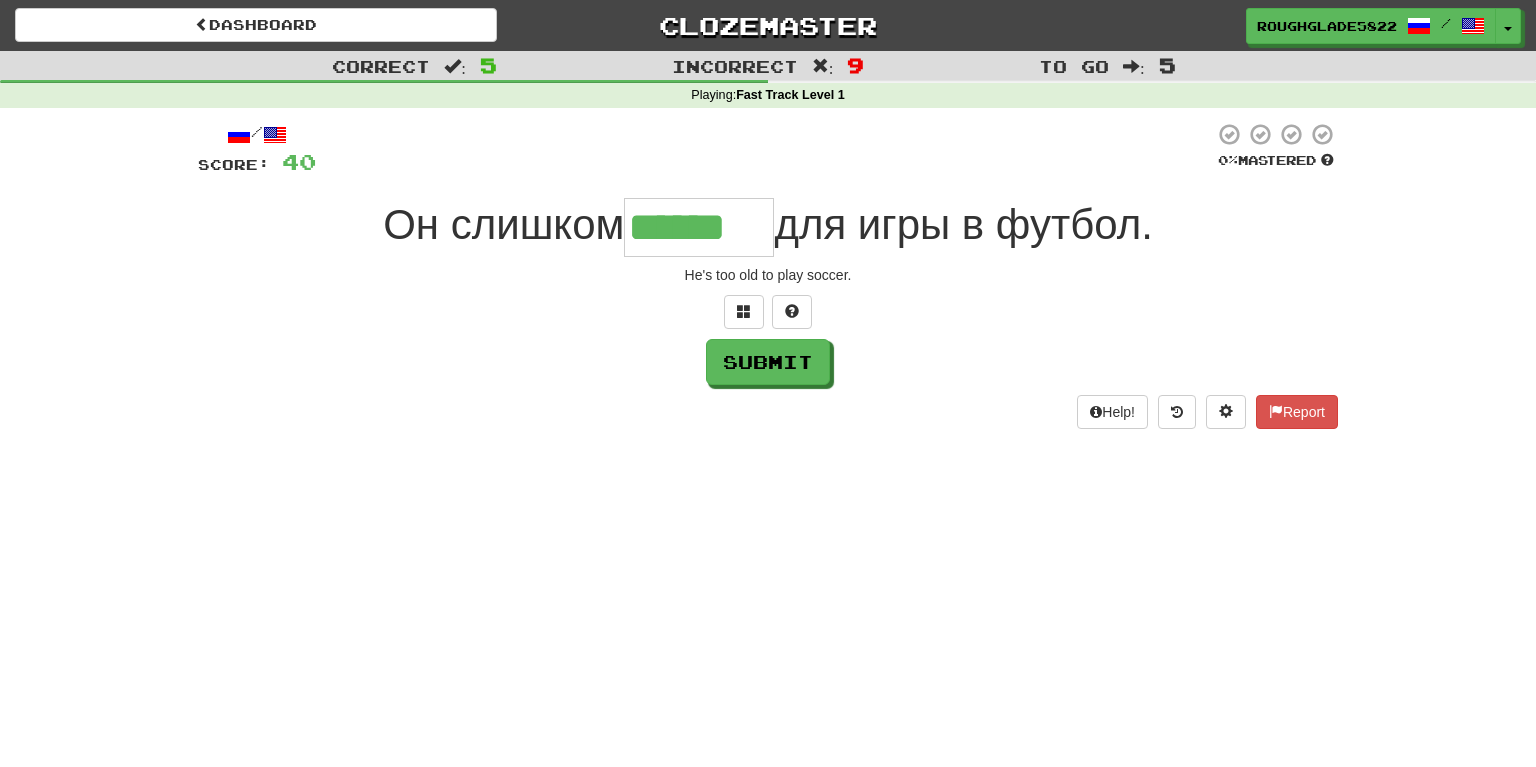 type on "******" 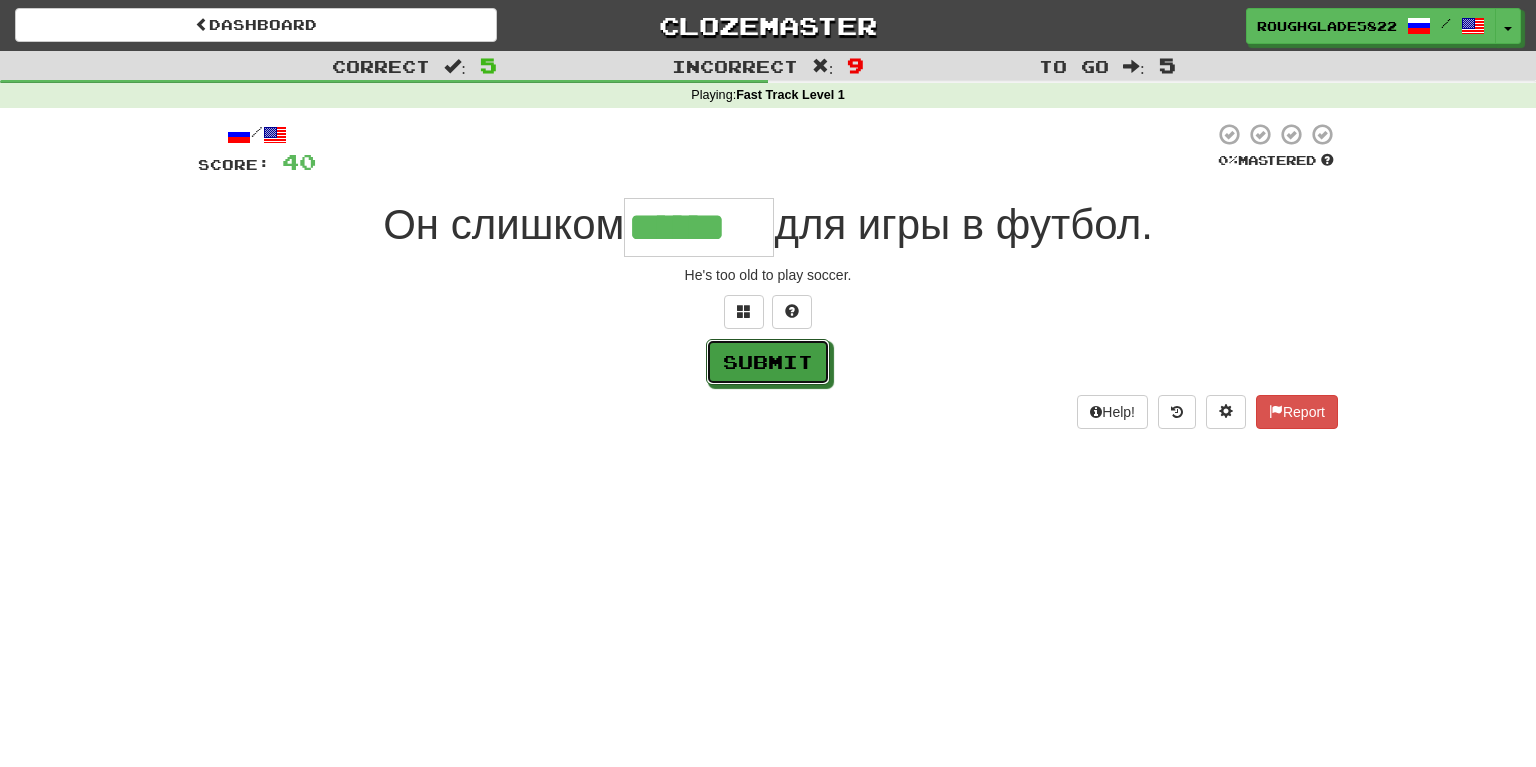 click on "Submit" at bounding box center [768, 362] 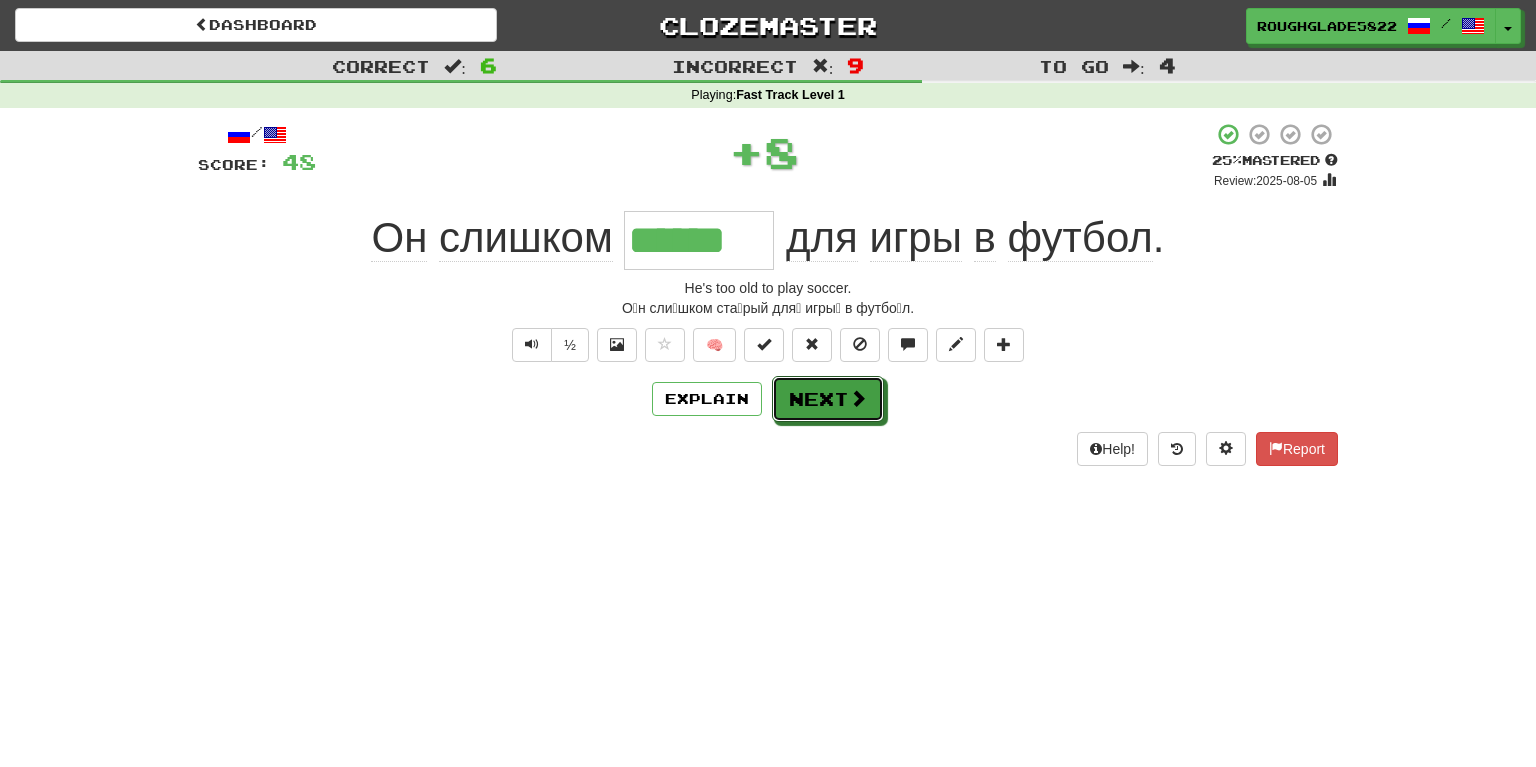 click at bounding box center (858, 398) 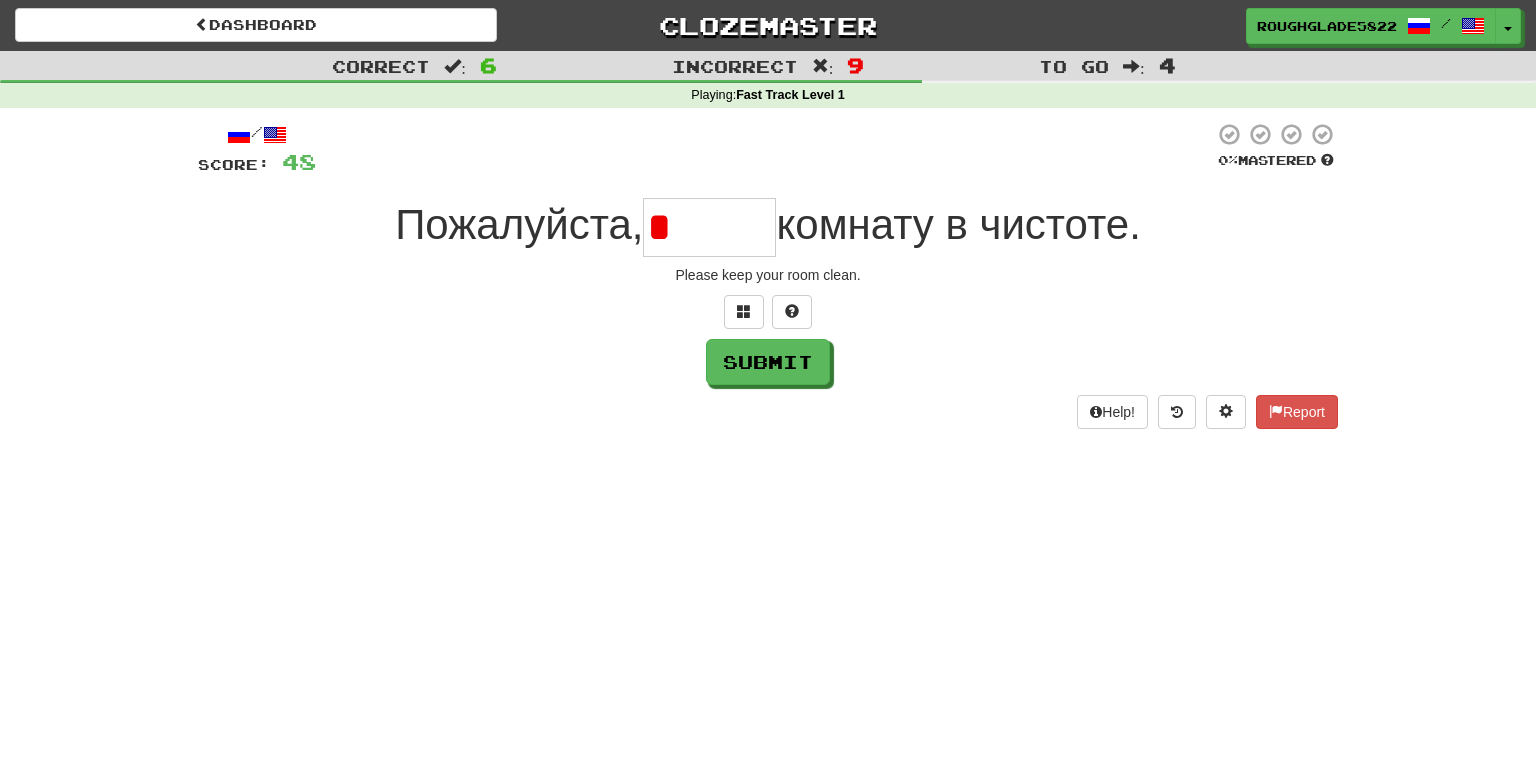 type on "*****" 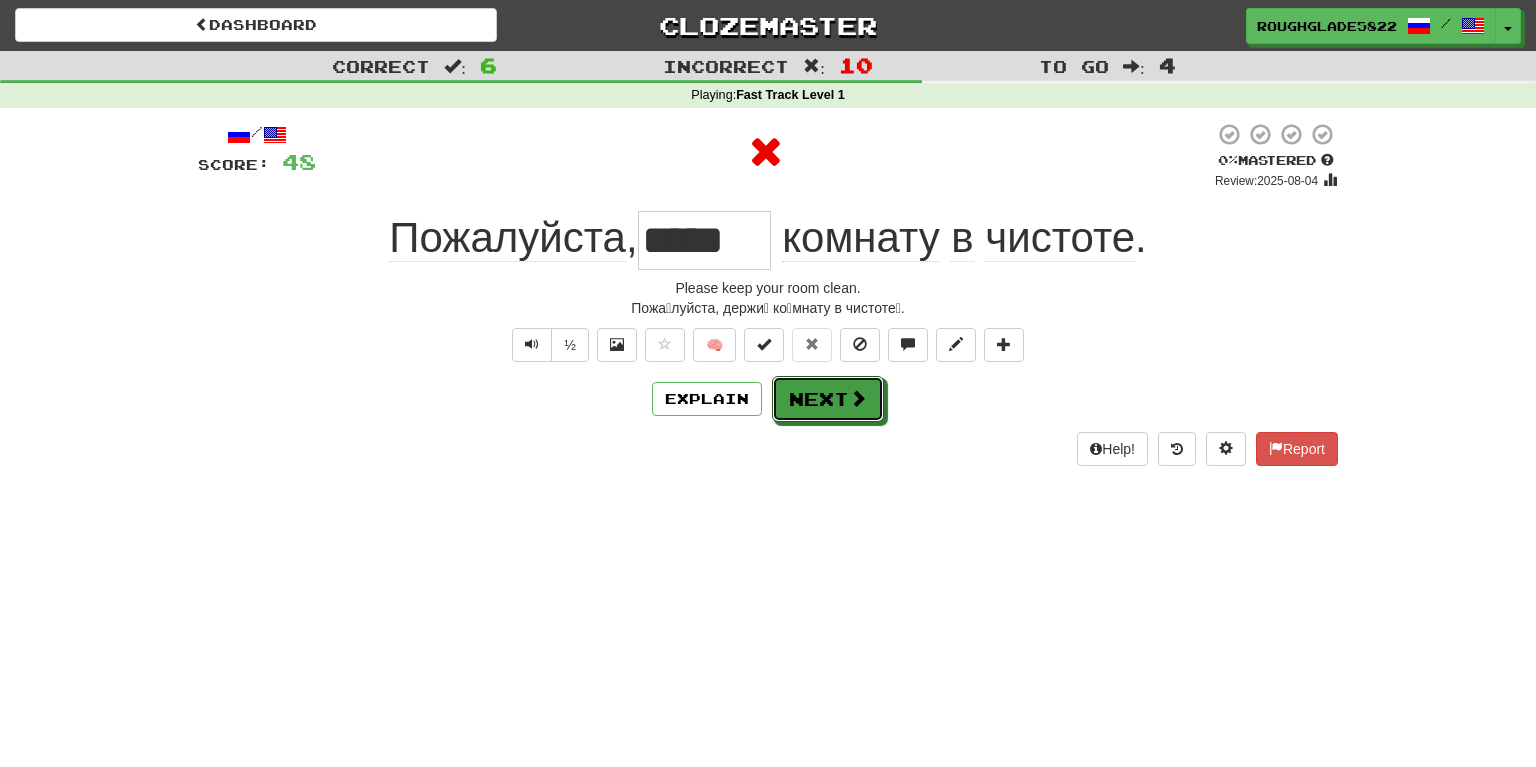 click at bounding box center (858, 398) 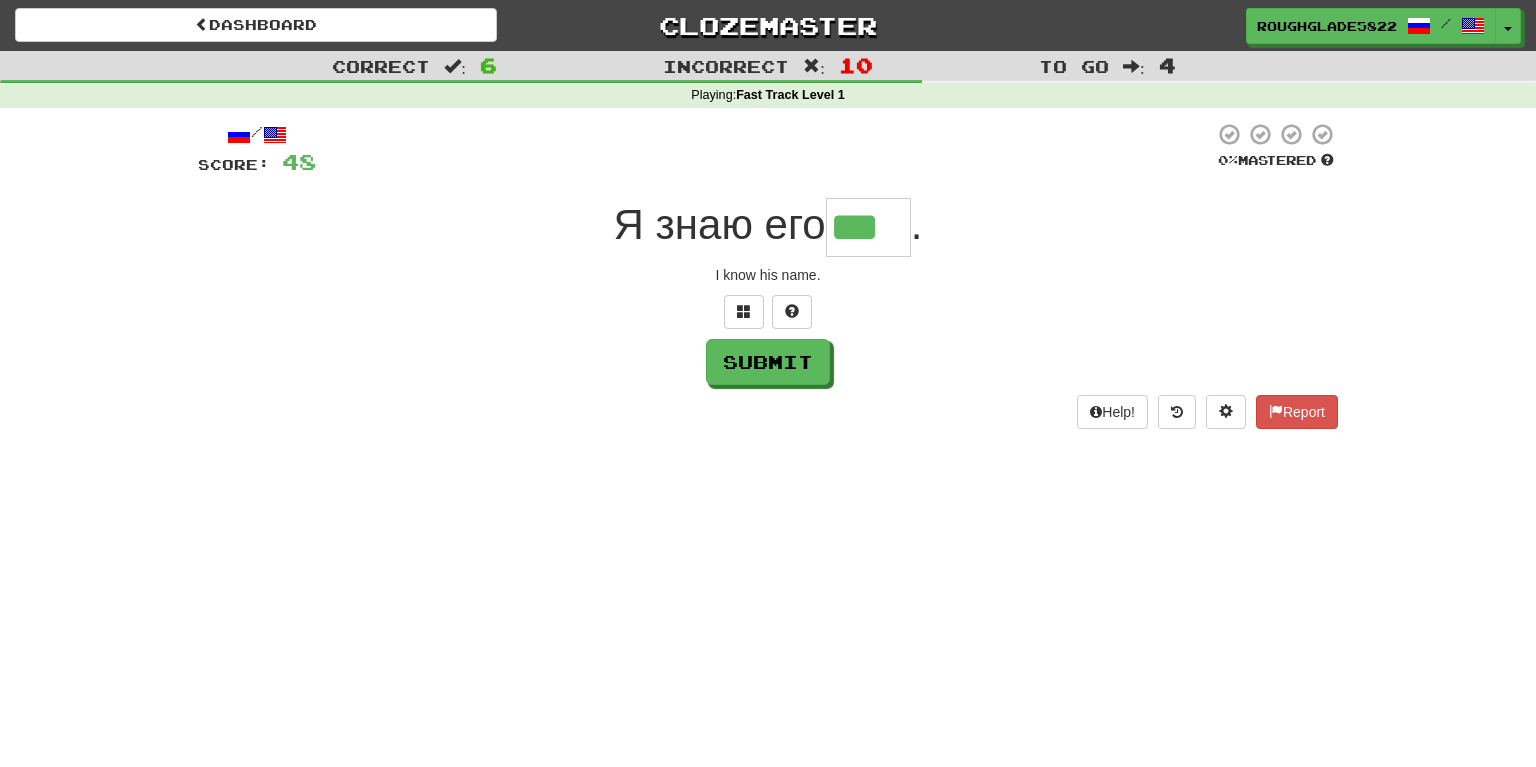 type on "***" 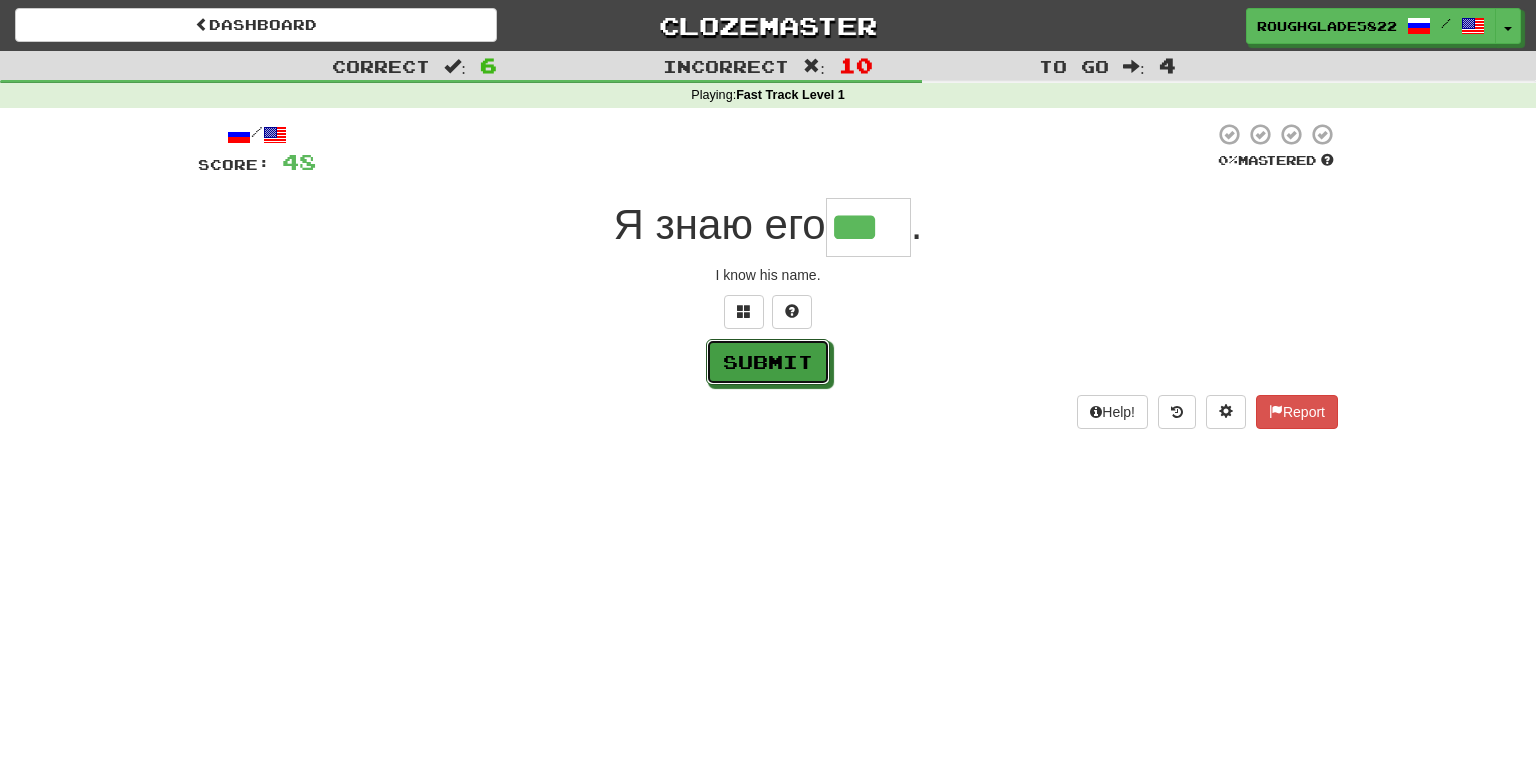 click on "Submit" at bounding box center [768, 362] 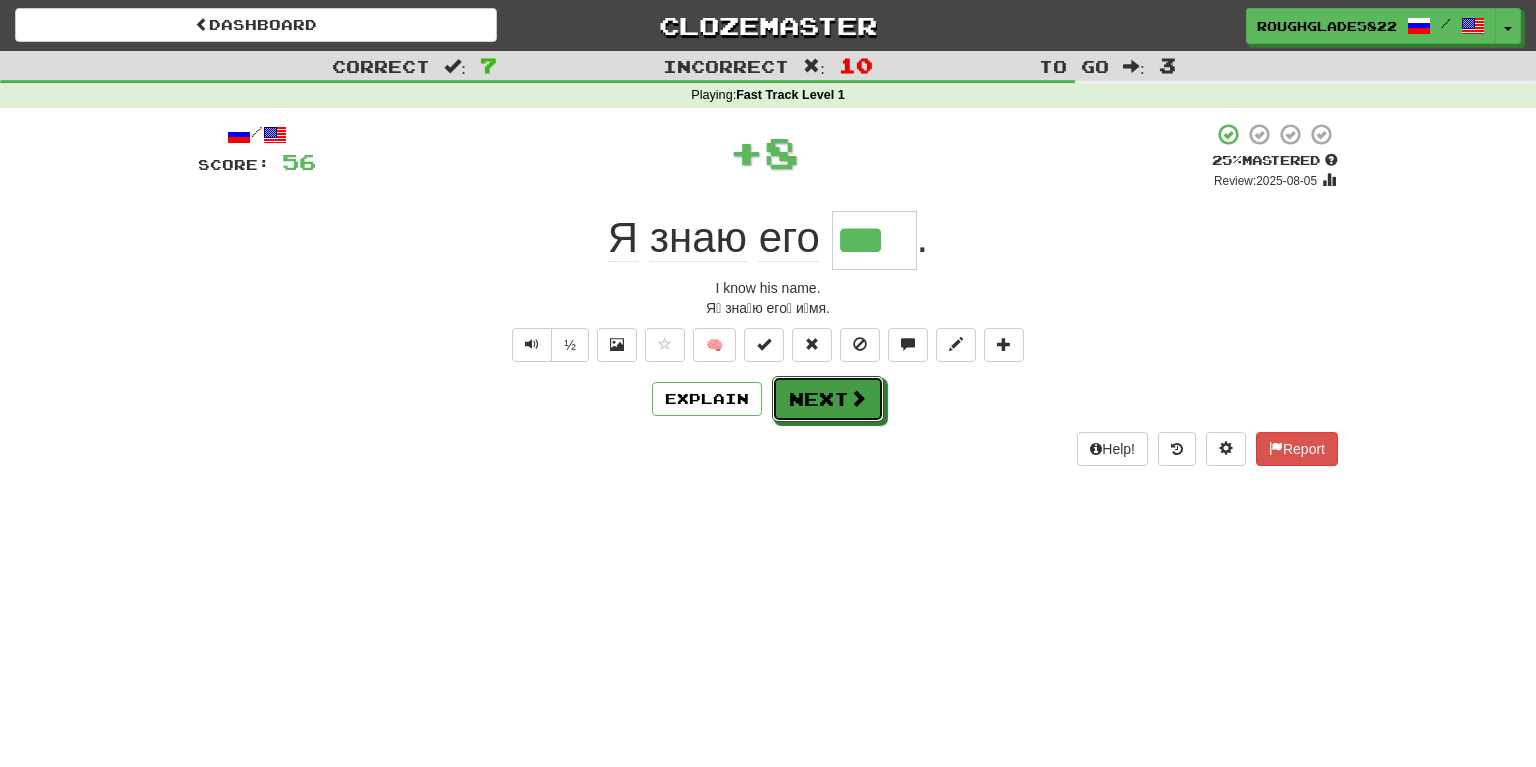 click on "Next" at bounding box center (828, 399) 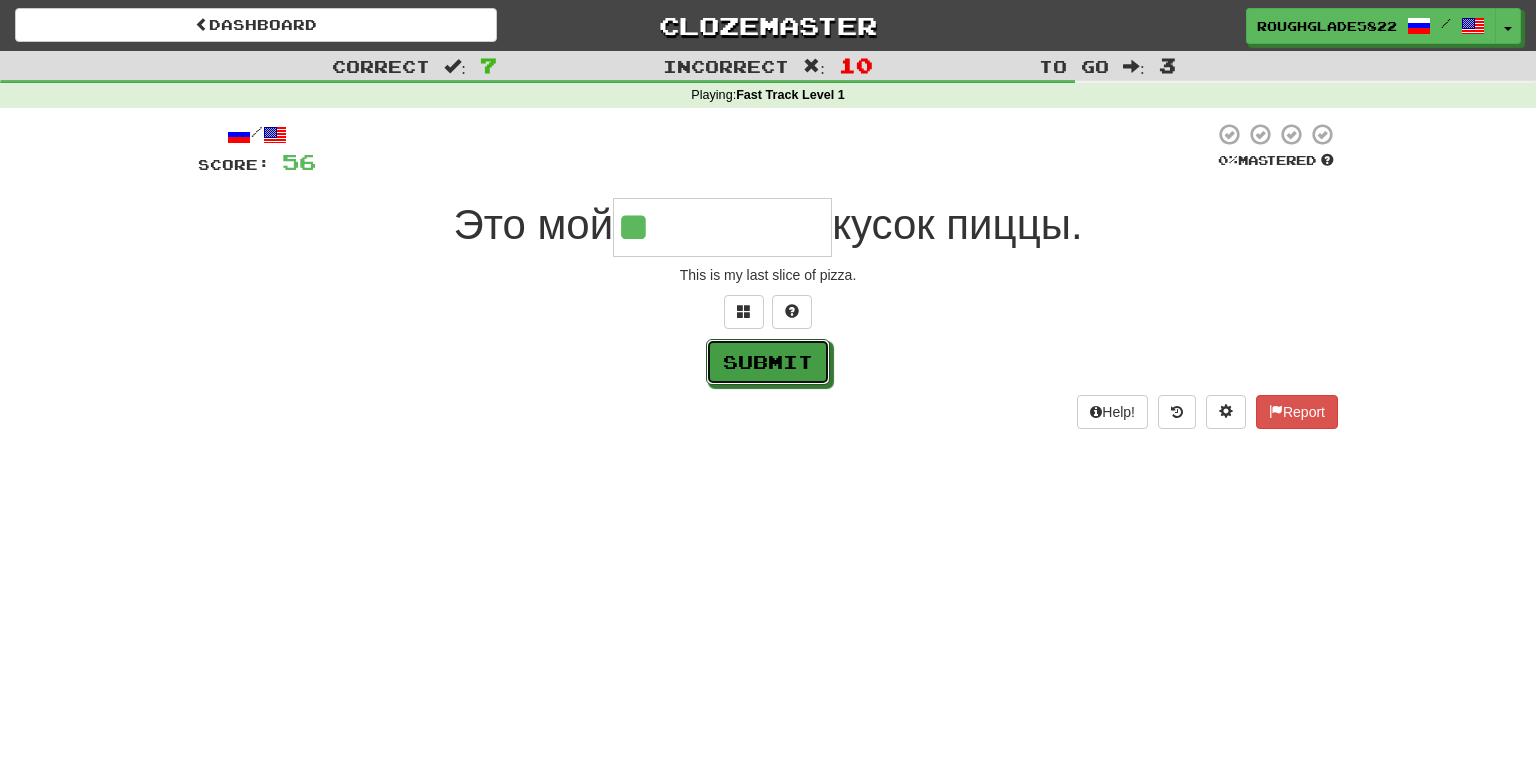 click on "Submit" at bounding box center (768, 362) 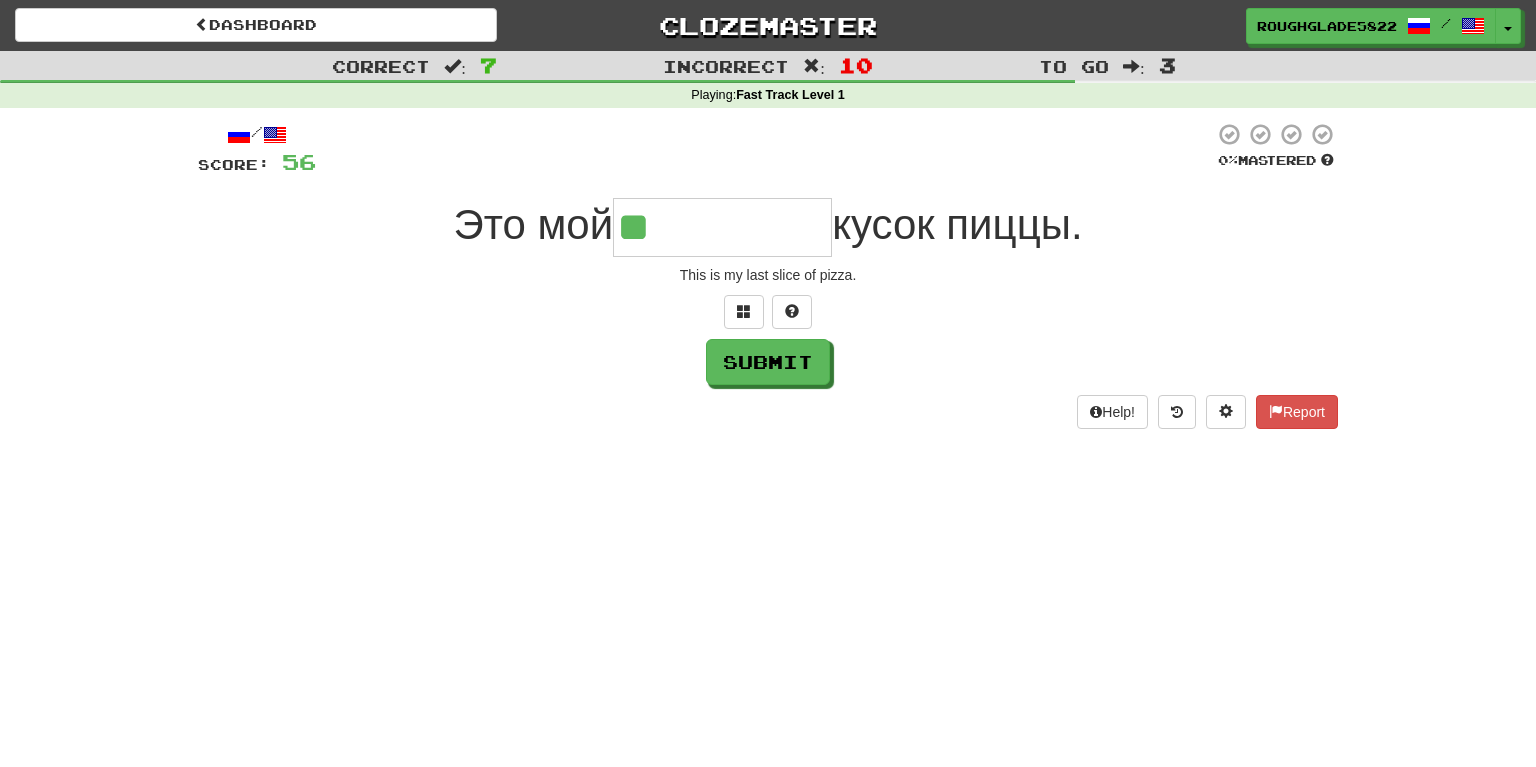 type on "*********" 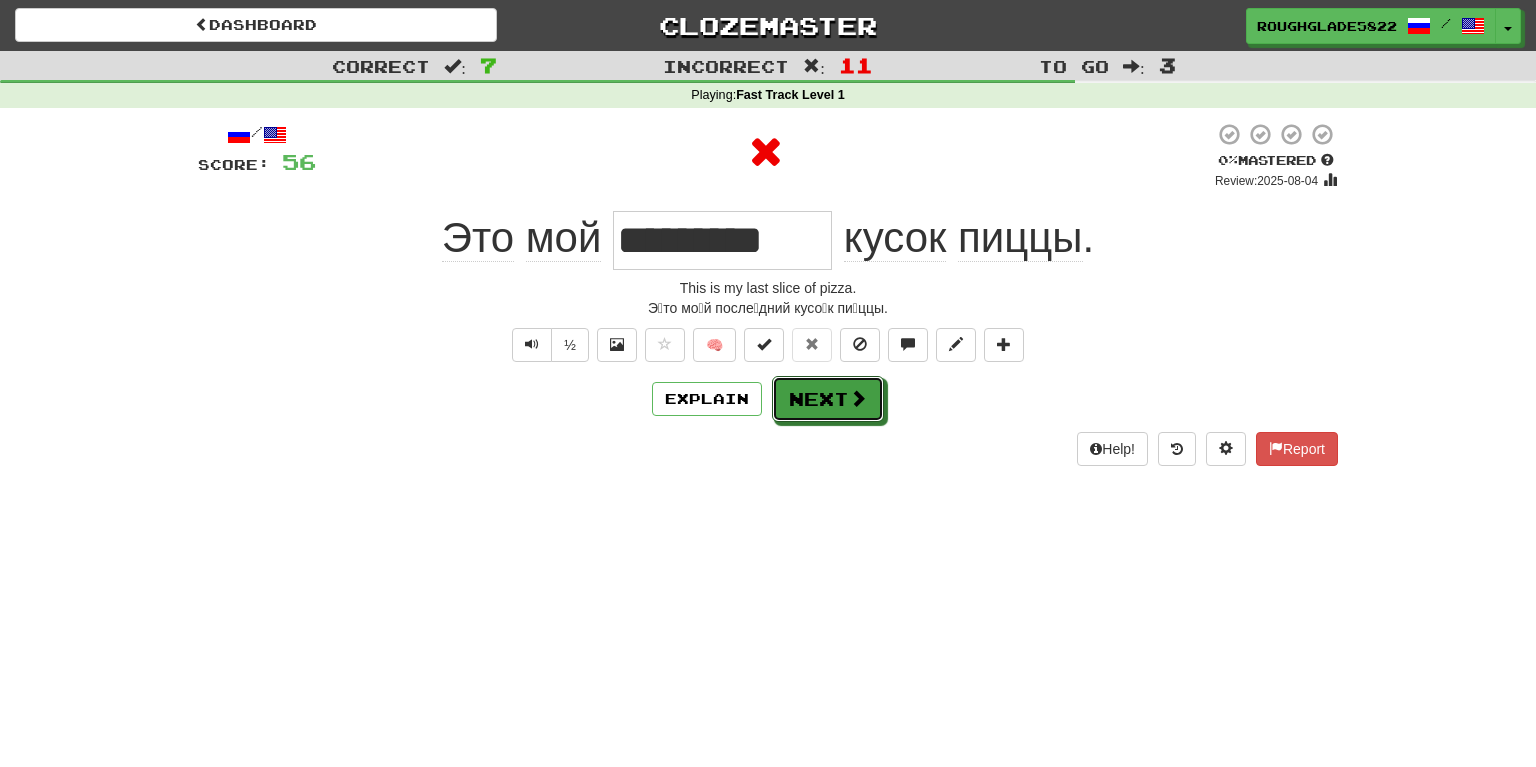 click on "Next" at bounding box center [828, 399] 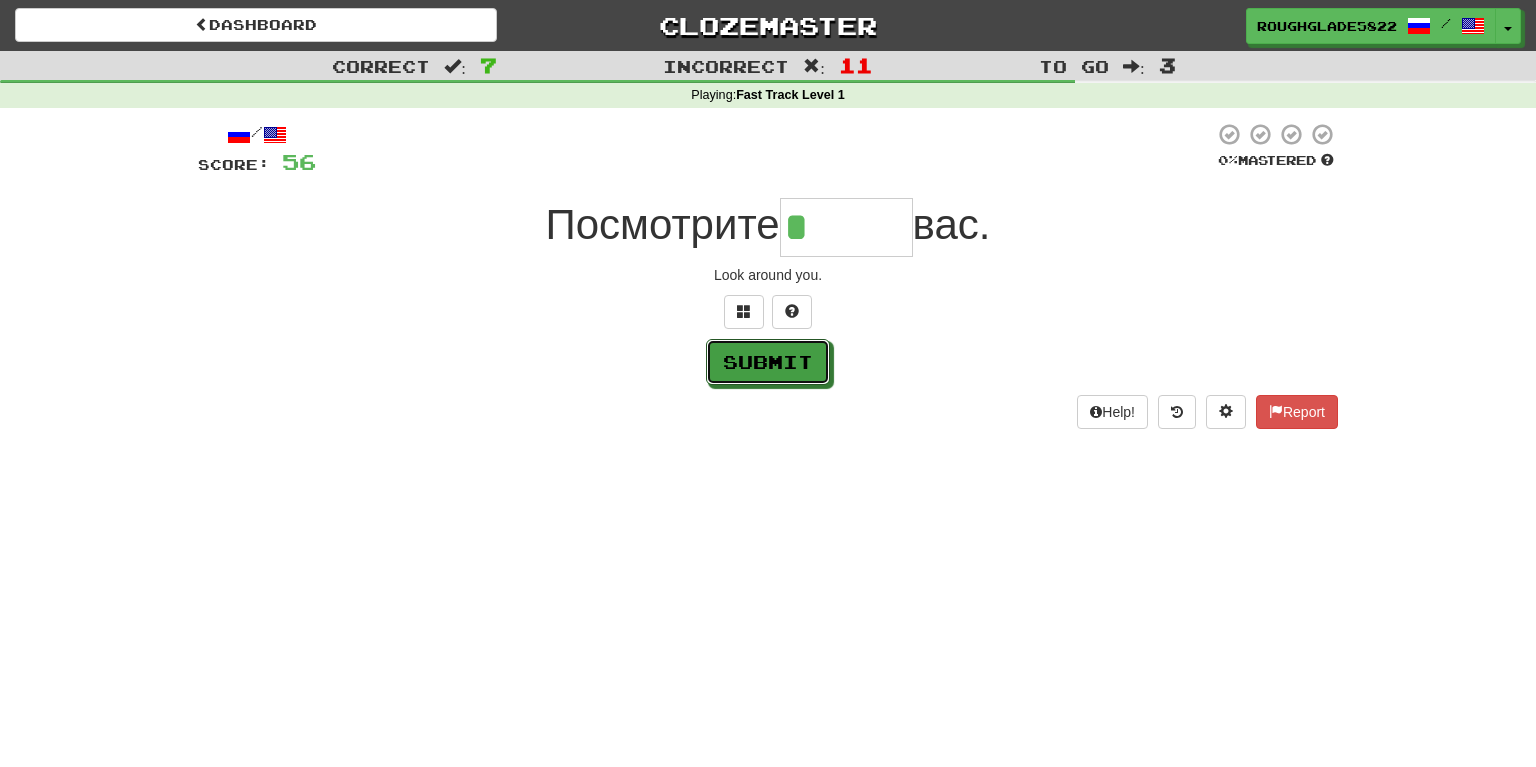 click on "Submit" at bounding box center [768, 362] 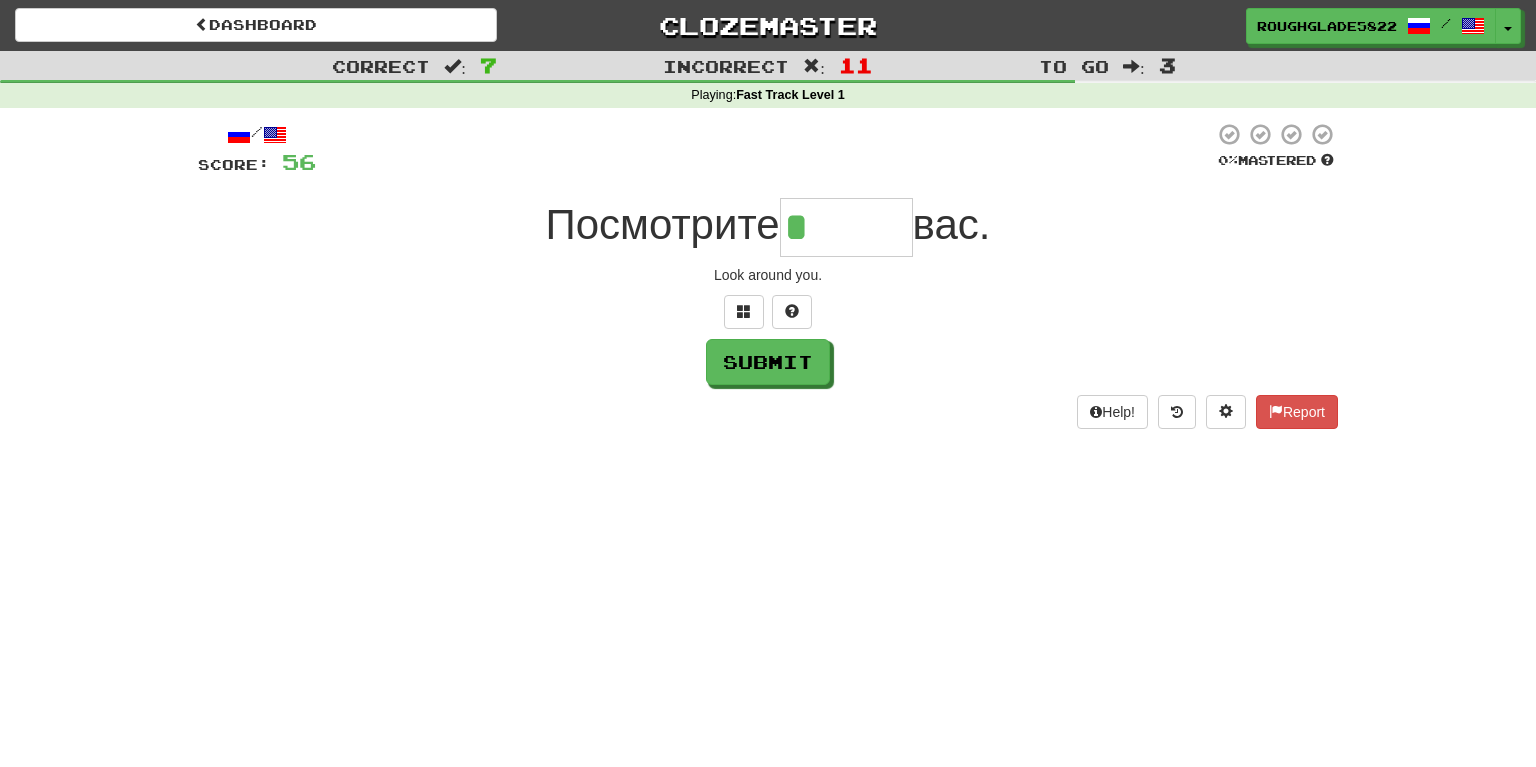 type on "******" 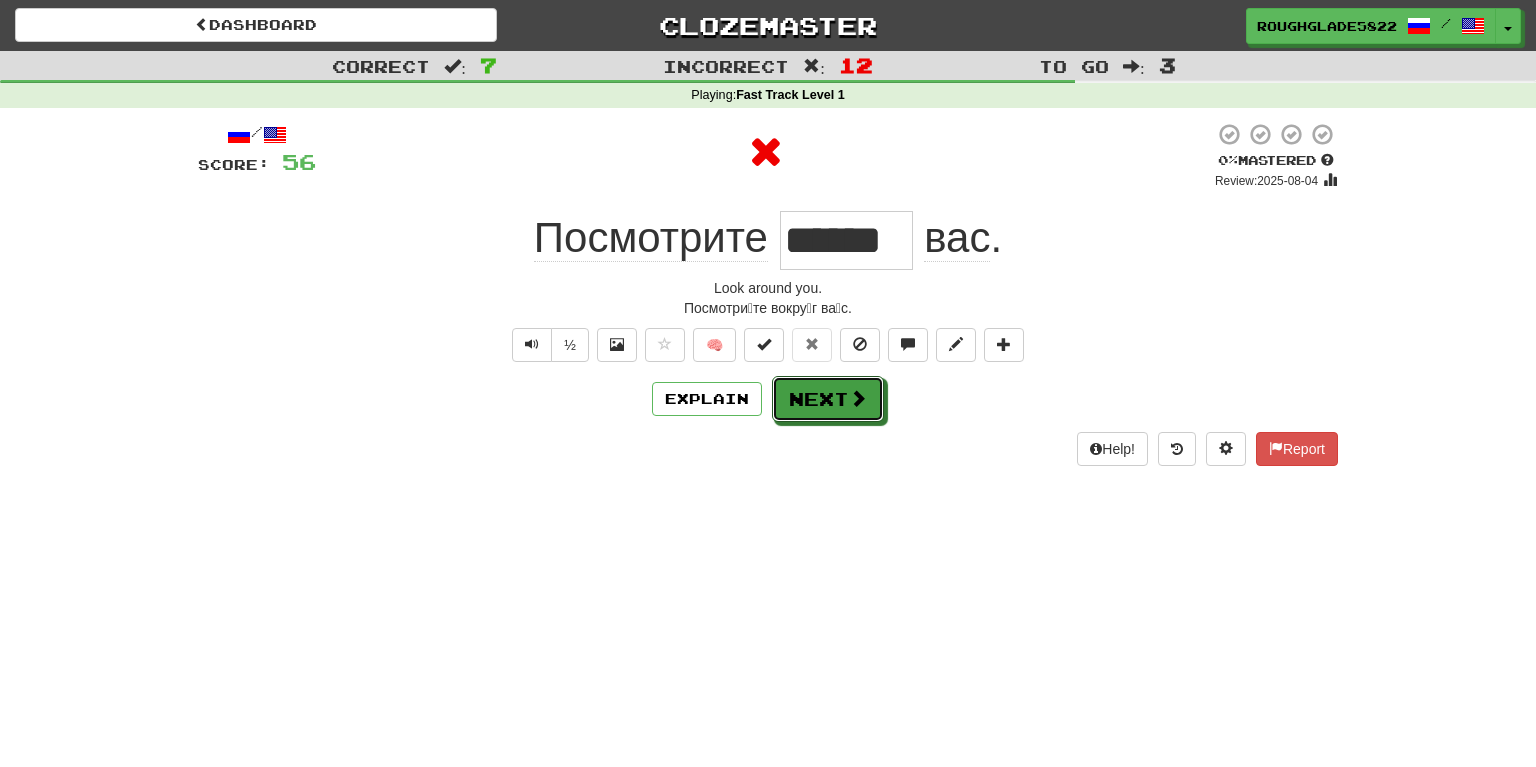 click at bounding box center (858, 398) 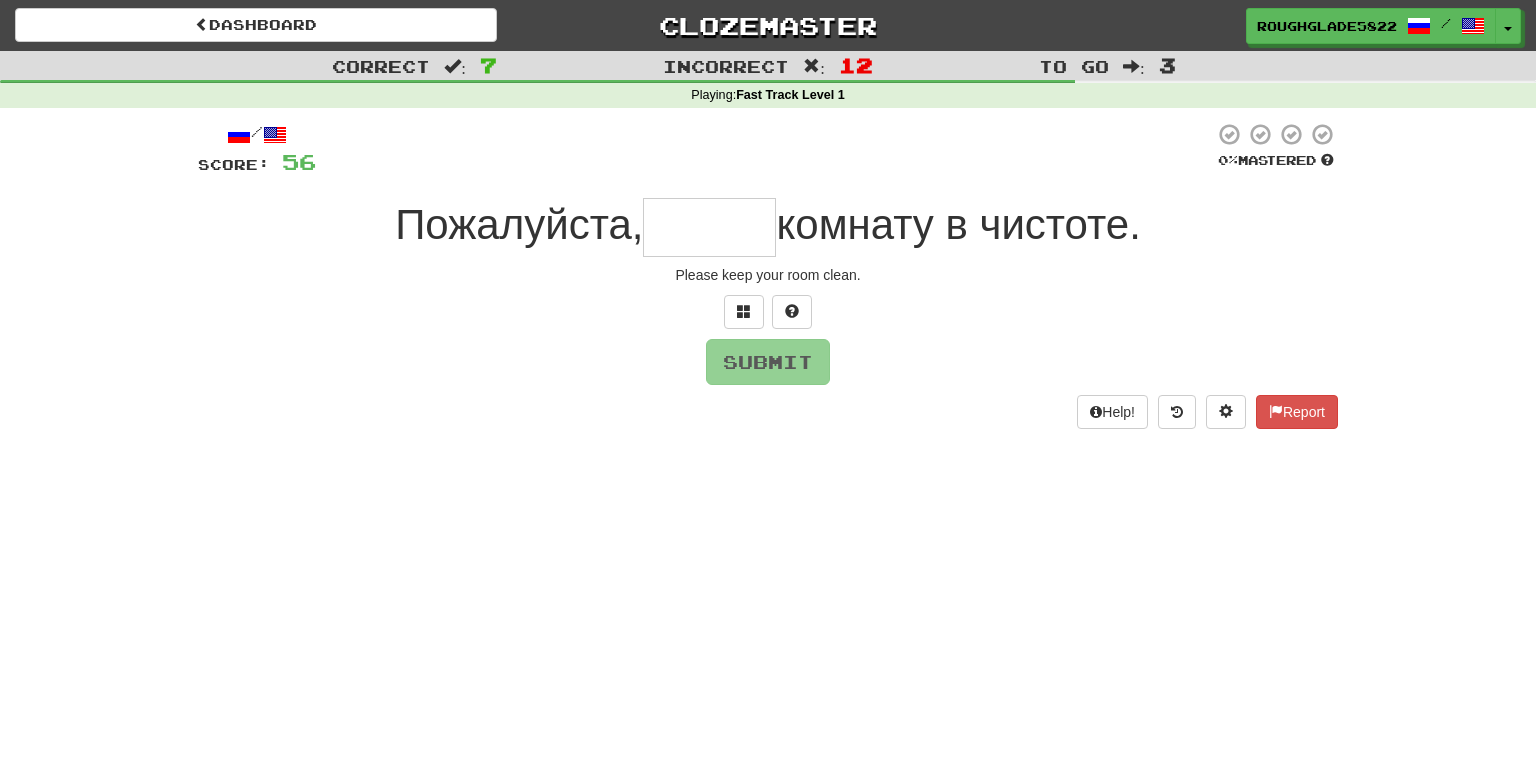 type on "*" 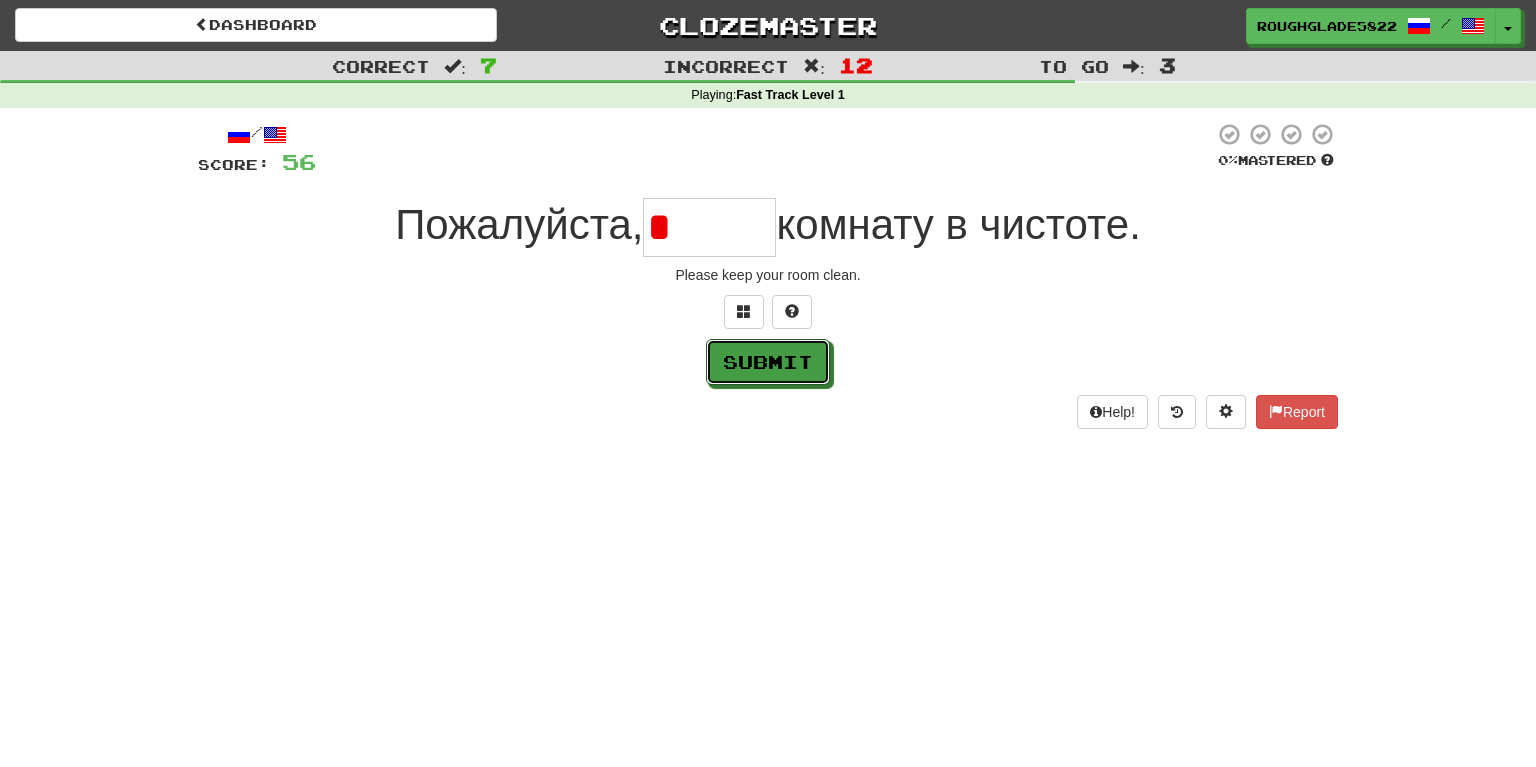 click on "Submit" at bounding box center (768, 362) 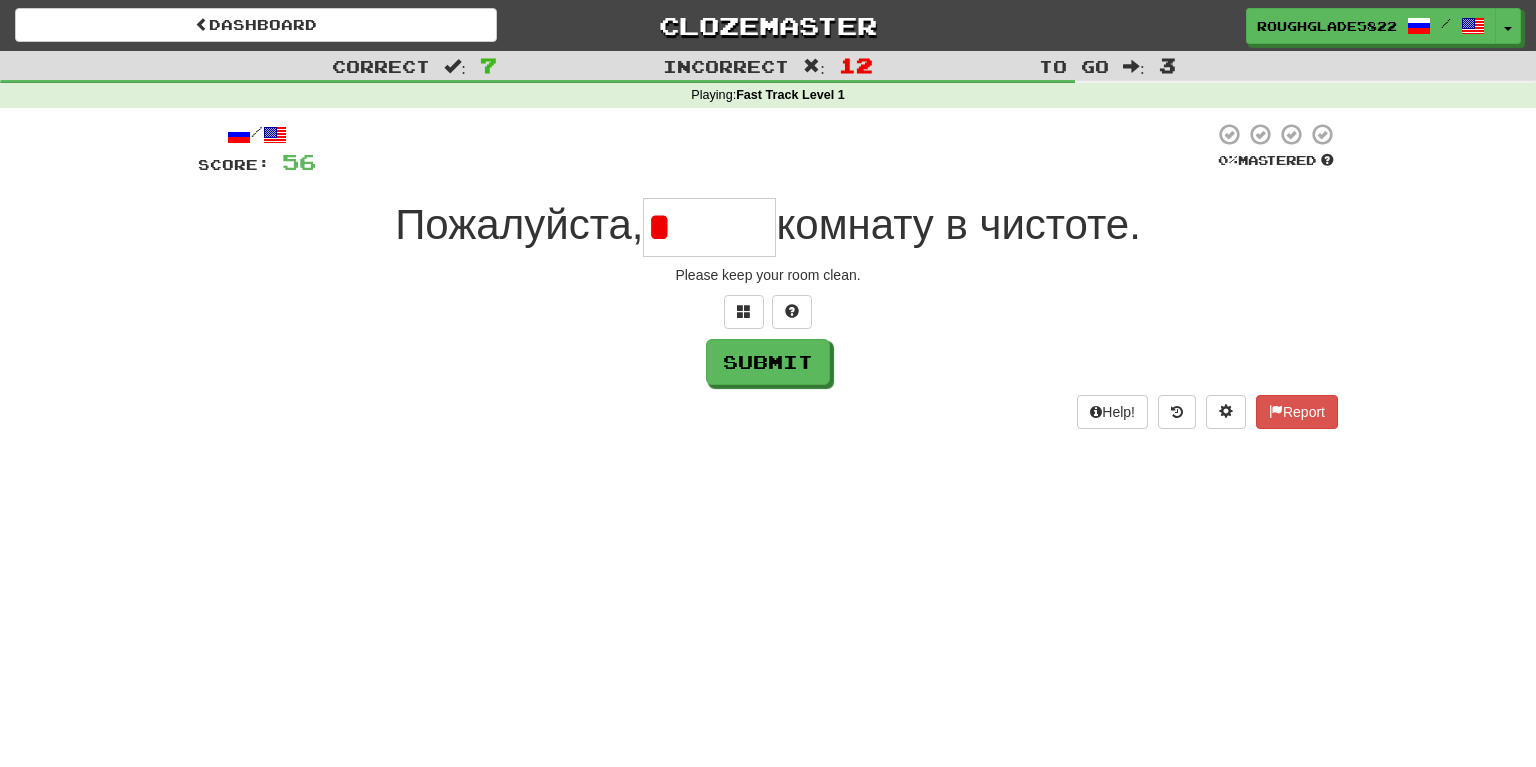 type on "*****" 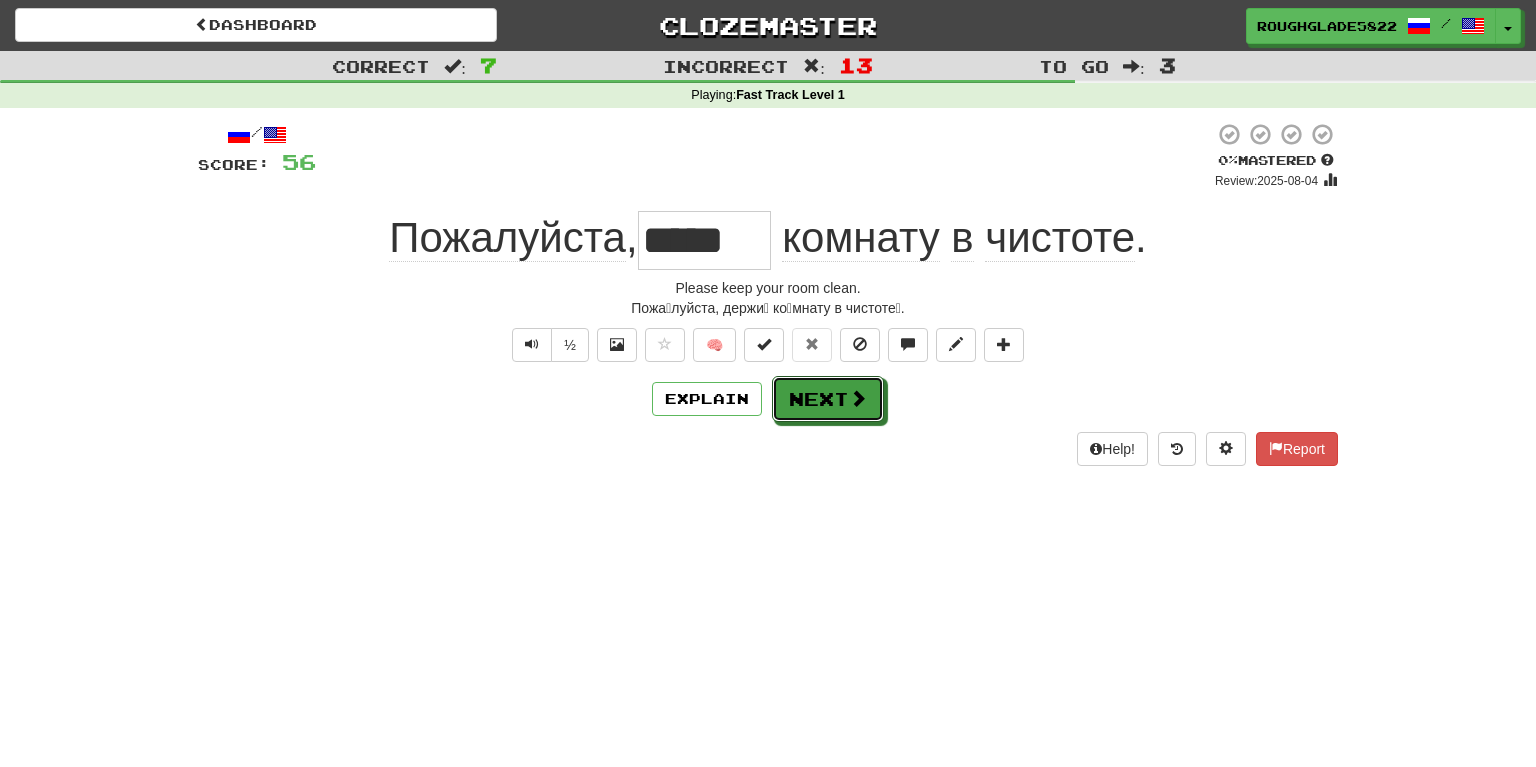 click on "Next" at bounding box center (828, 399) 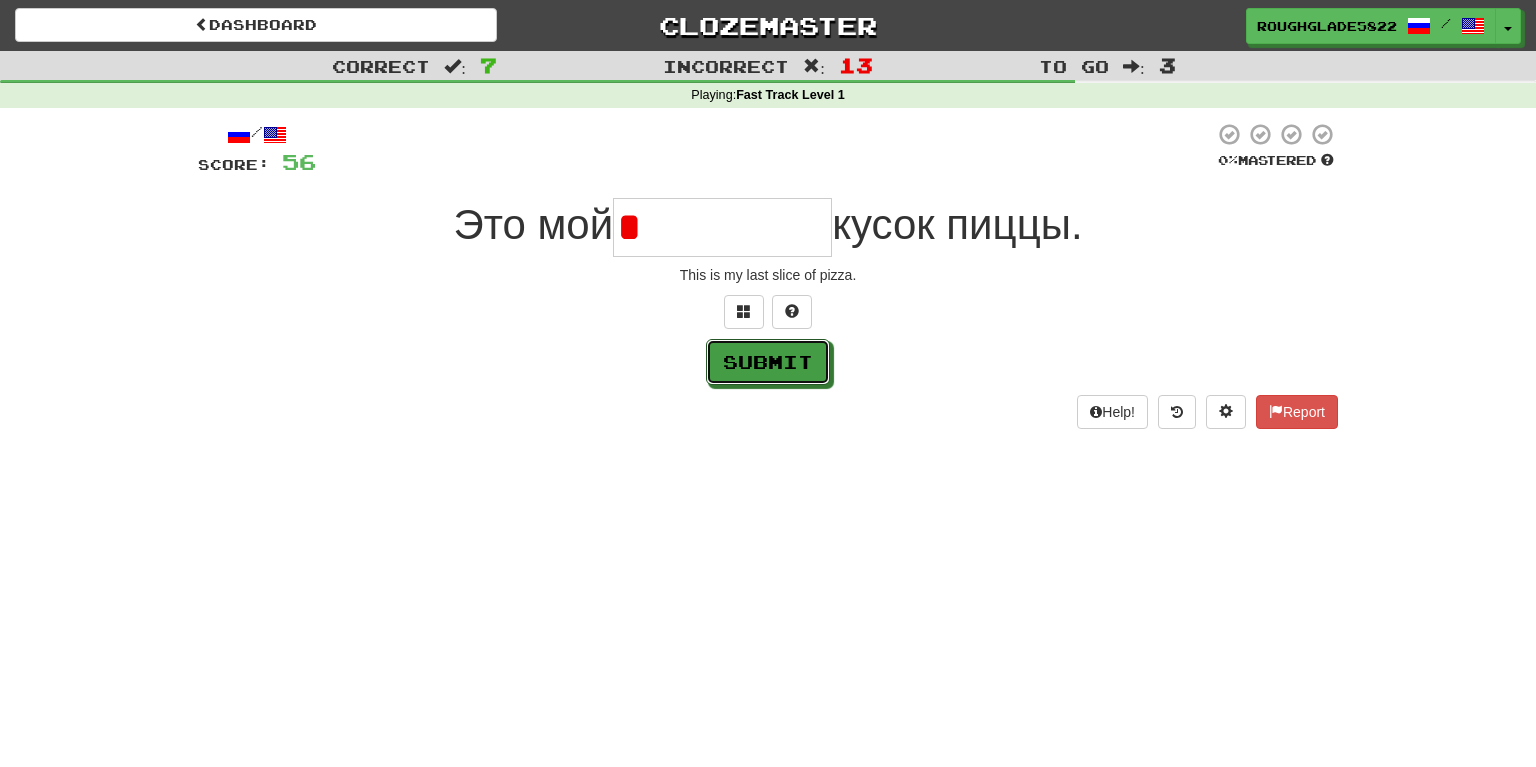 click on "Submit" at bounding box center (768, 362) 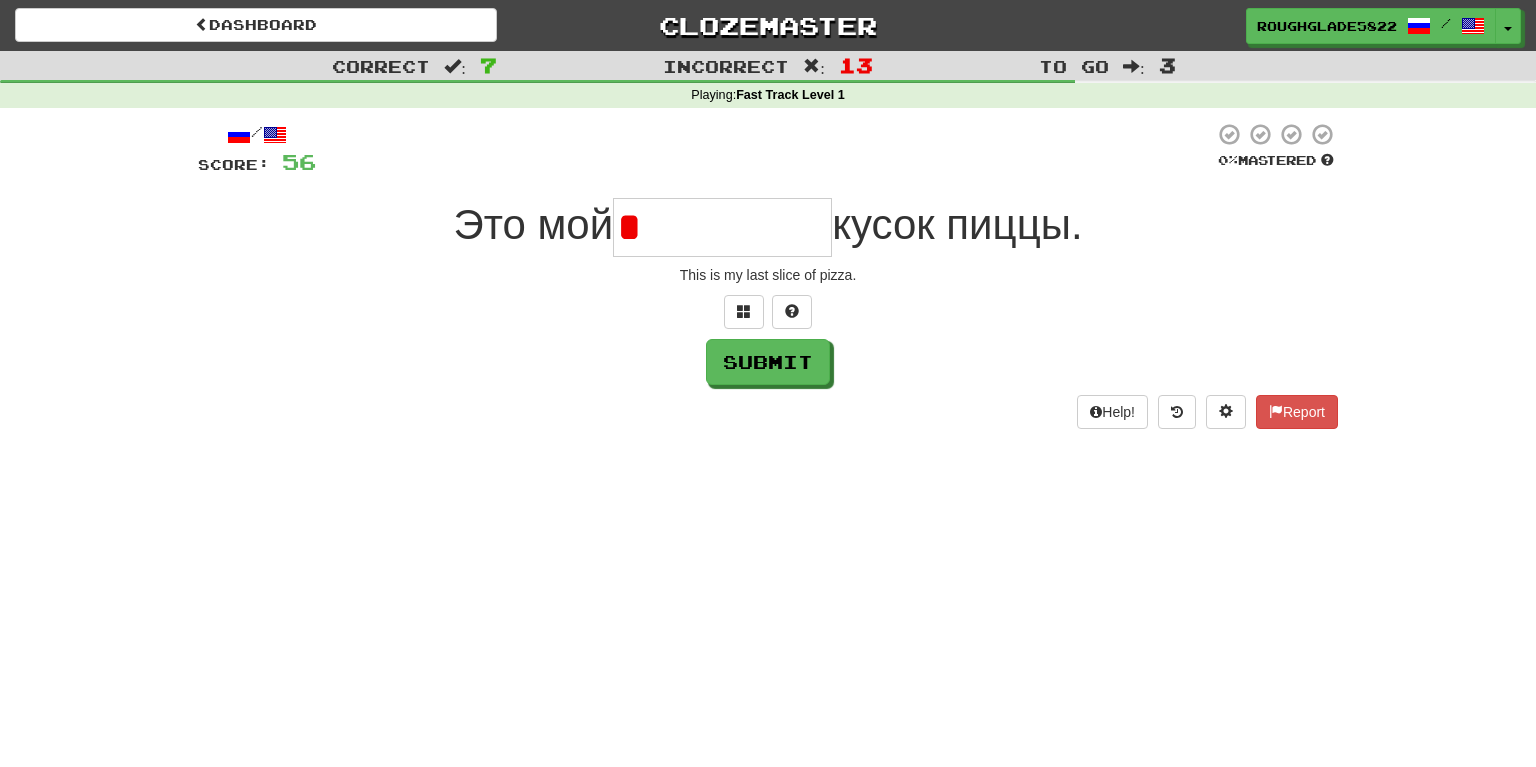 type on "*********" 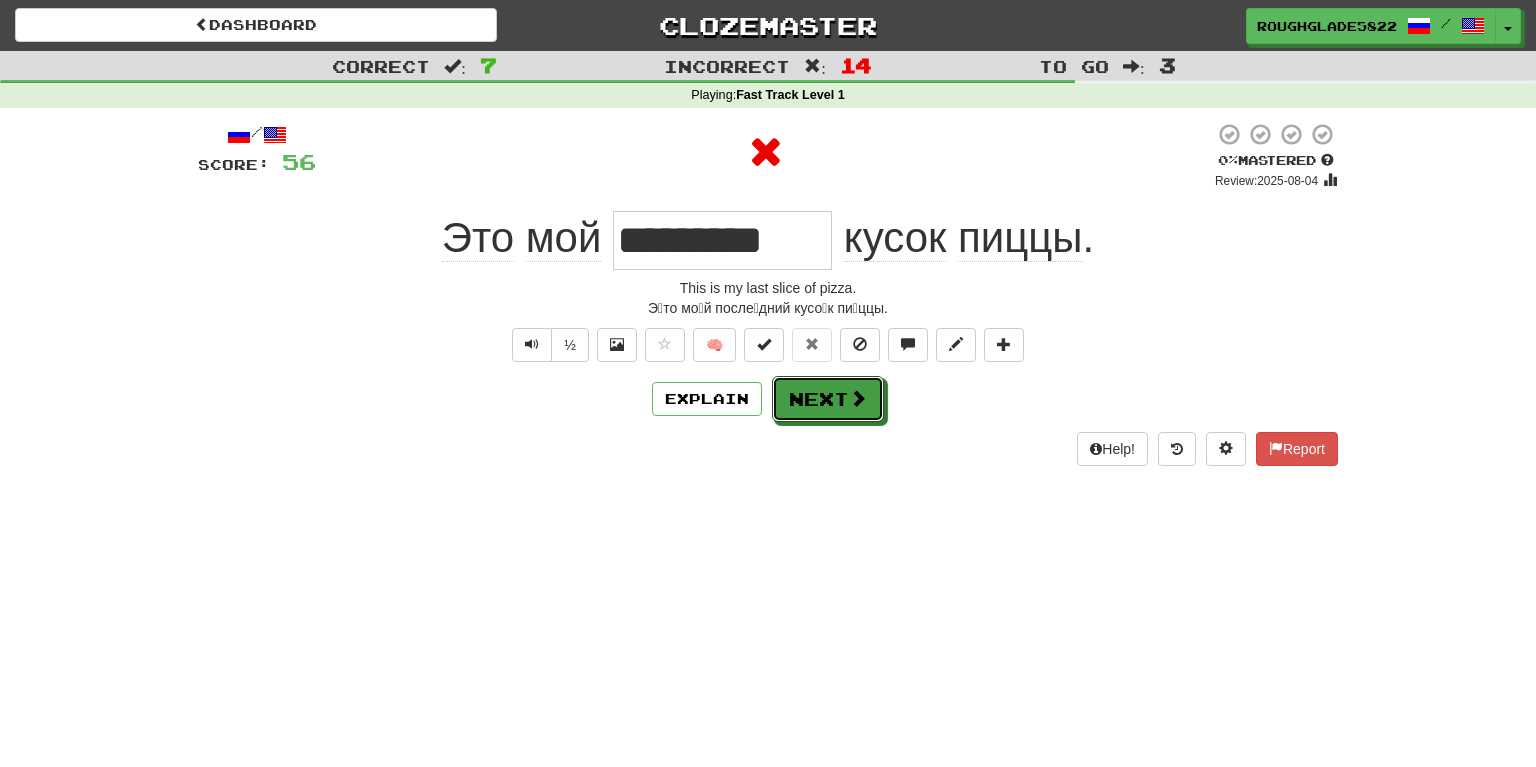 click on "Next" at bounding box center (828, 399) 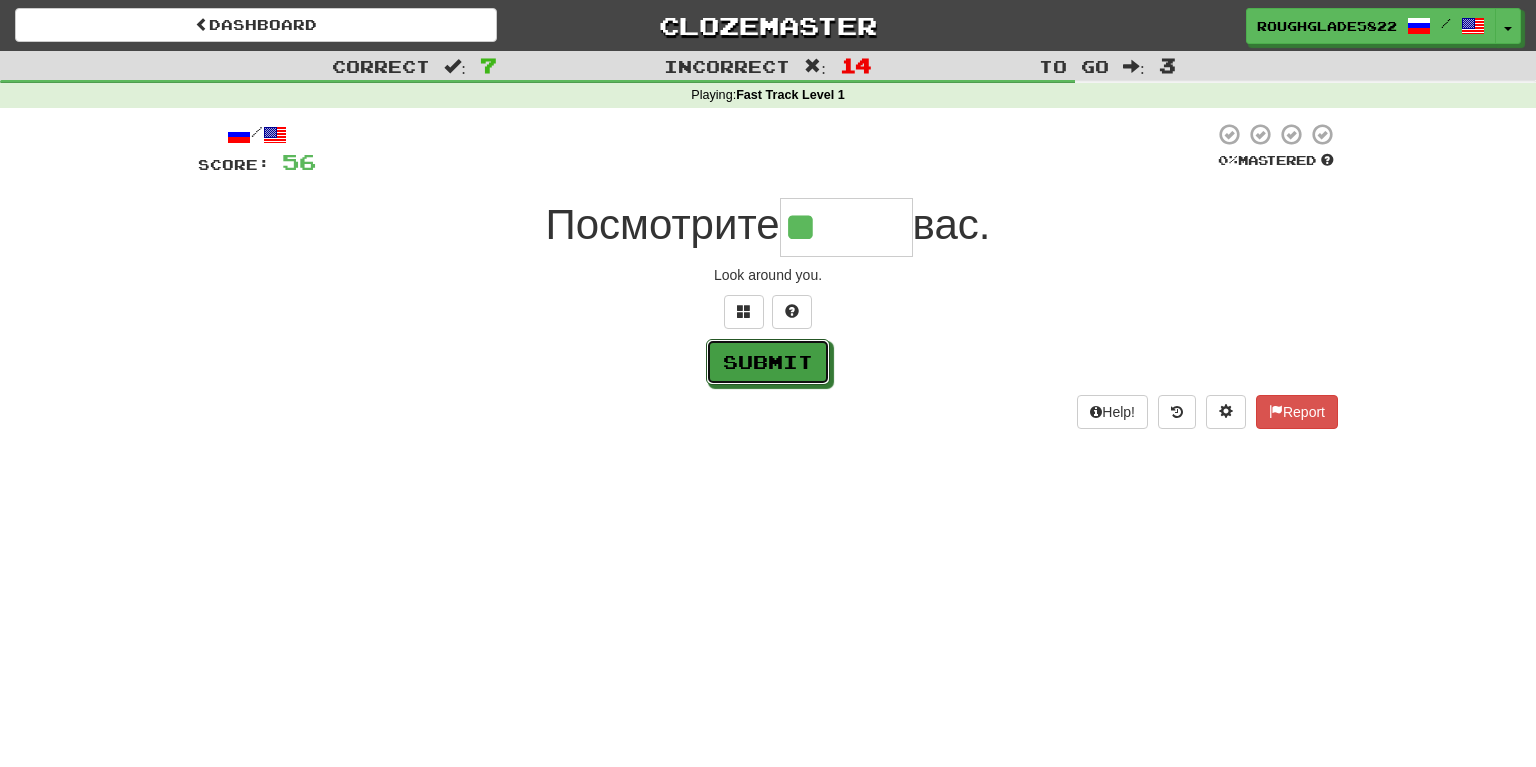 click on "Submit" at bounding box center [768, 362] 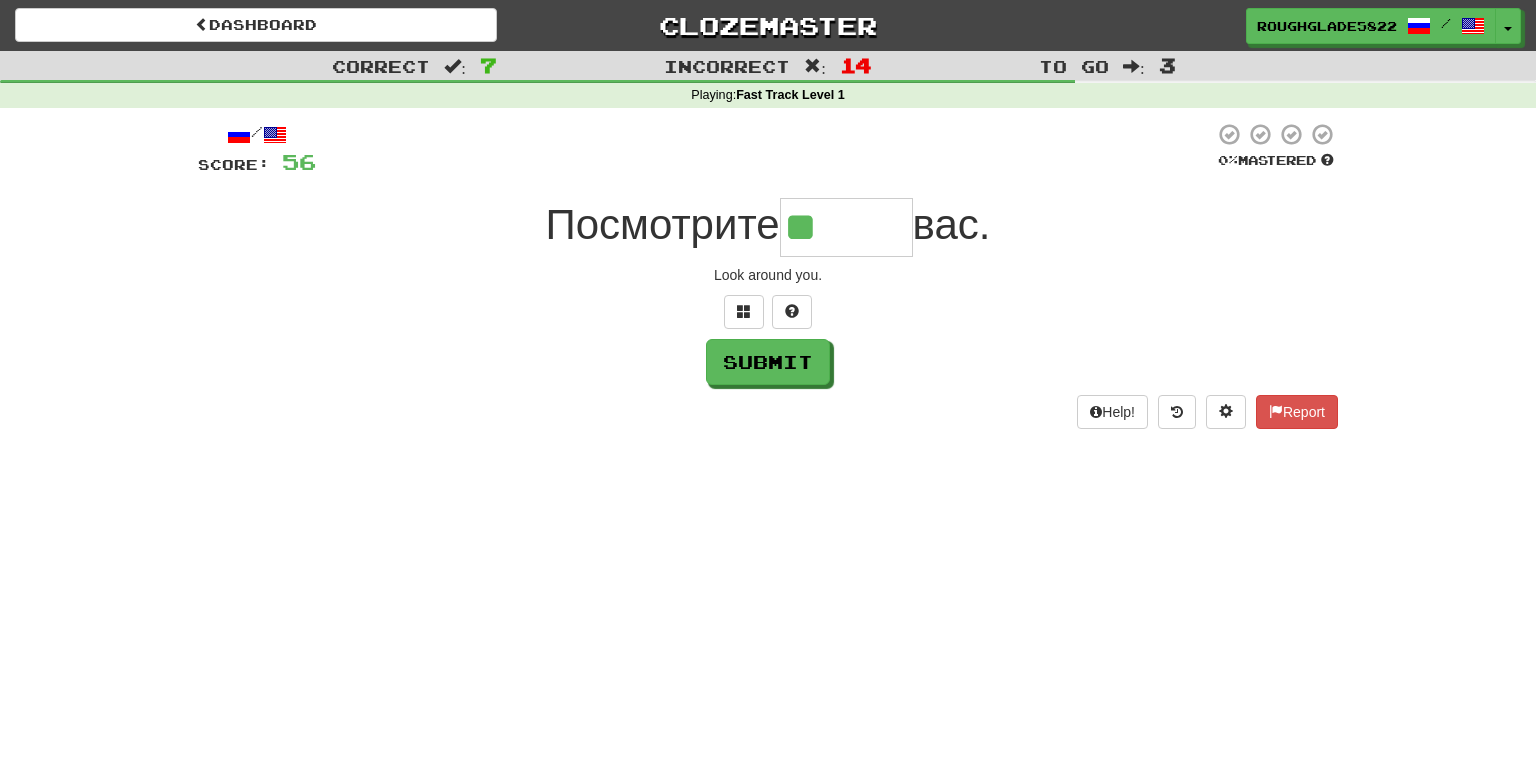 type on "******" 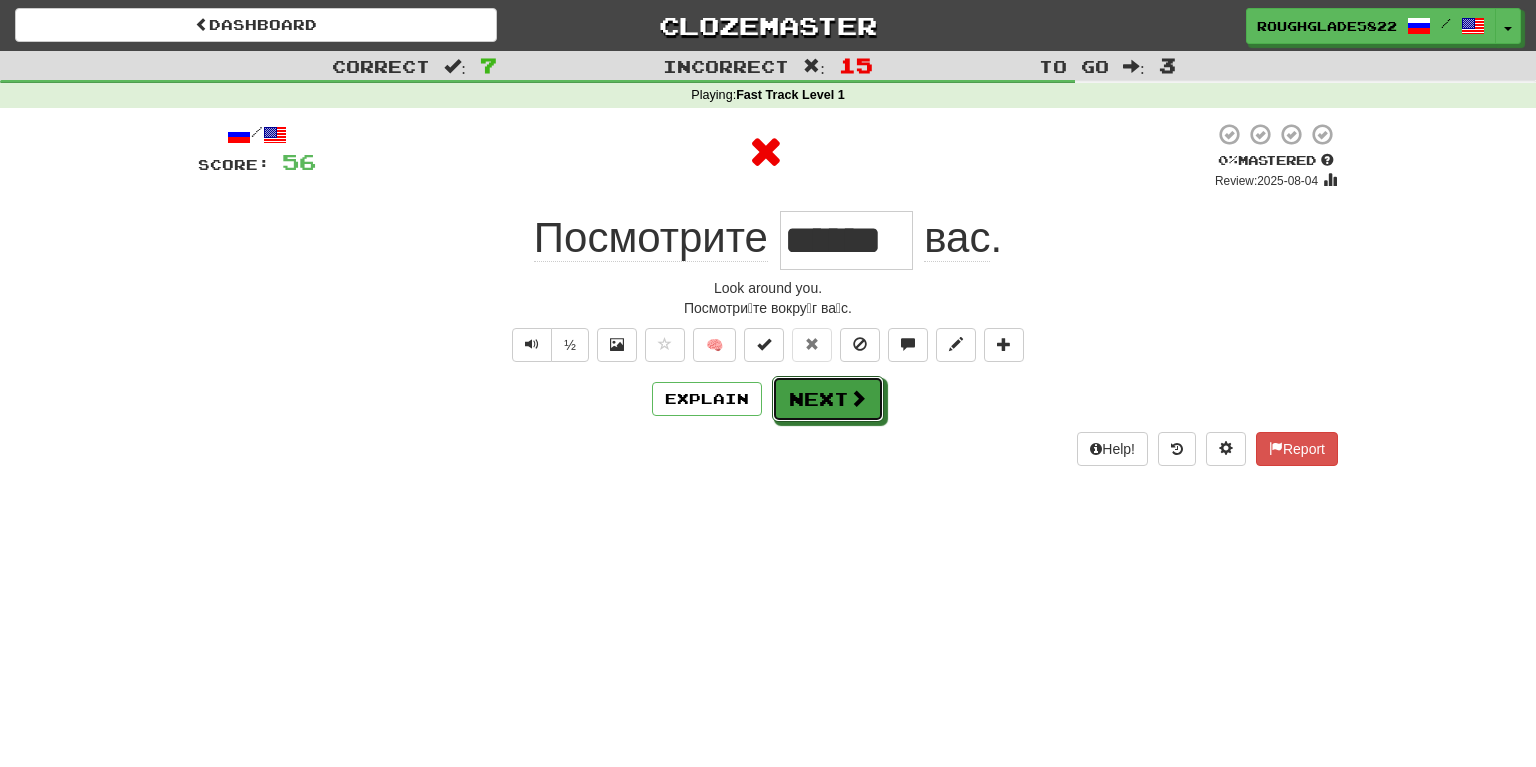 click on "Next" at bounding box center (828, 399) 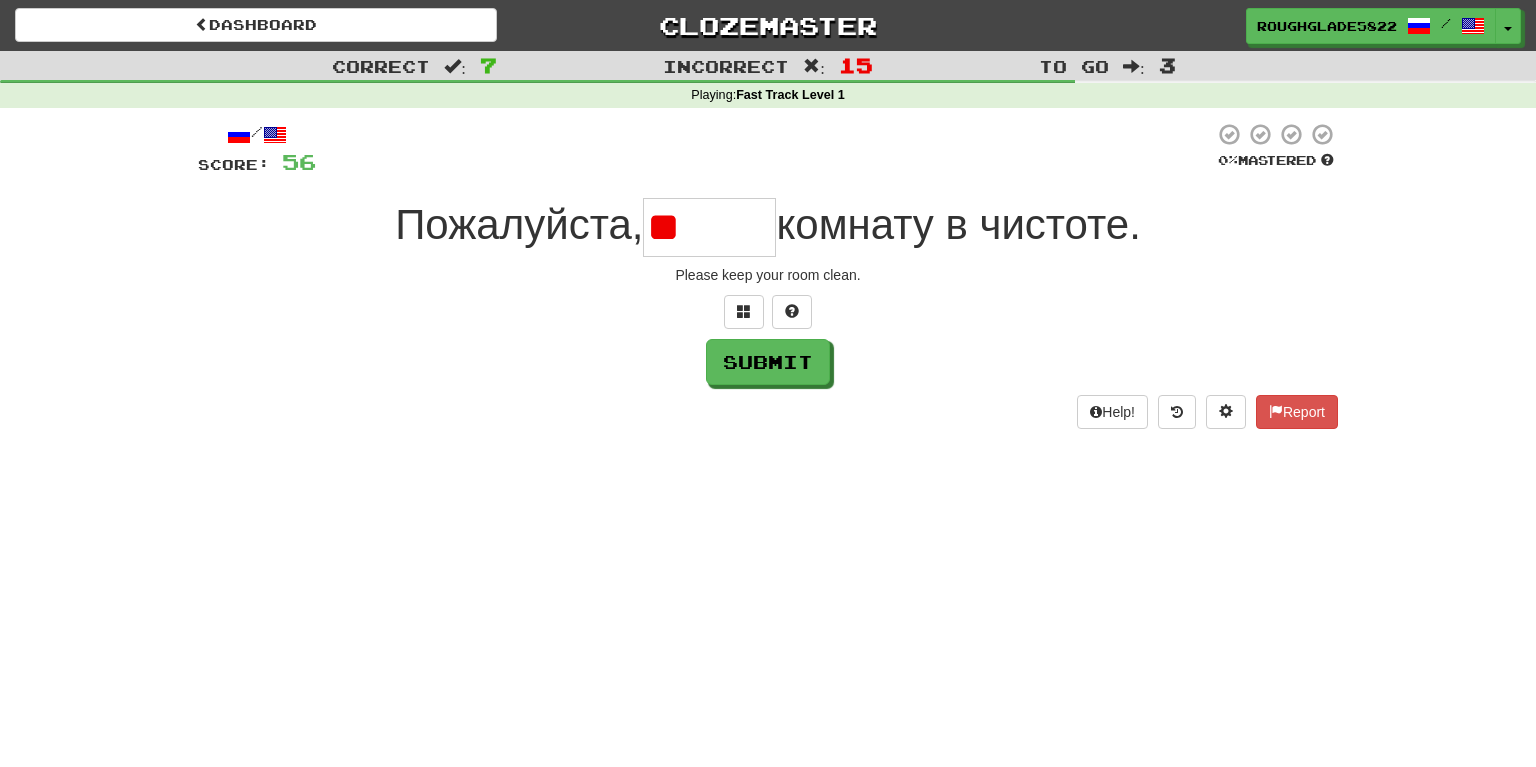 type on "*" 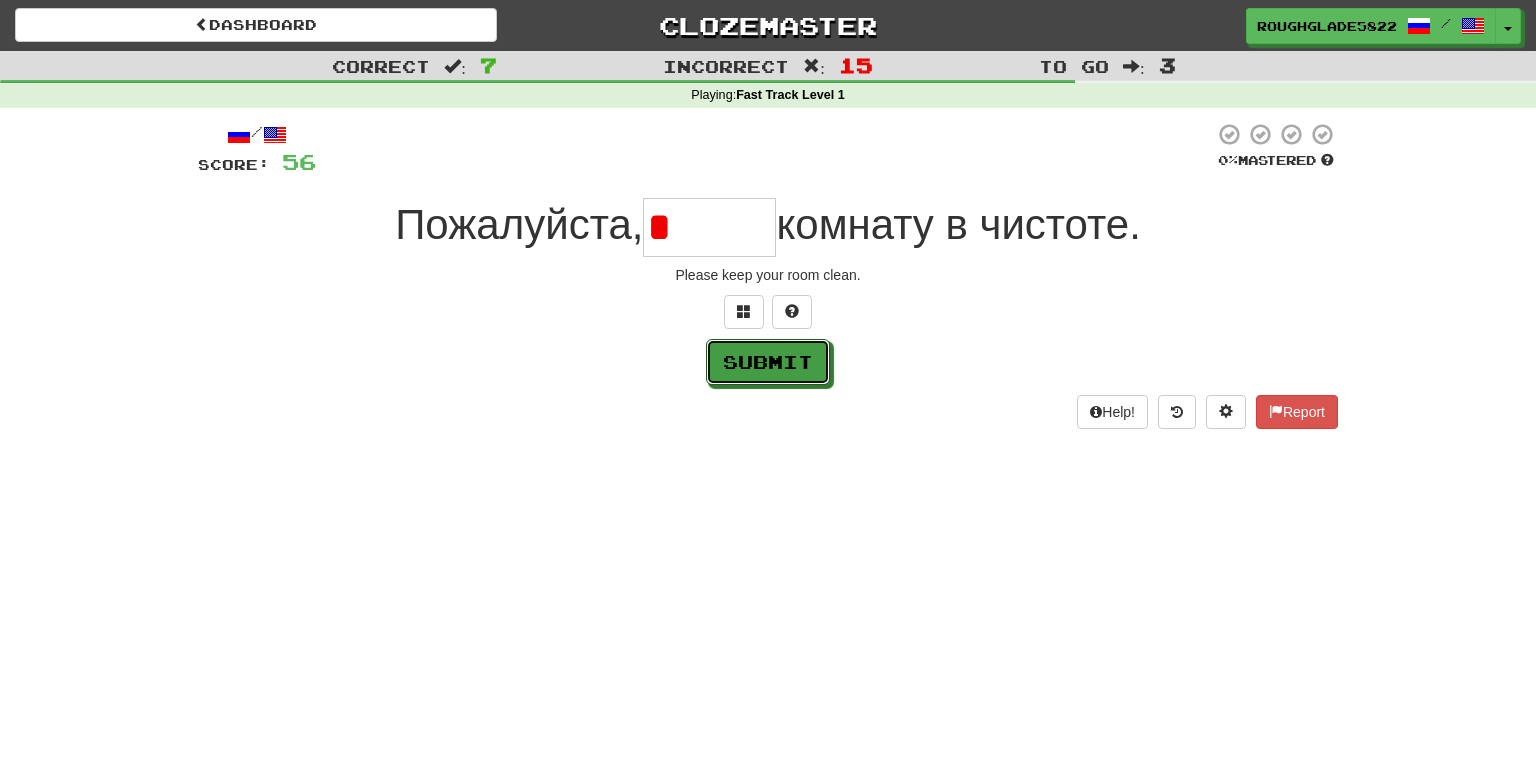 click on "Submit" at bounding box center [768, 362] 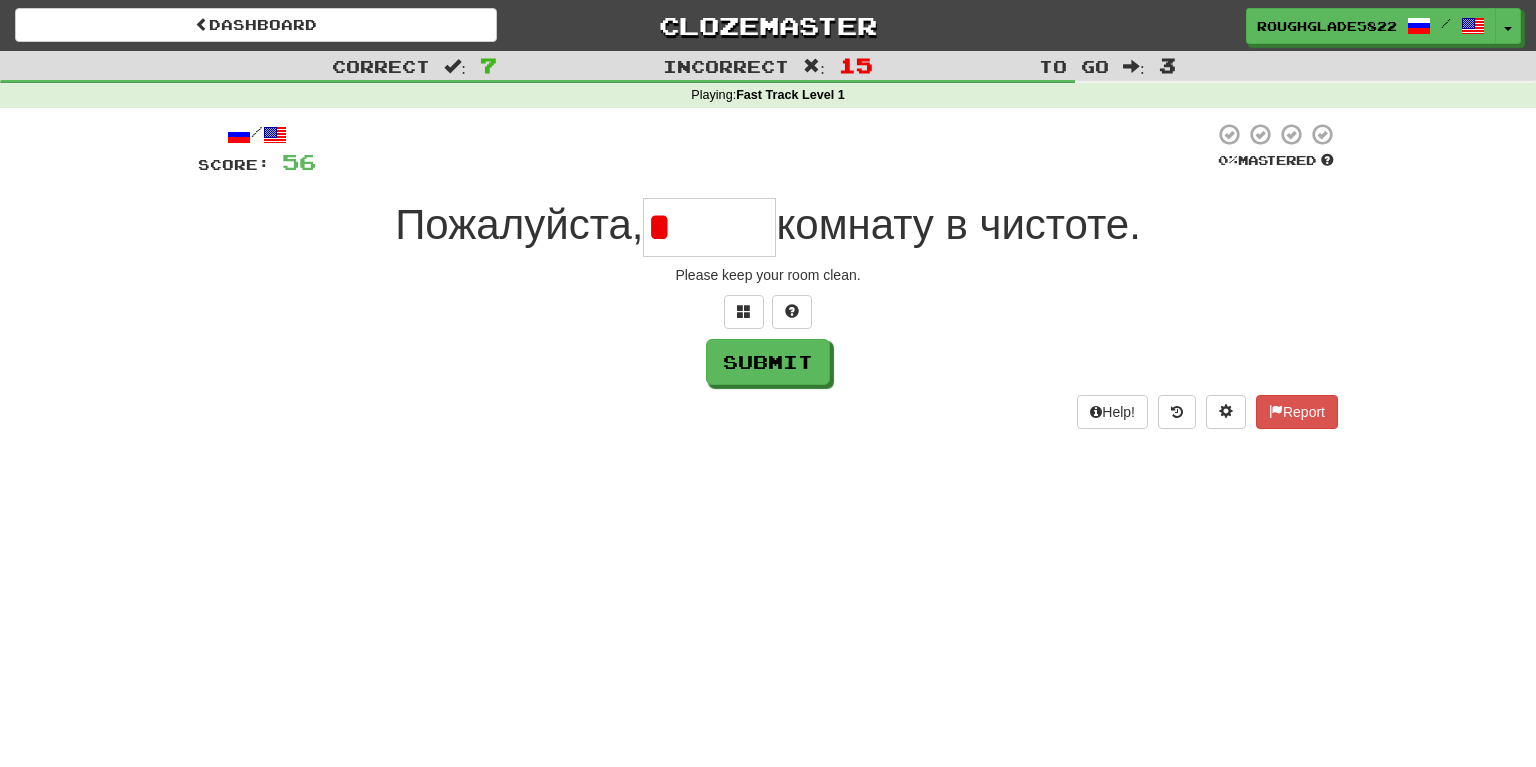 type on "*****" 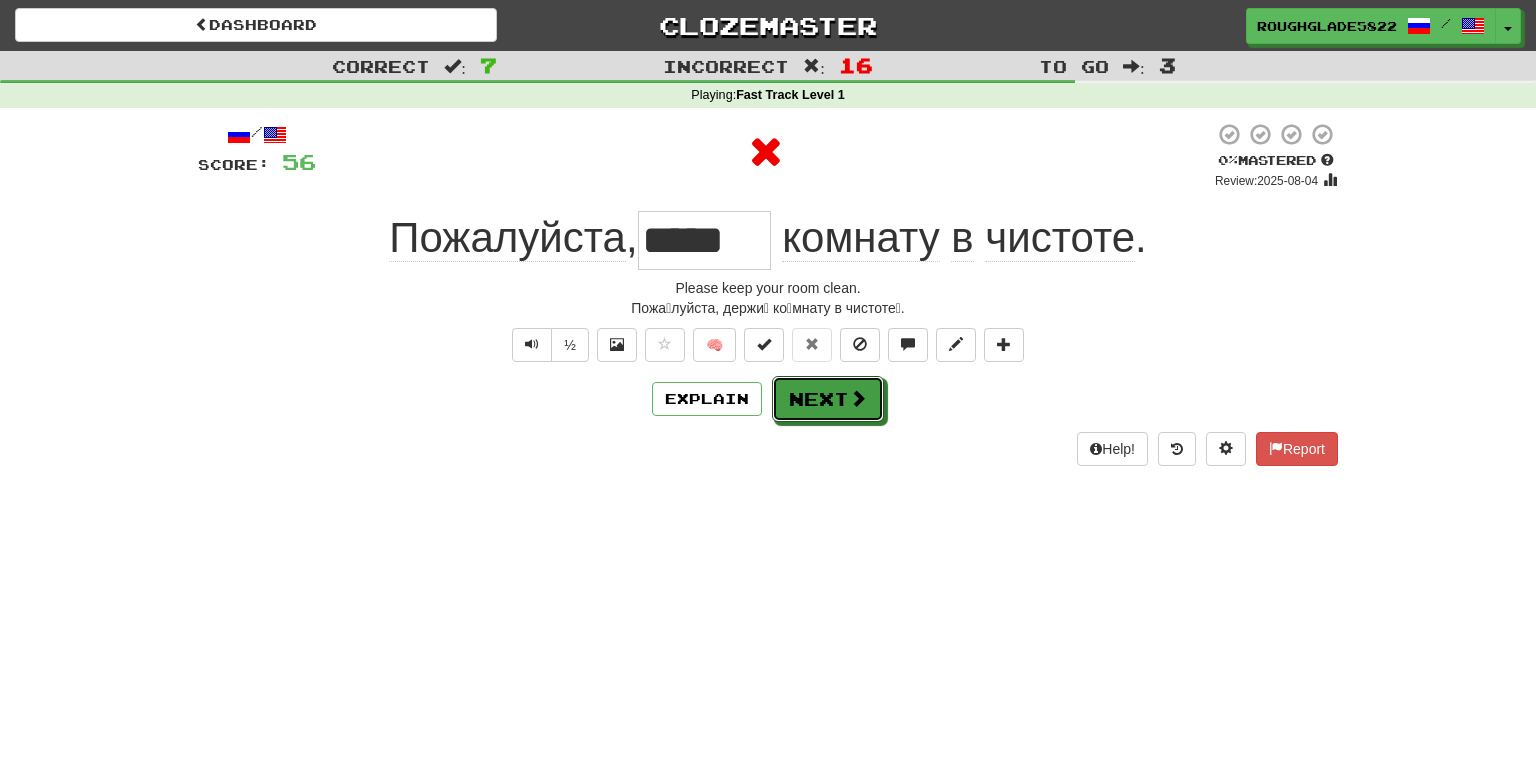 click on "Next" at bounding box center [828, 399] 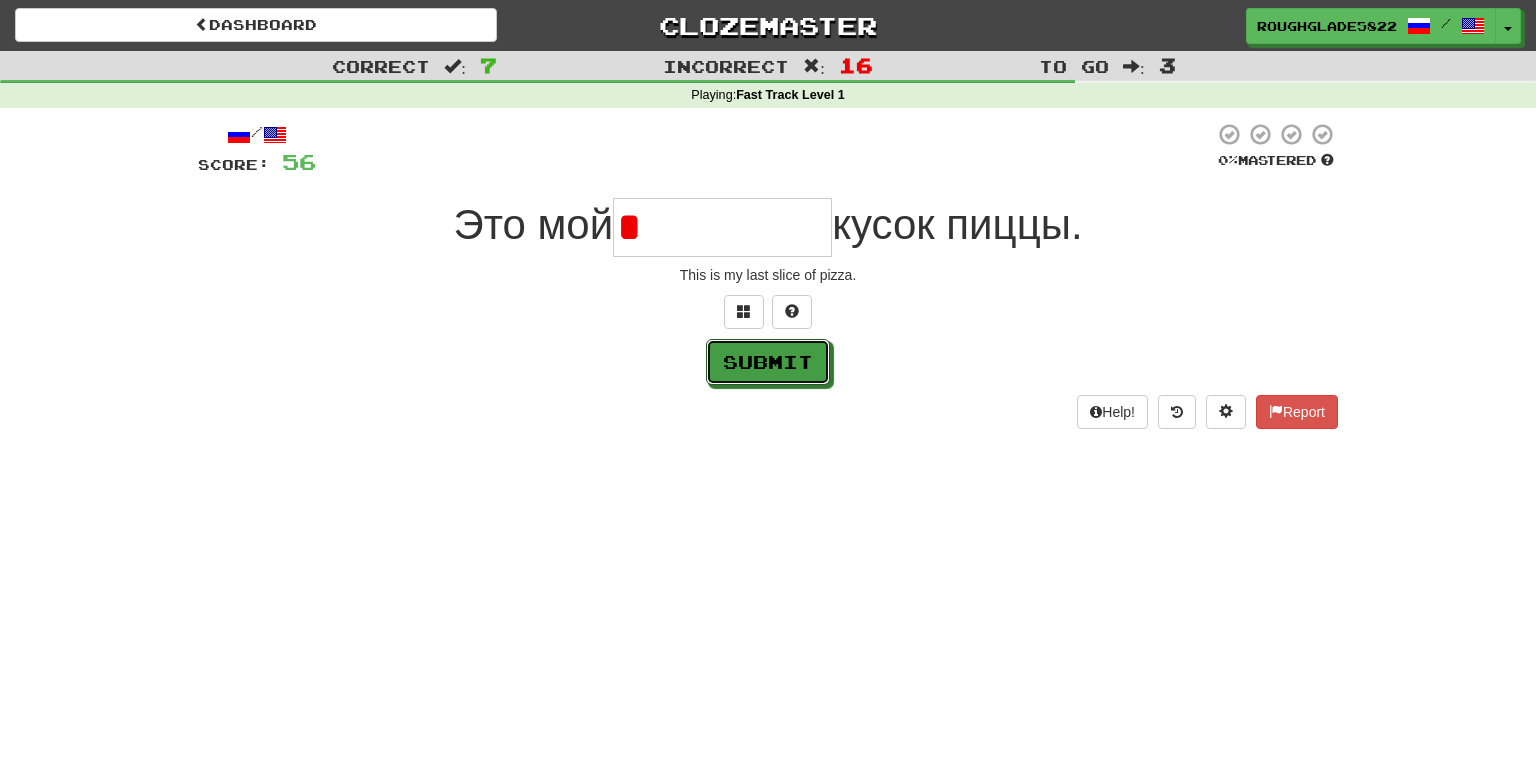 click on "Submit" at bounding box center (768, 362) 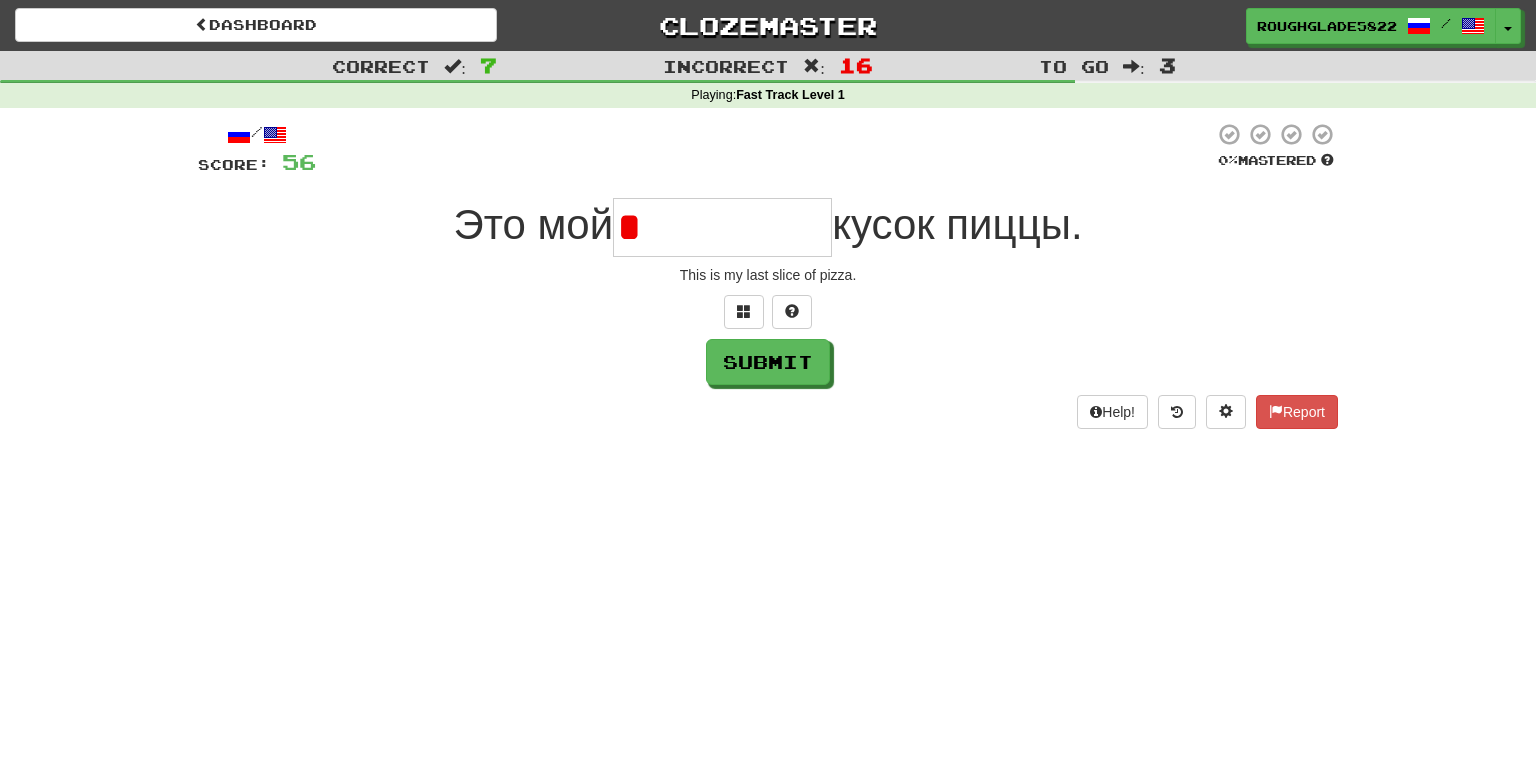 type on "*********" 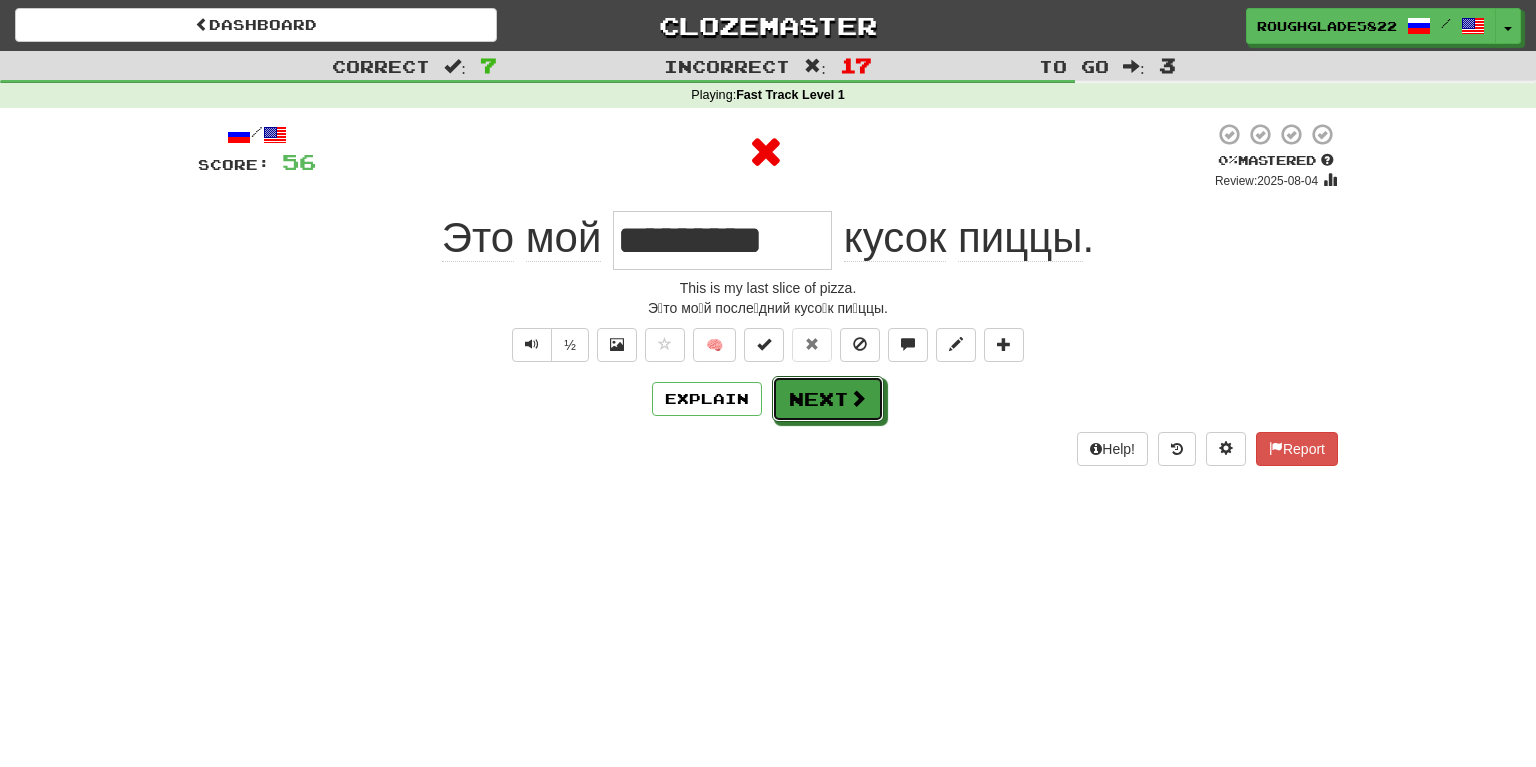click on "Next" at bounding box center (828, 399) 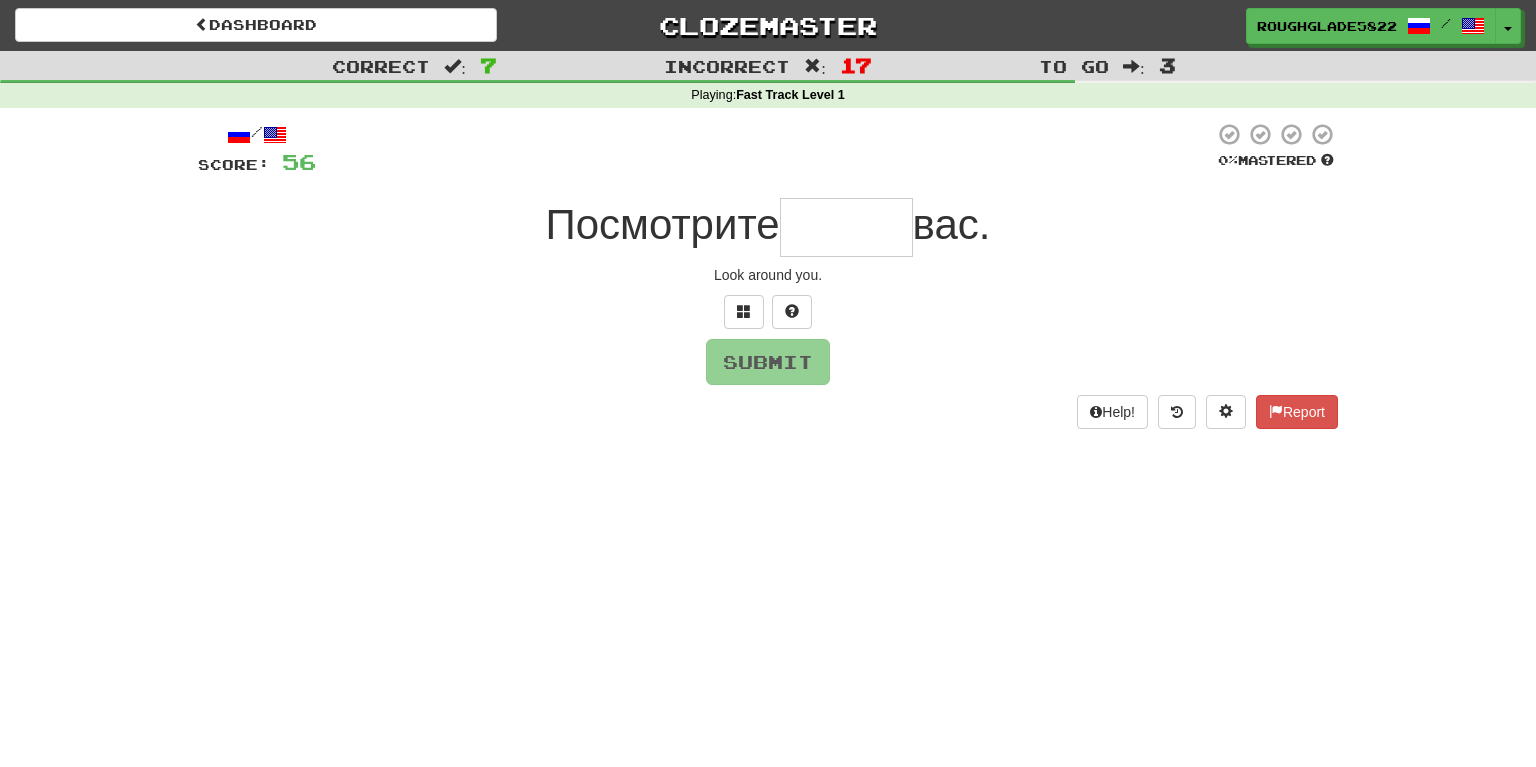 type on "*" 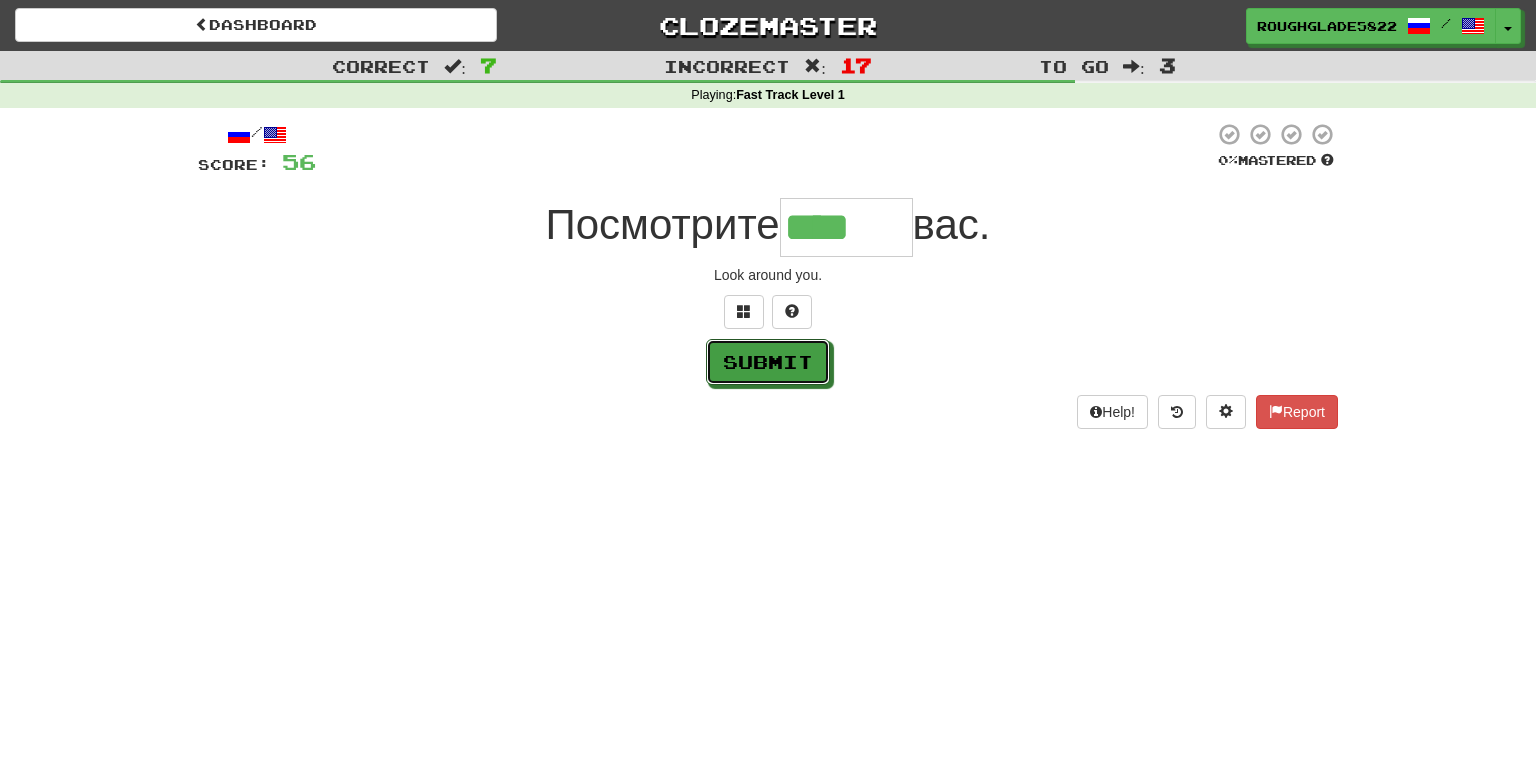 click on "Submit" at bounding box center [768, 362] 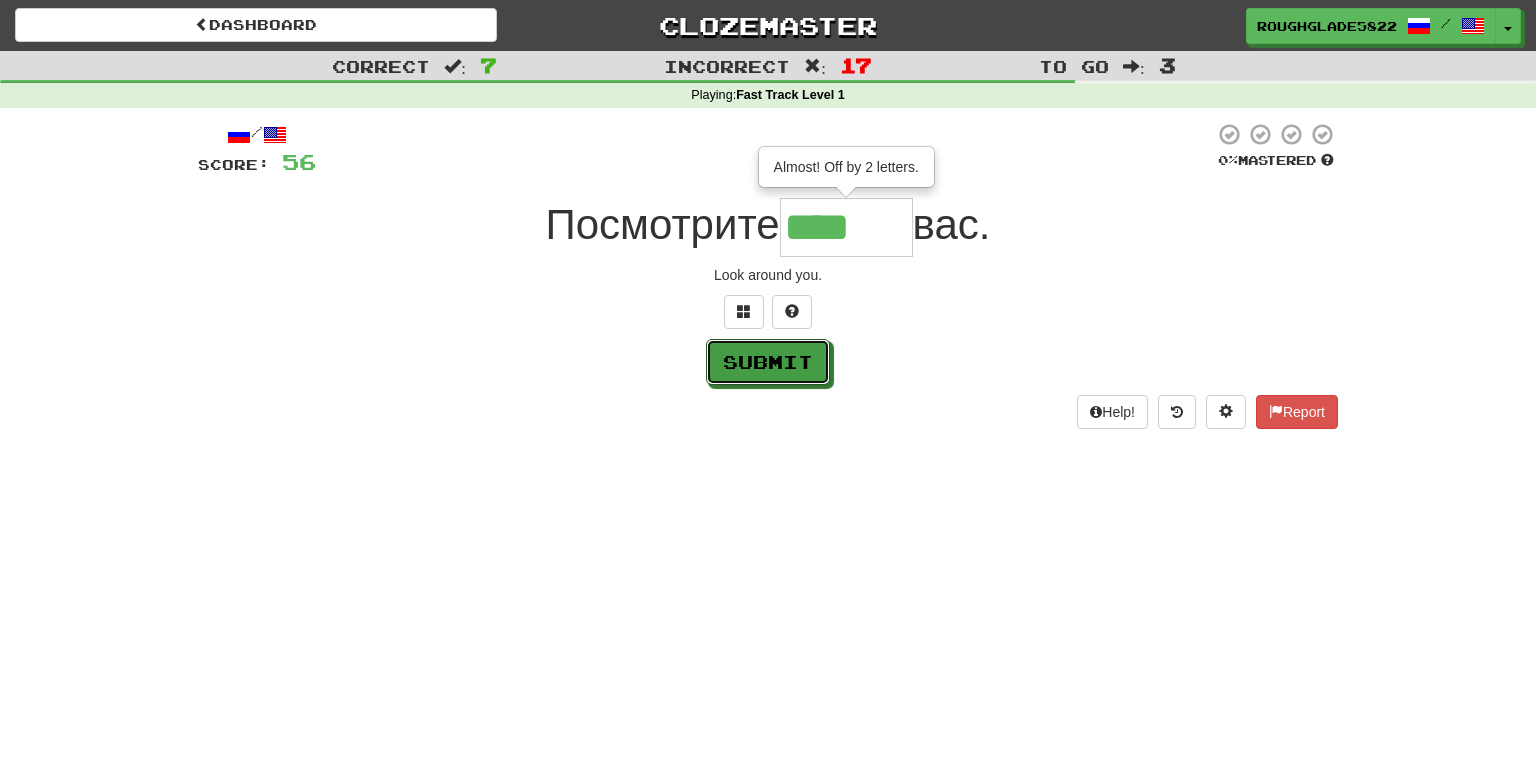 click on "Submit" at bounding box center [768, 362] 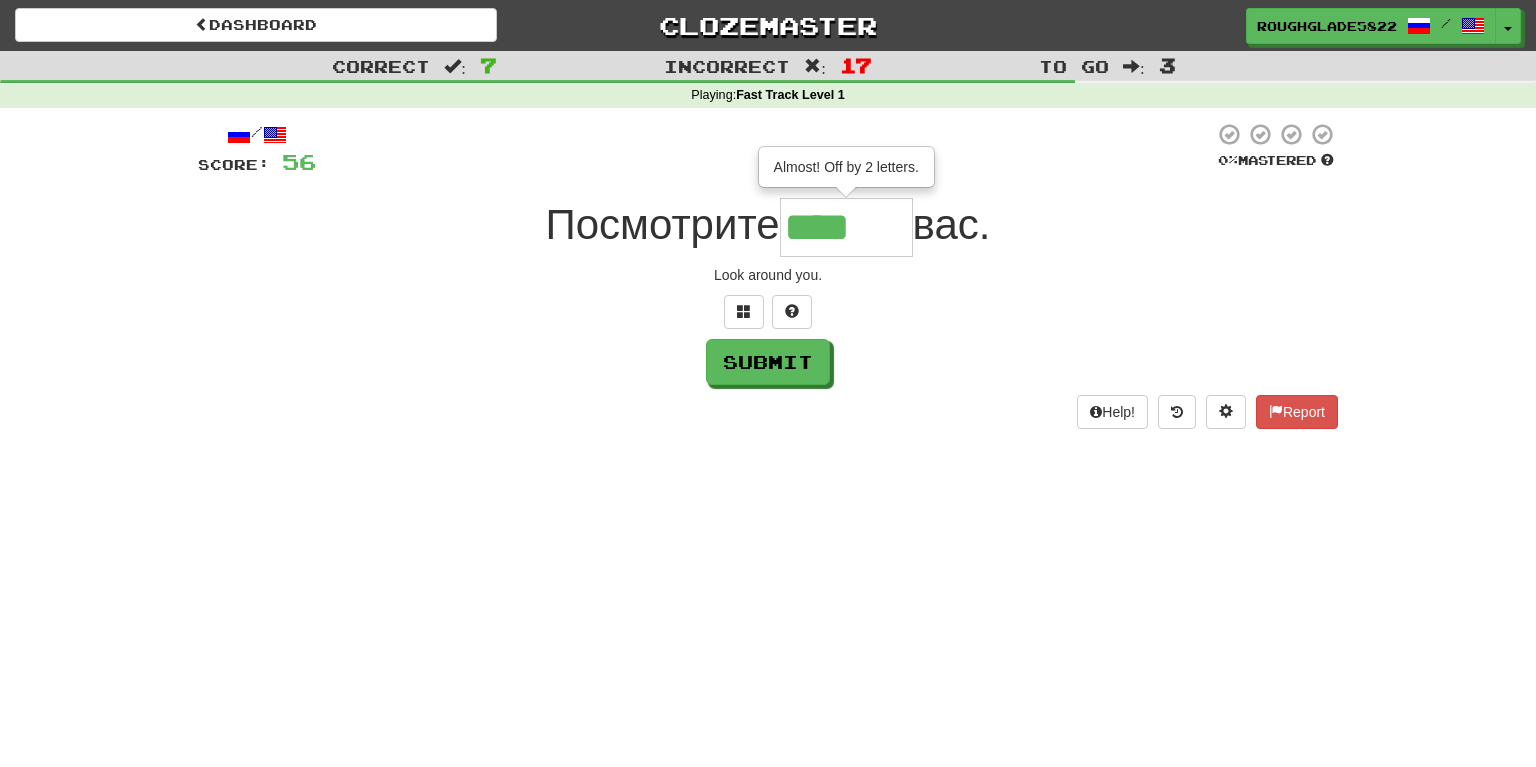 type on "******" 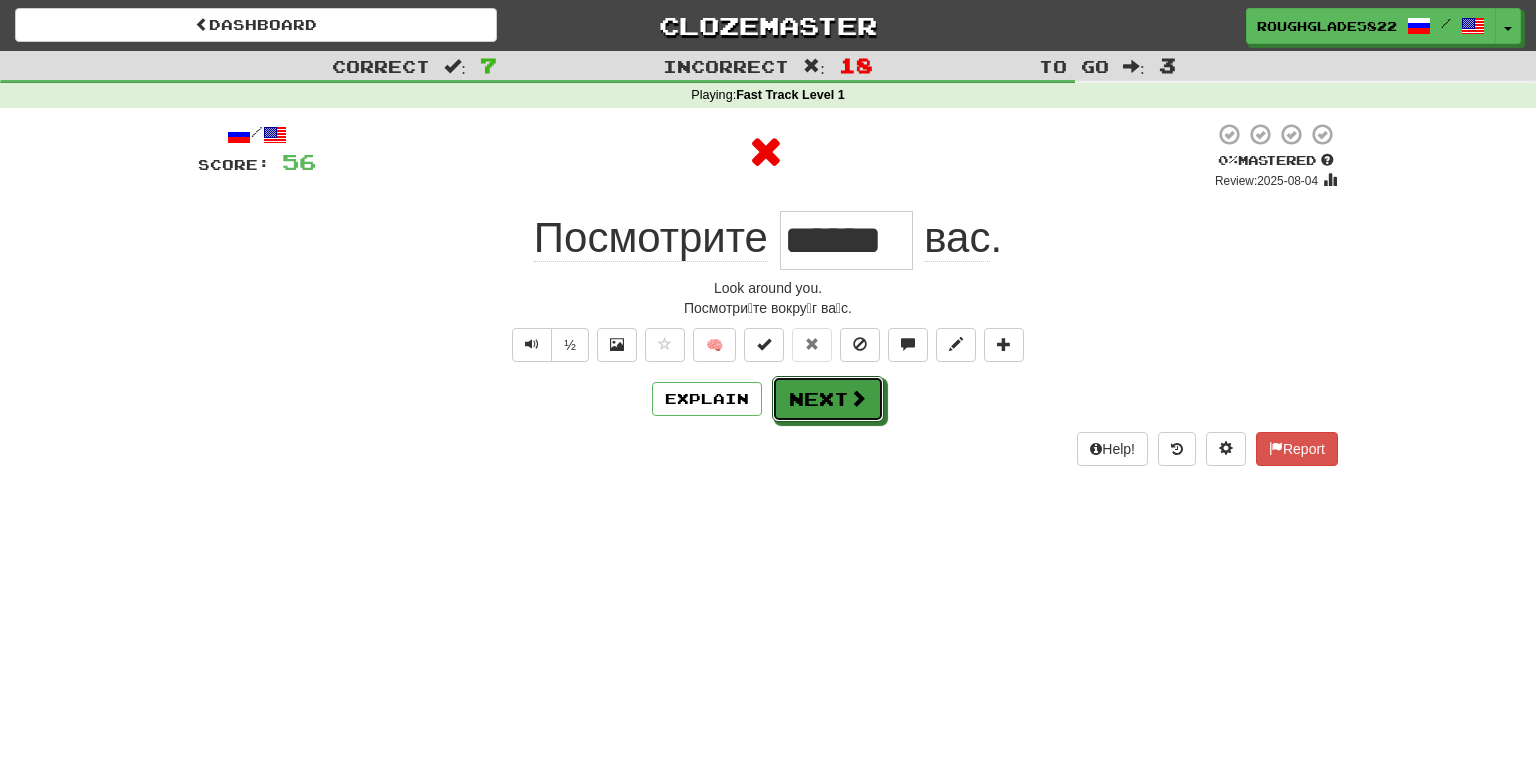 click on "Next" at bounding box center [828, 399] 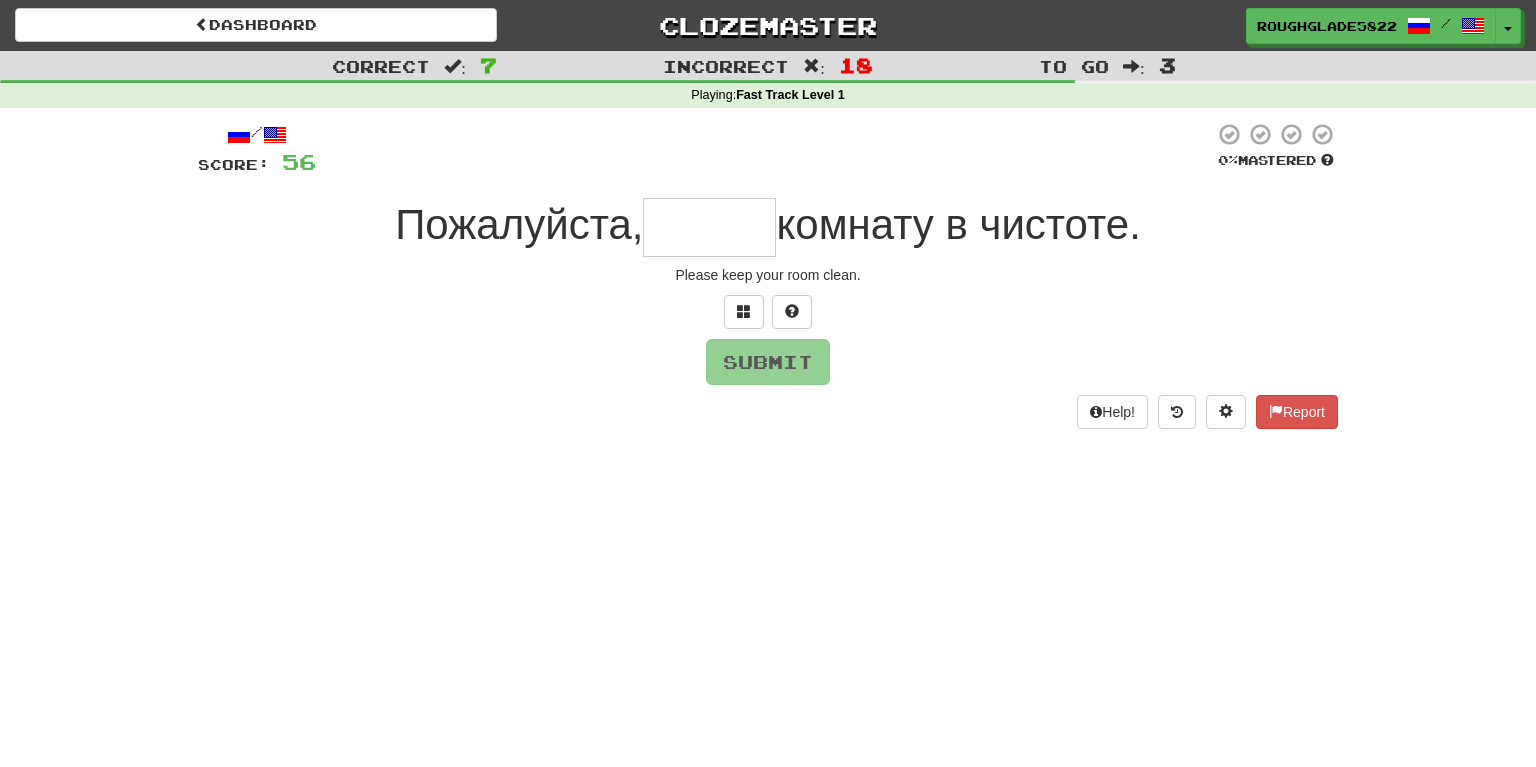 type on "*" 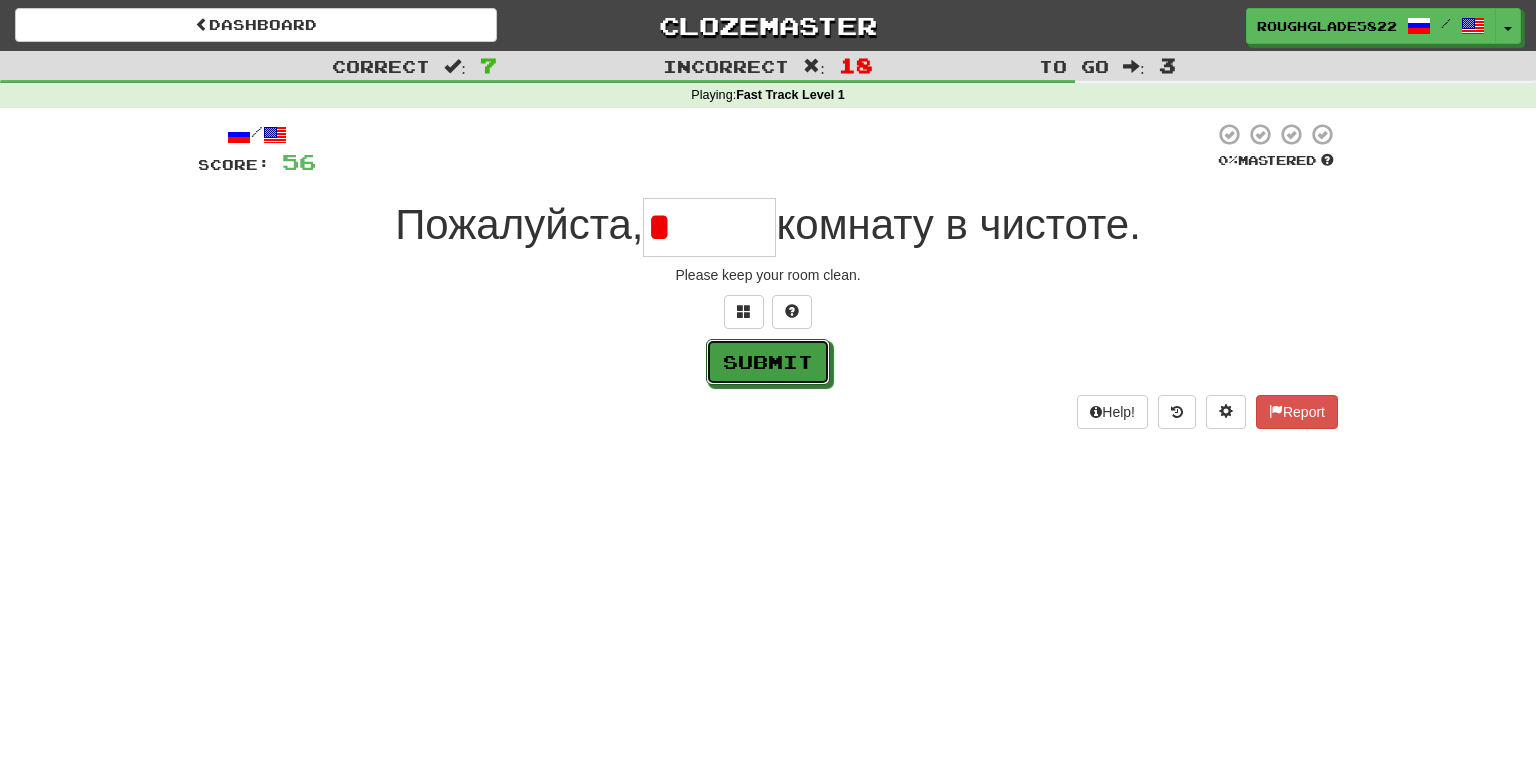 click on "Submit" at bounding box center (768, 362) 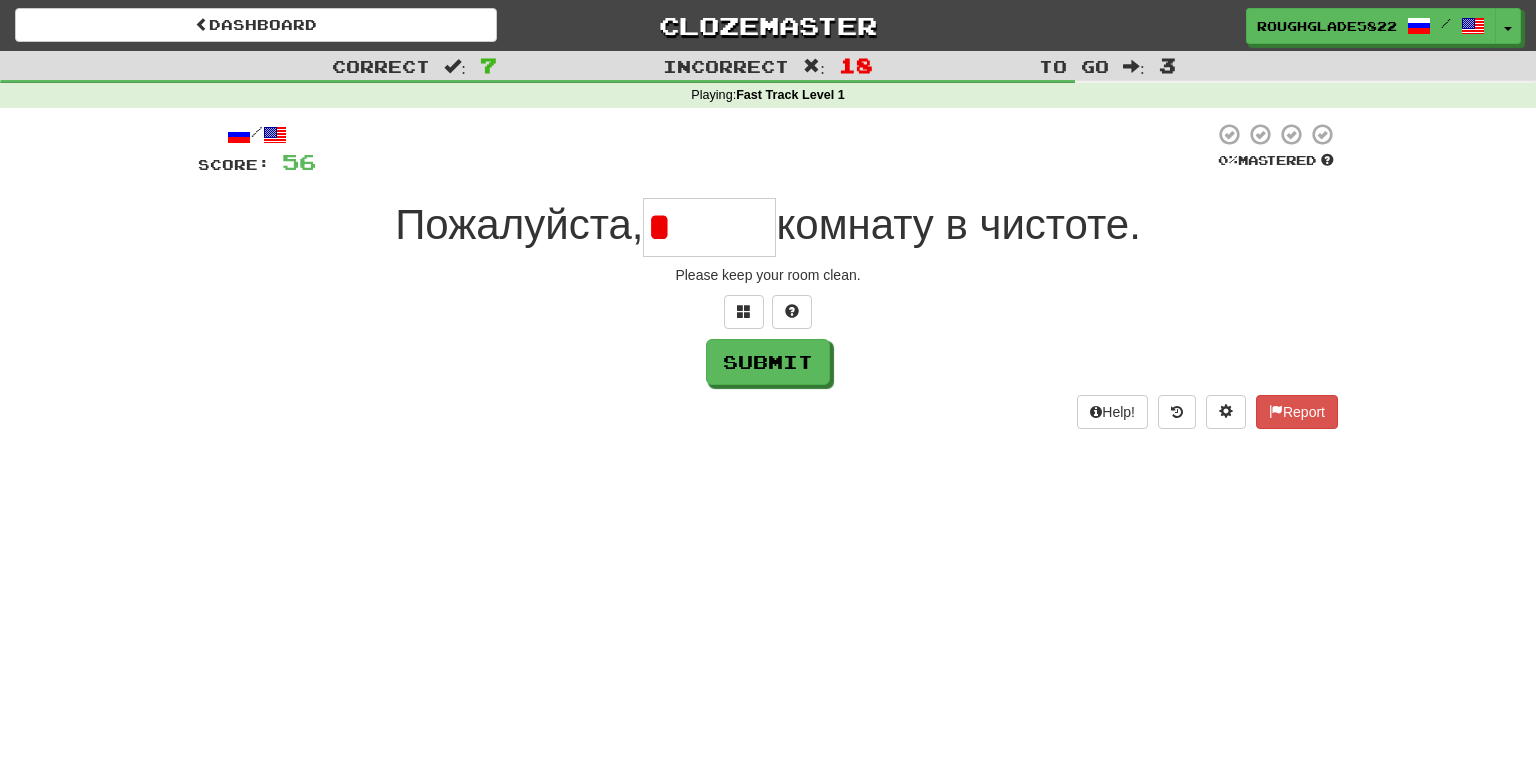 type on "*****" 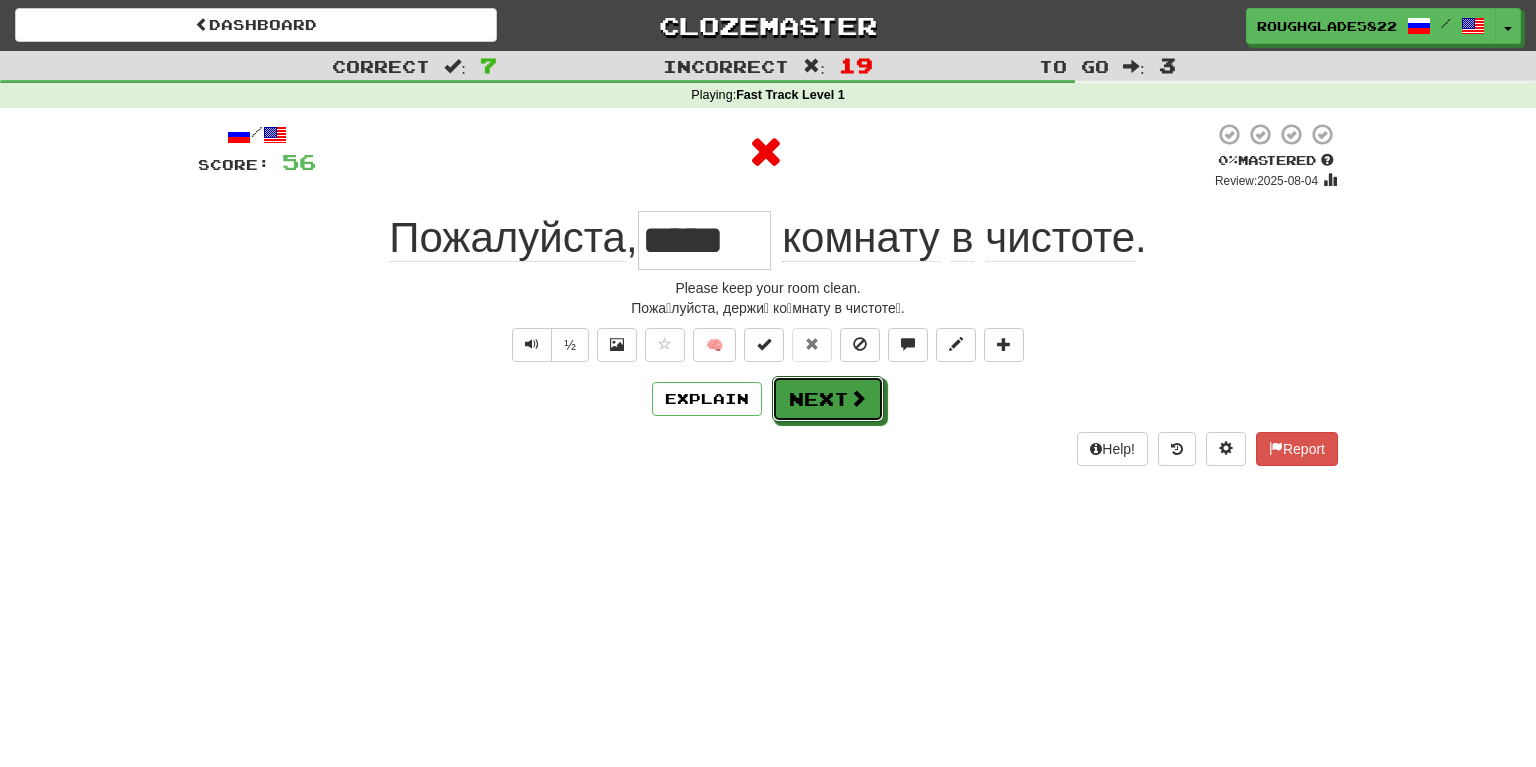 click on "Next" at bounding box center (828, 399) 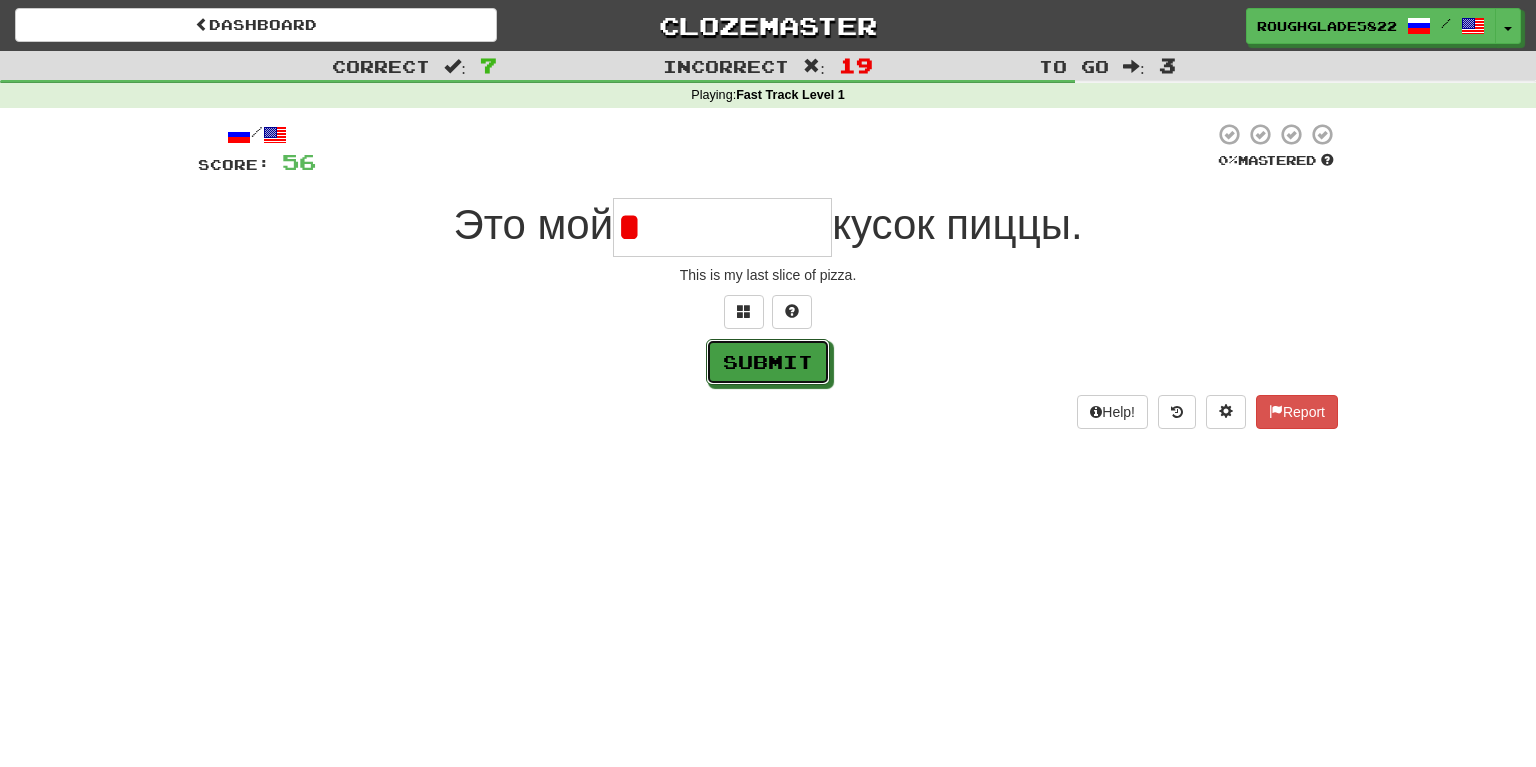 click on "Submit" at bounding box center (768, 362) 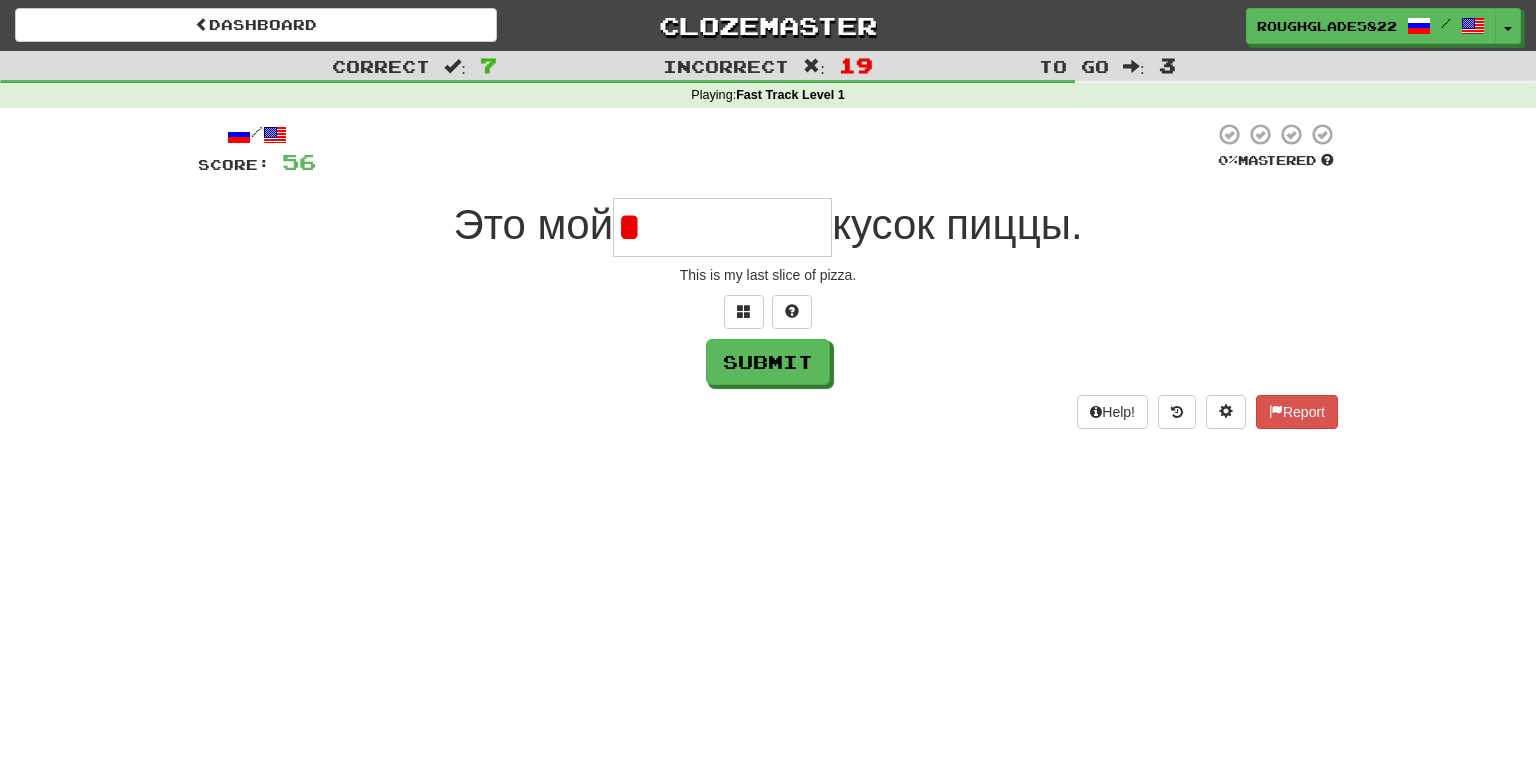 type on "*********" 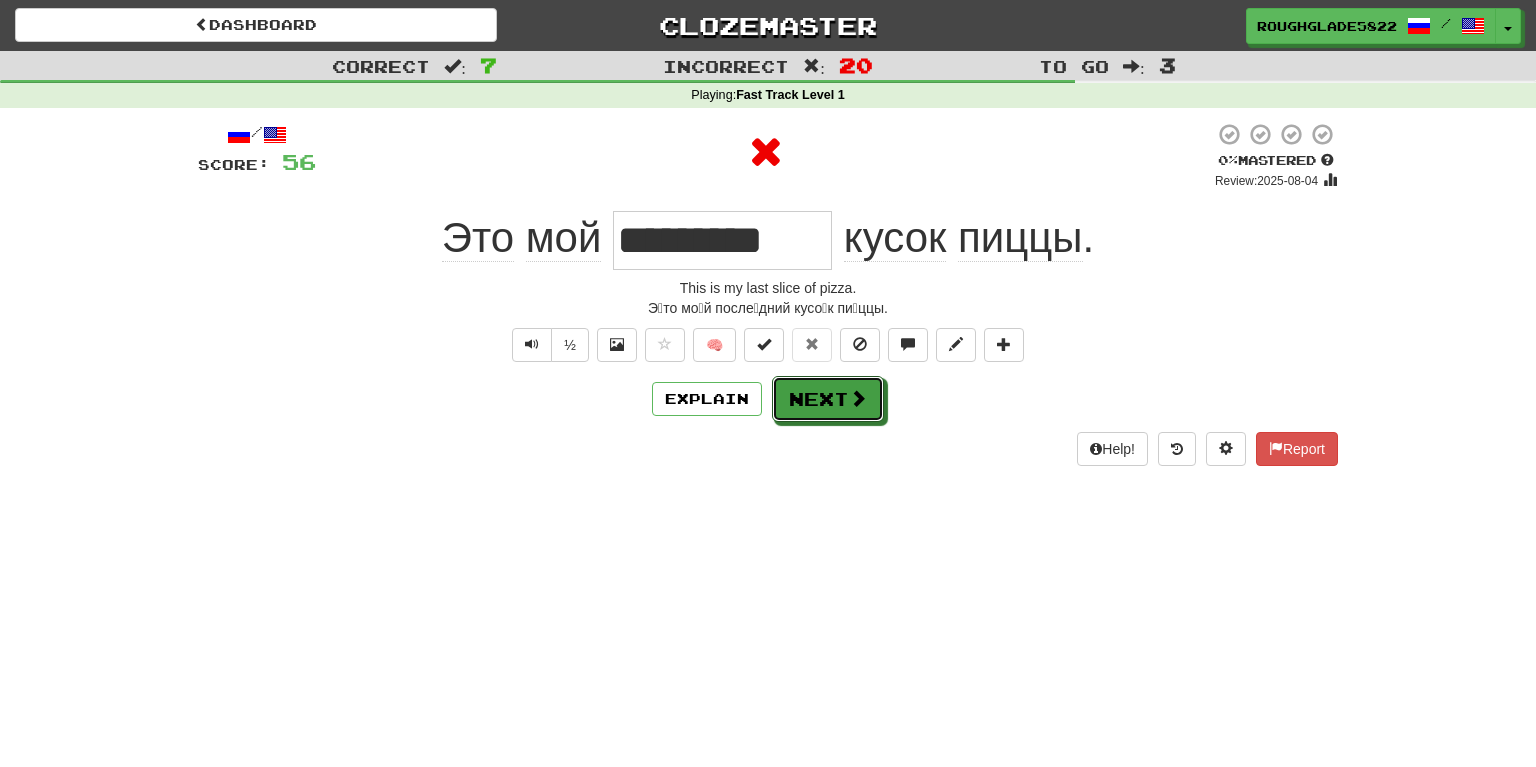 click on "Next" at bounding box center [828, 399] 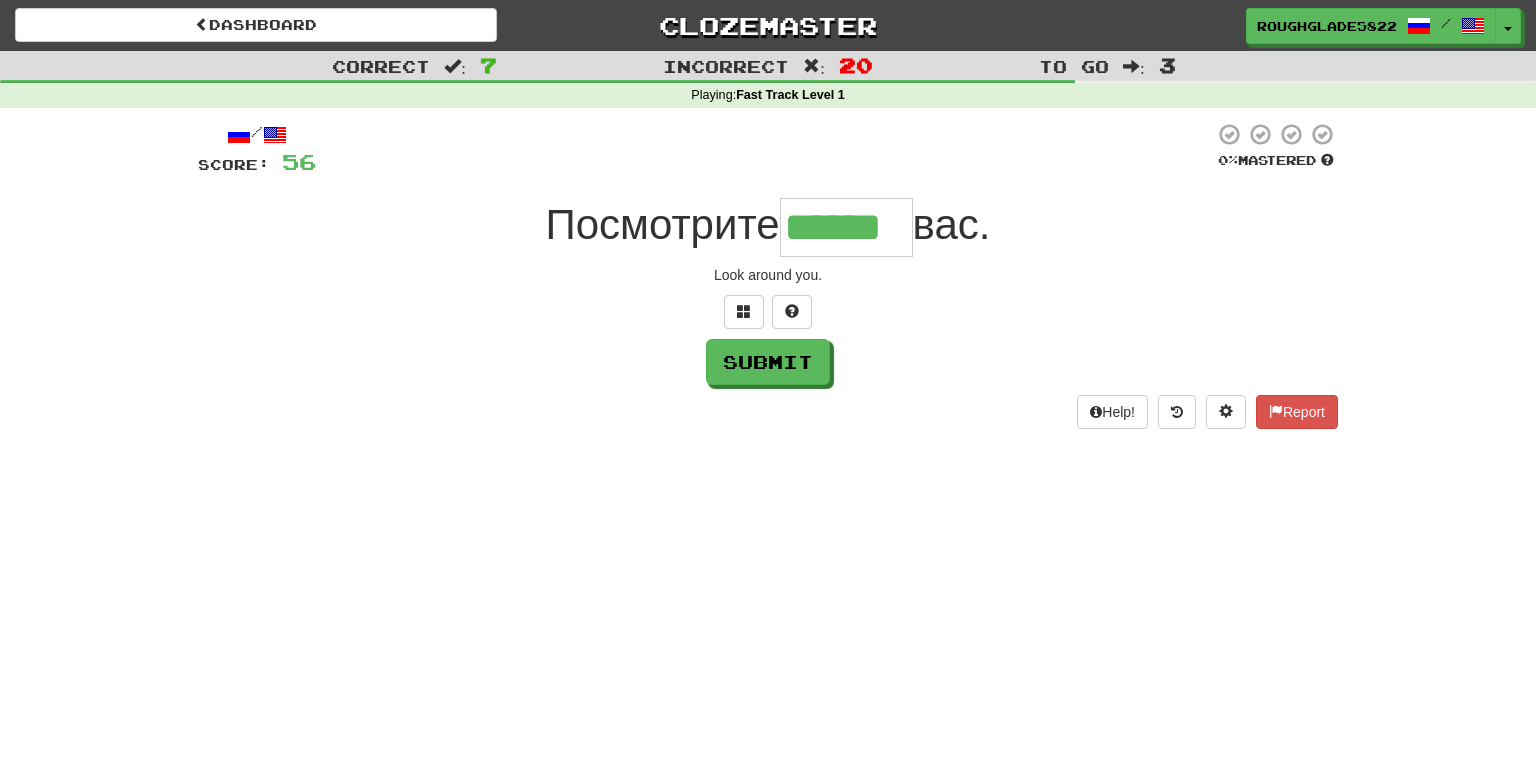 type on "******" 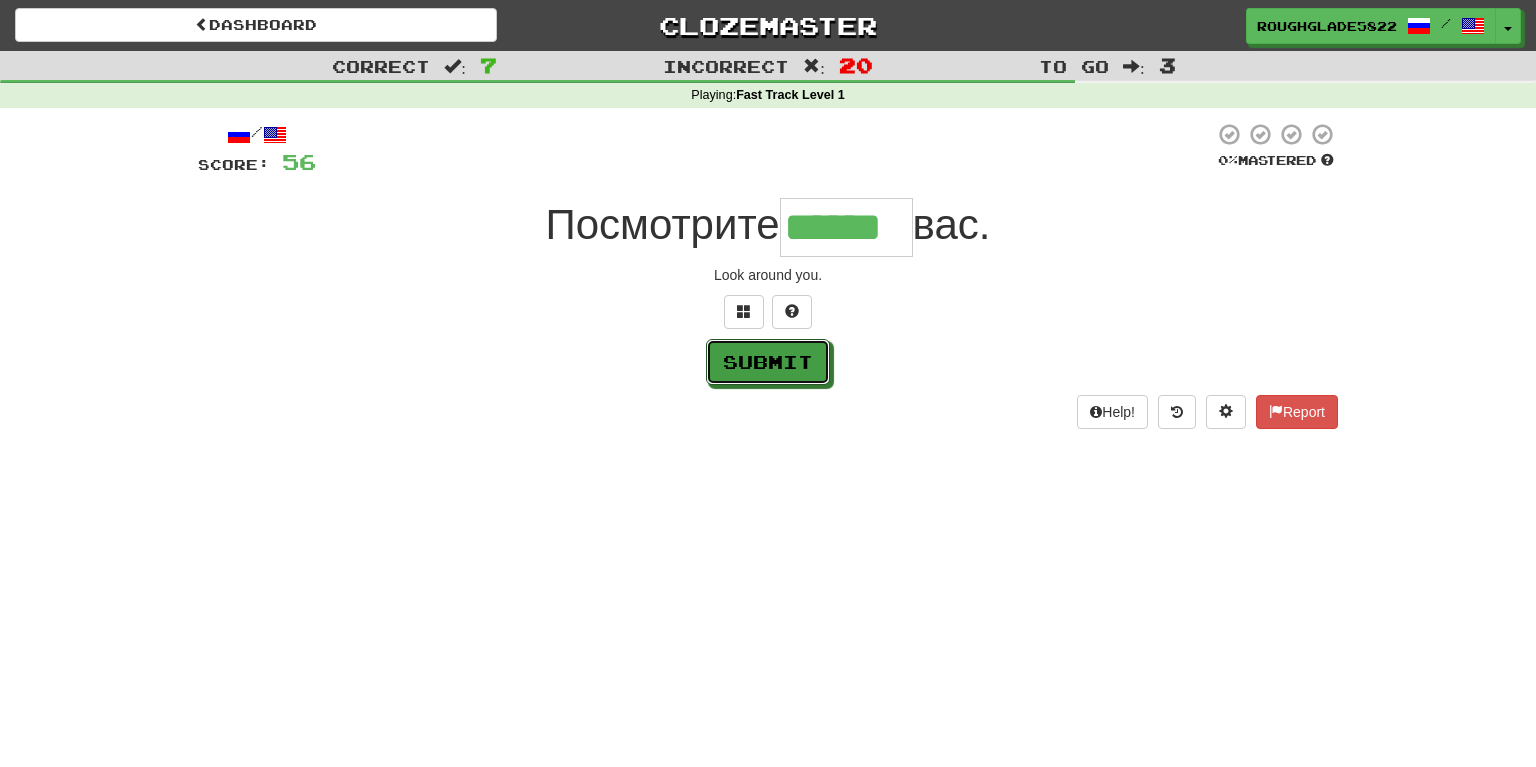 click on "Submit" at bounding box center (768, 362) 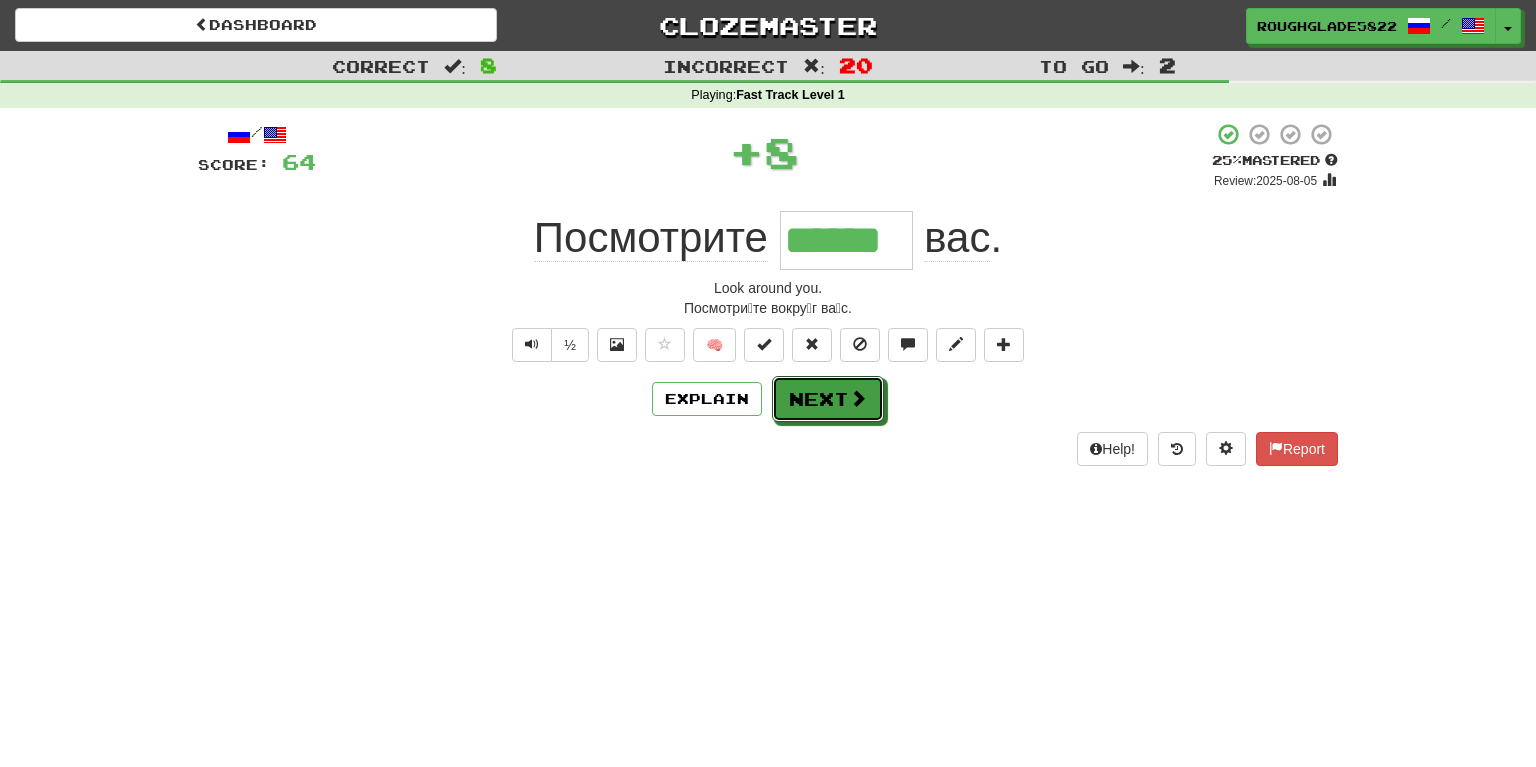 click on "Next" at bounding box center (828, 399) 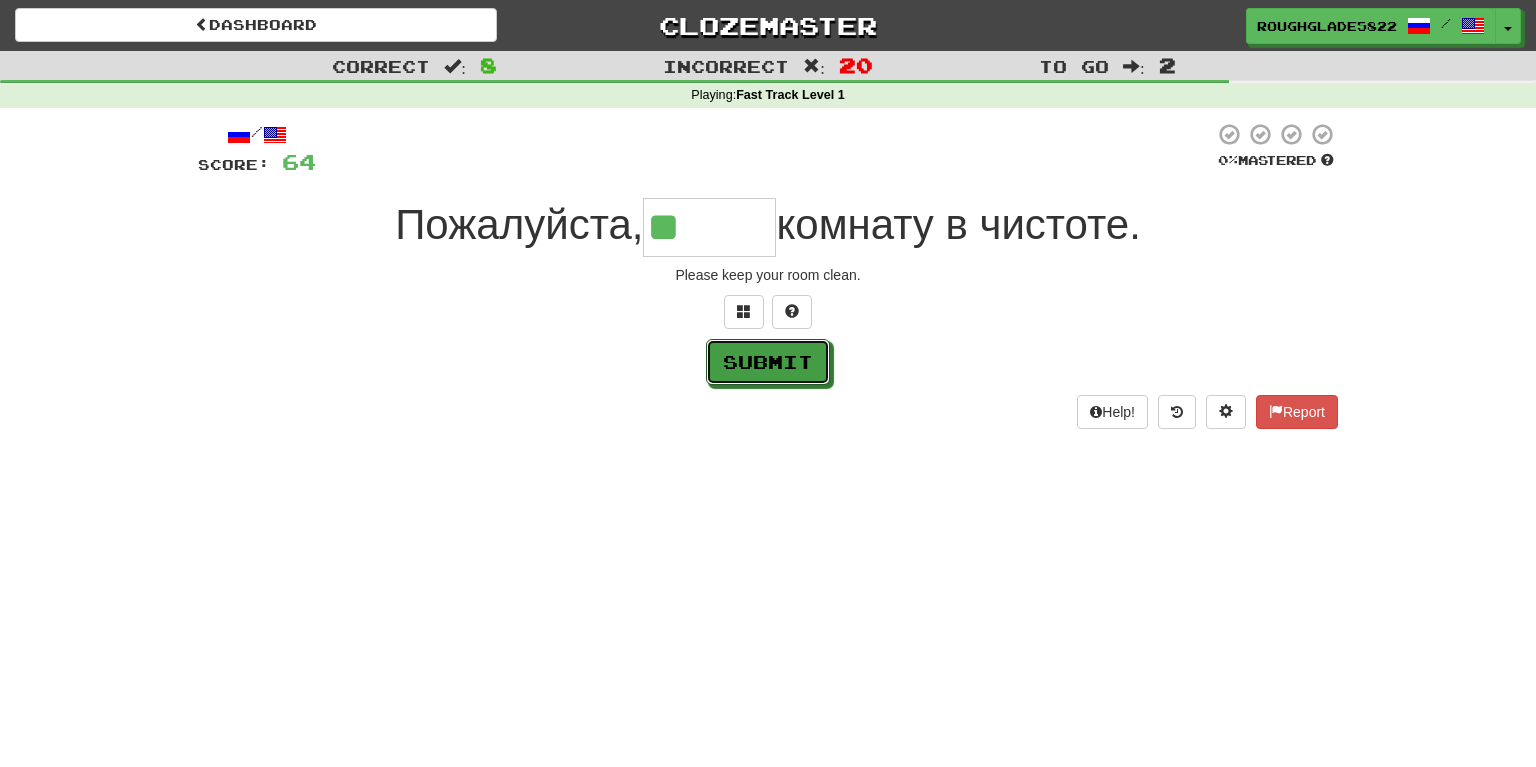 click on "Submit" at bounding box center (768, 362) 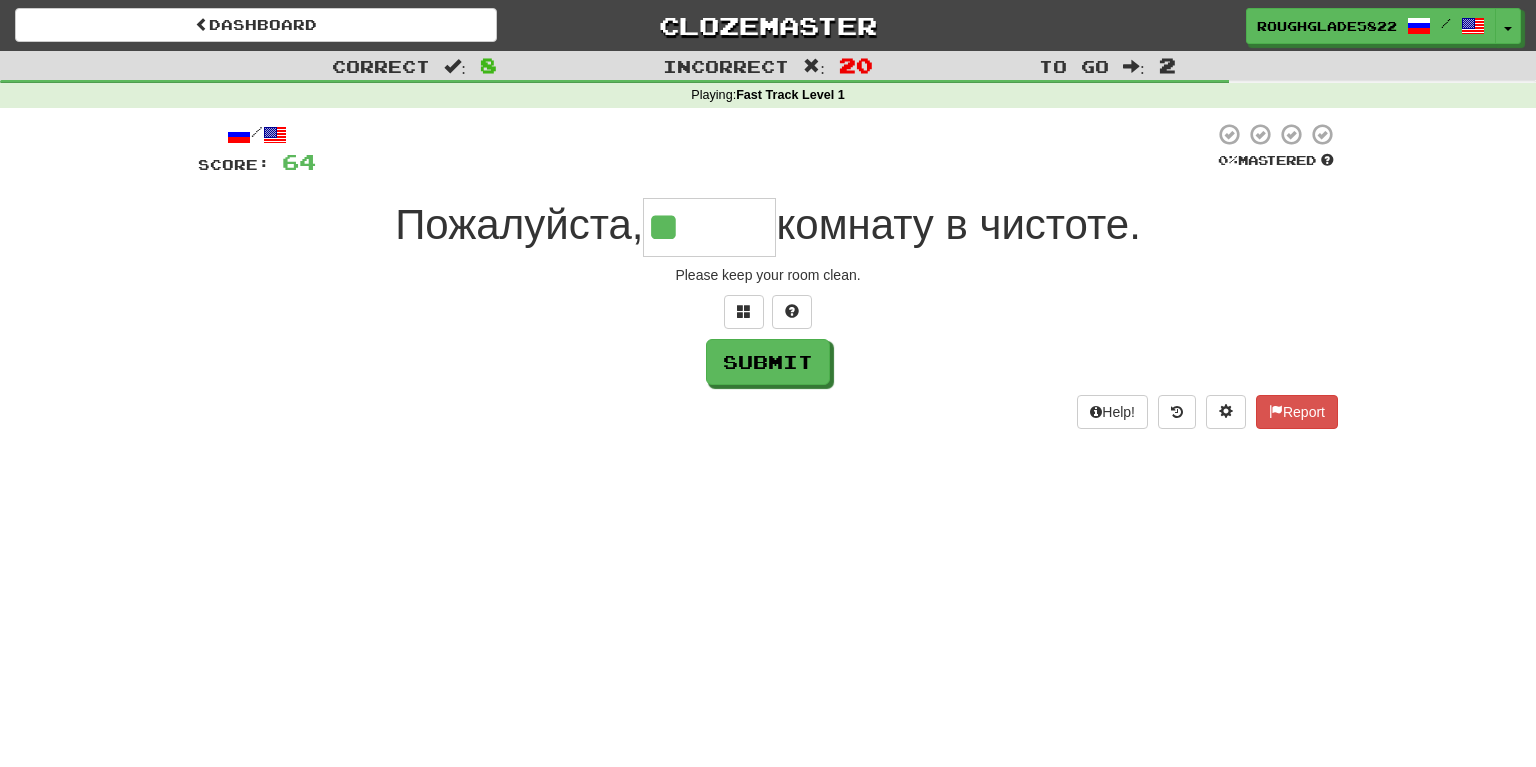 type on "*****" 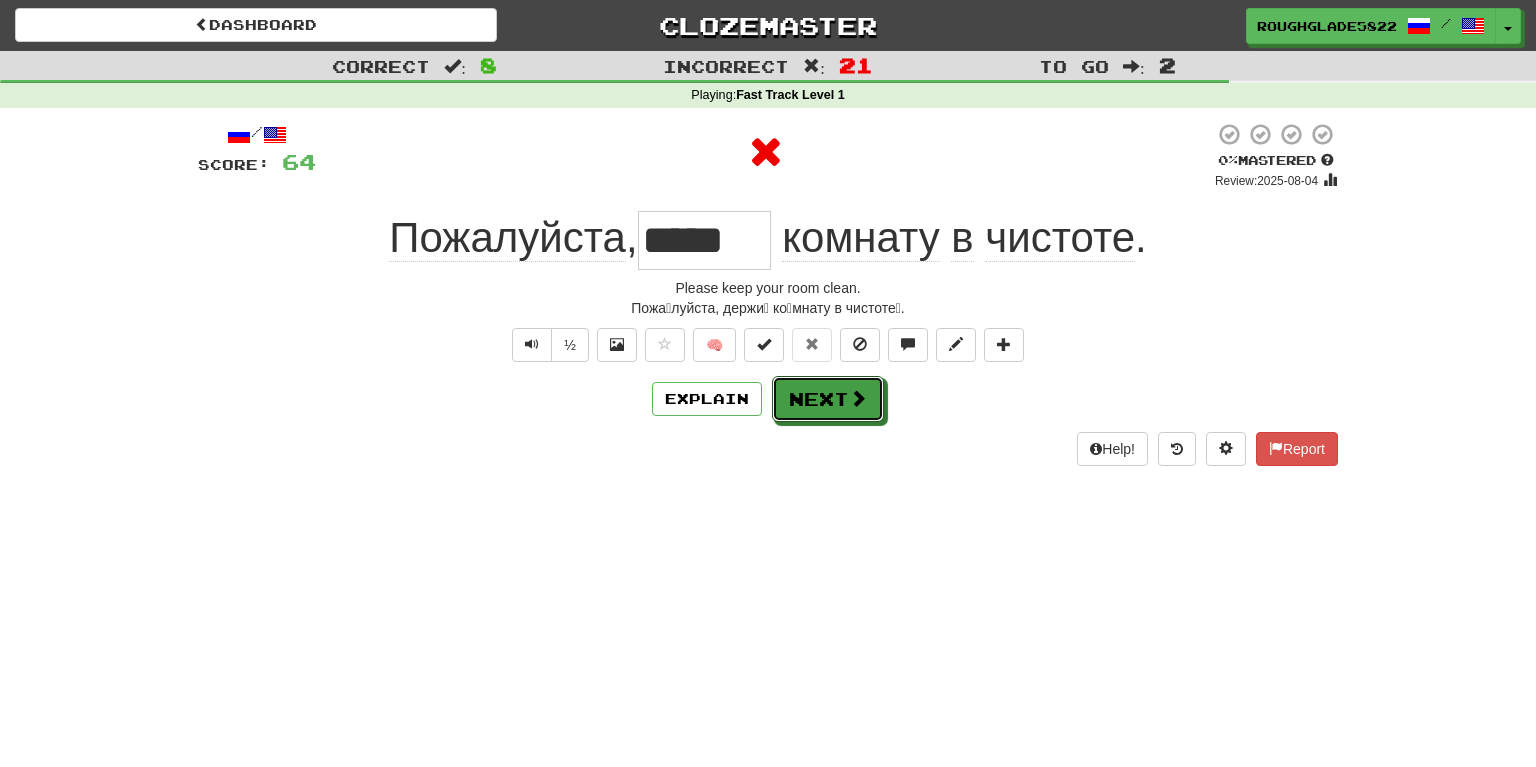 click at bounding box center [858, 398] 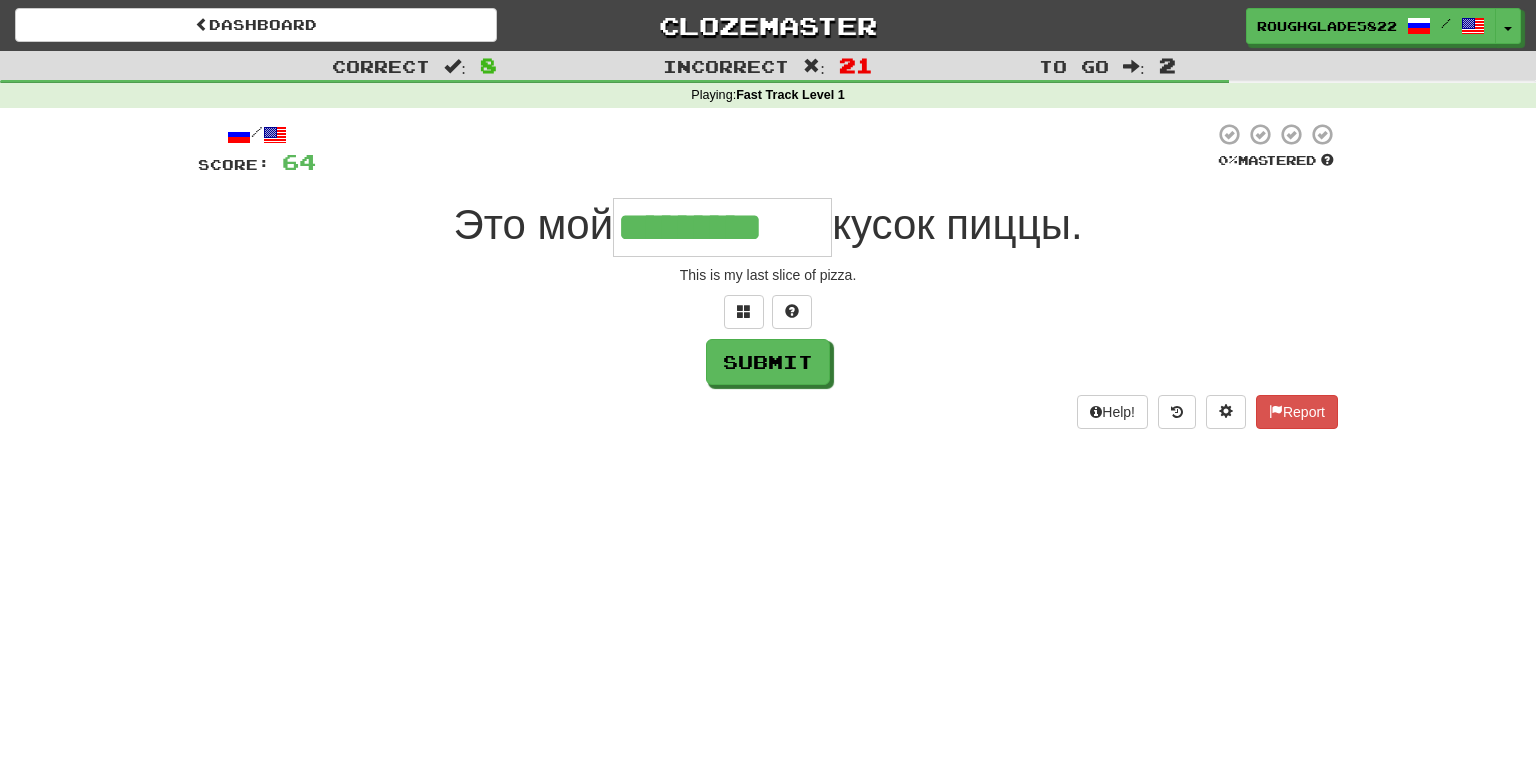 type on "*********" 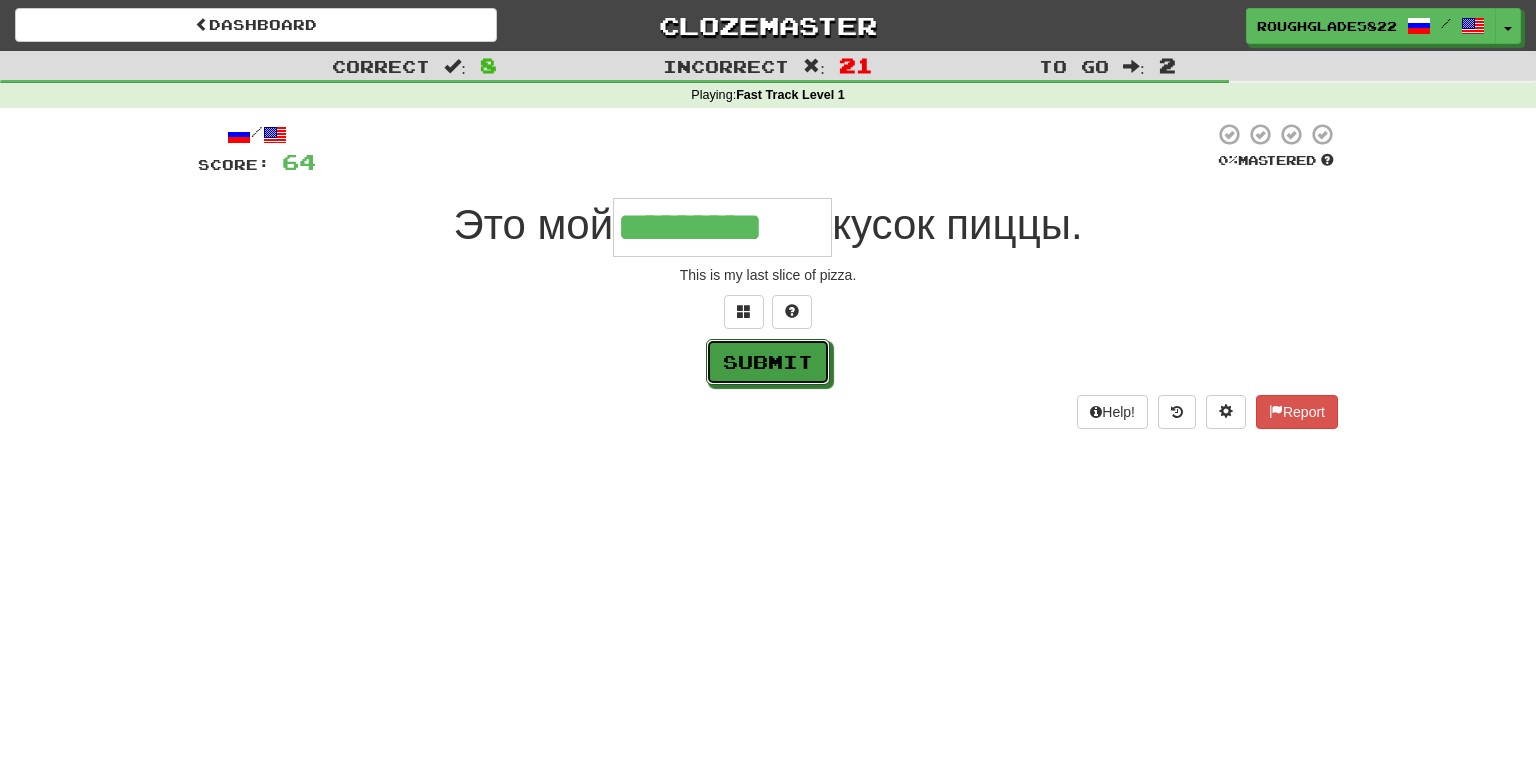 click on "Submit" at bounding box center [768, 362] 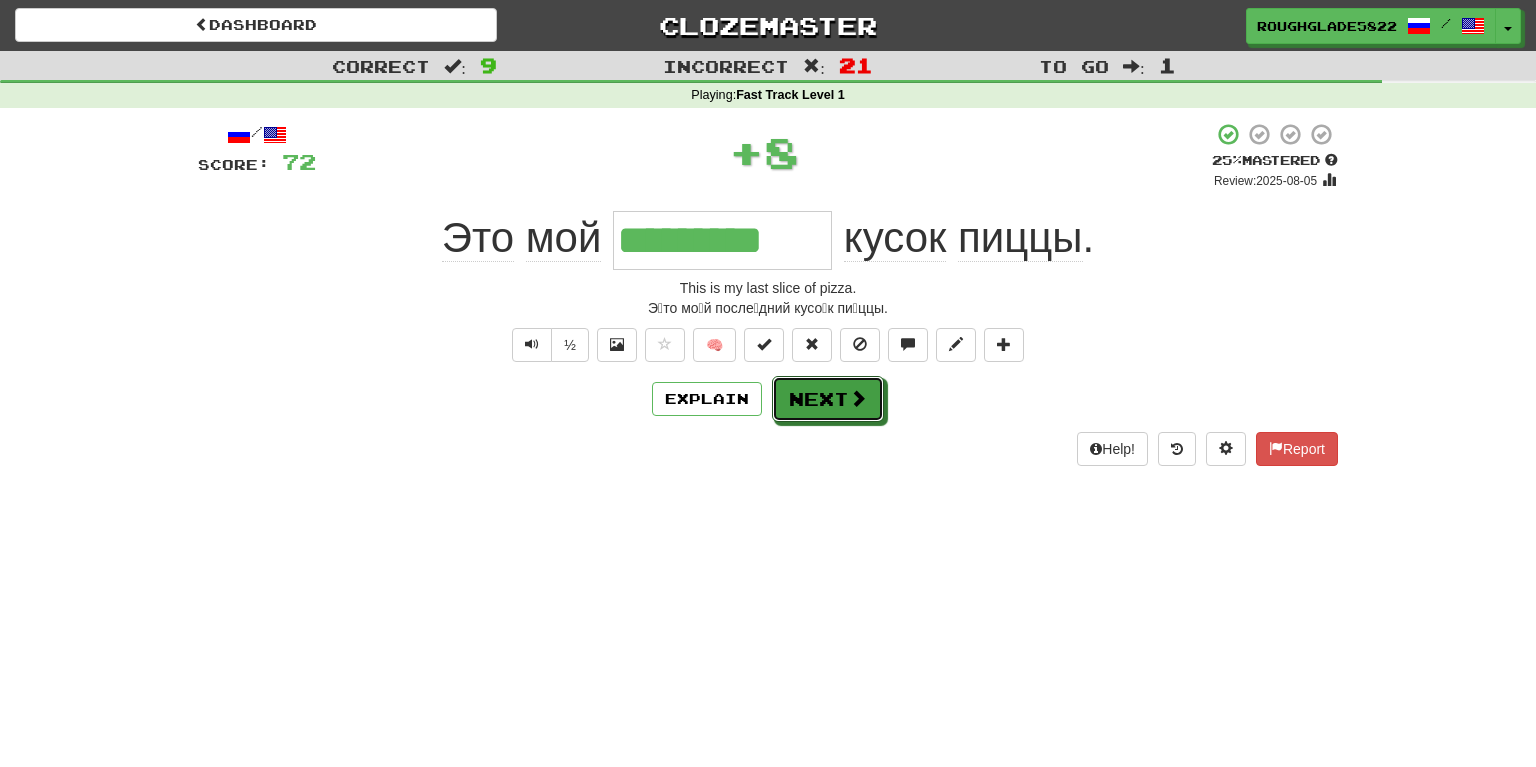 click on "Next" at bounding box center (828, 399) 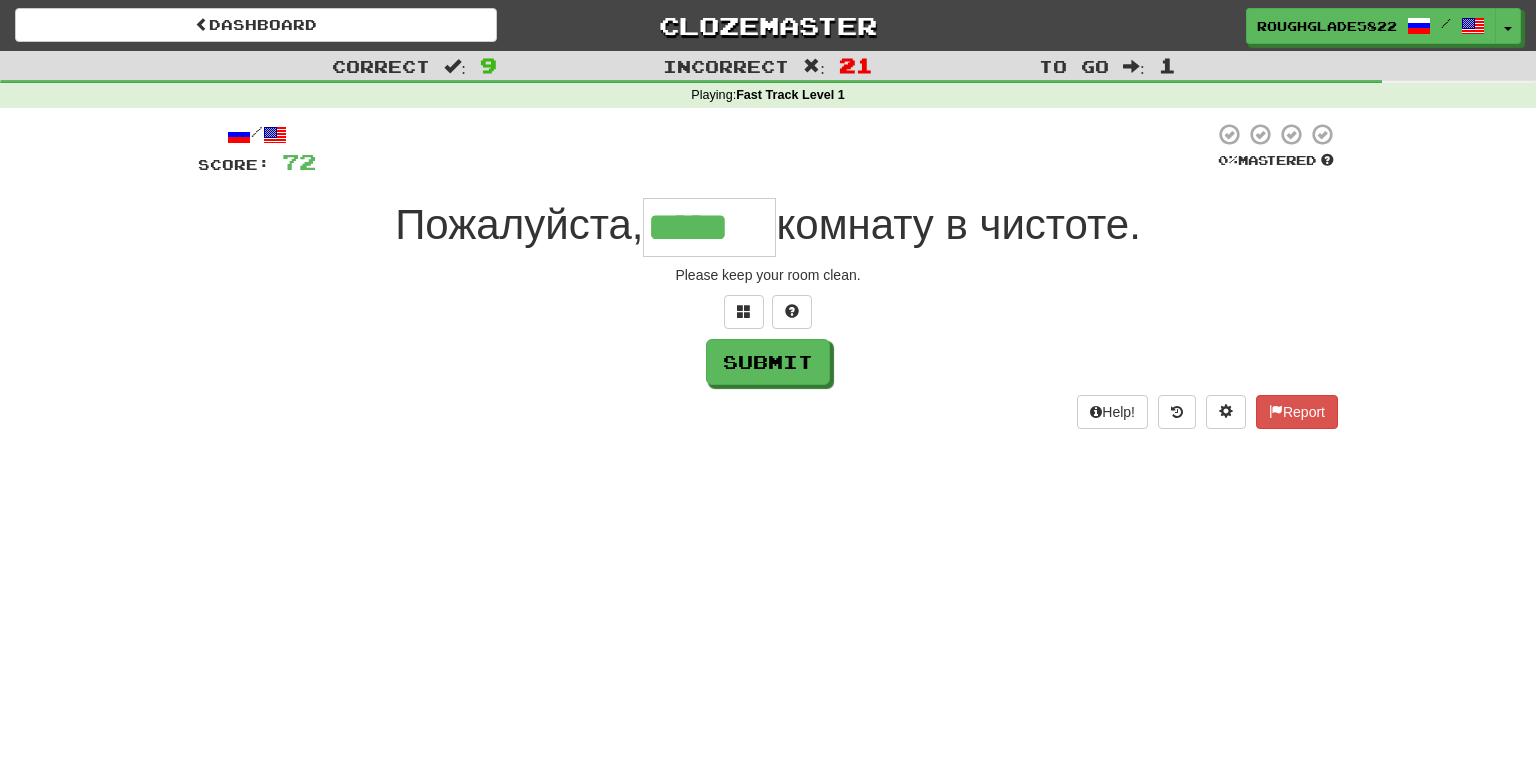 type on "*****" 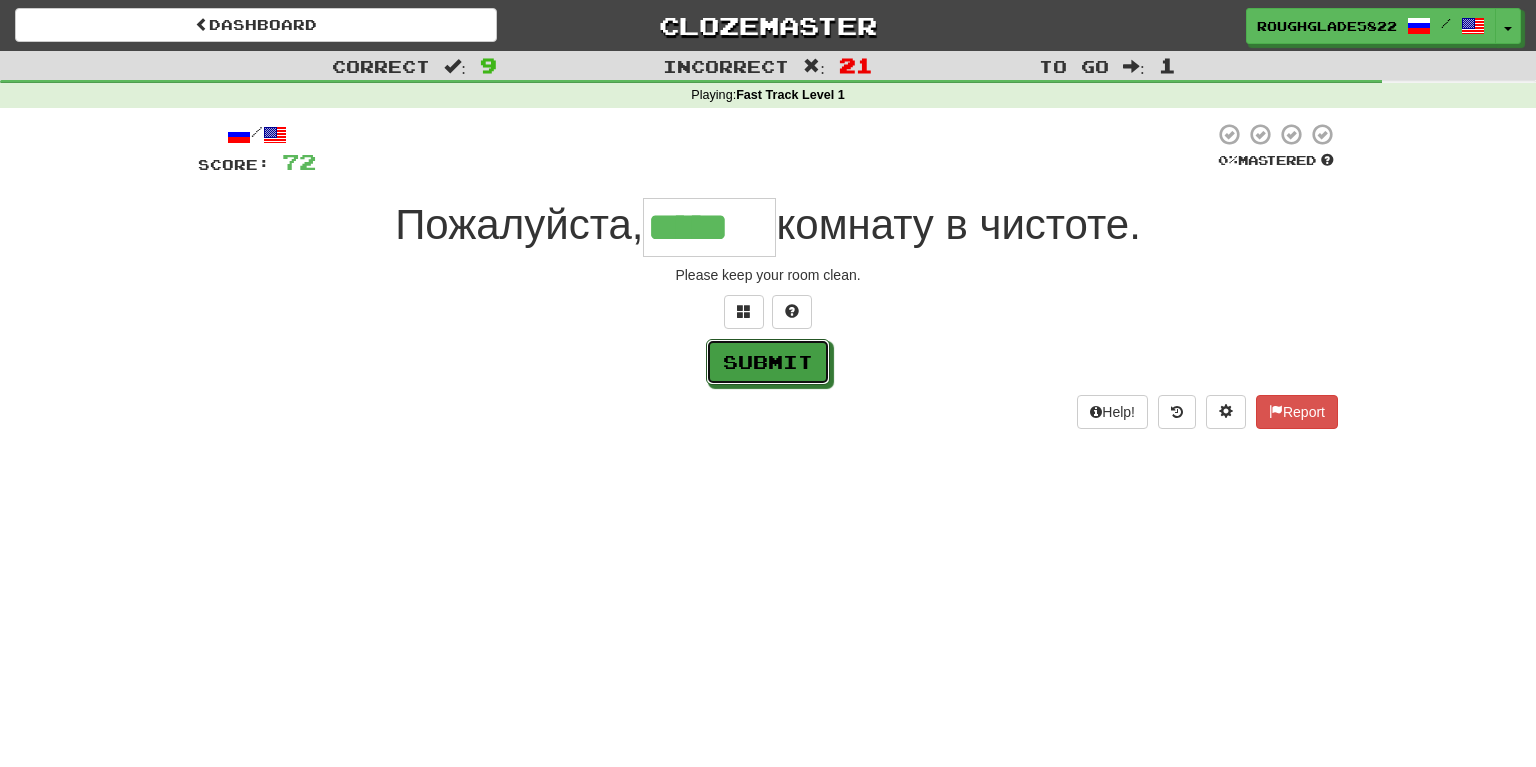 click on "Submit" at bounding box center (768, 362) 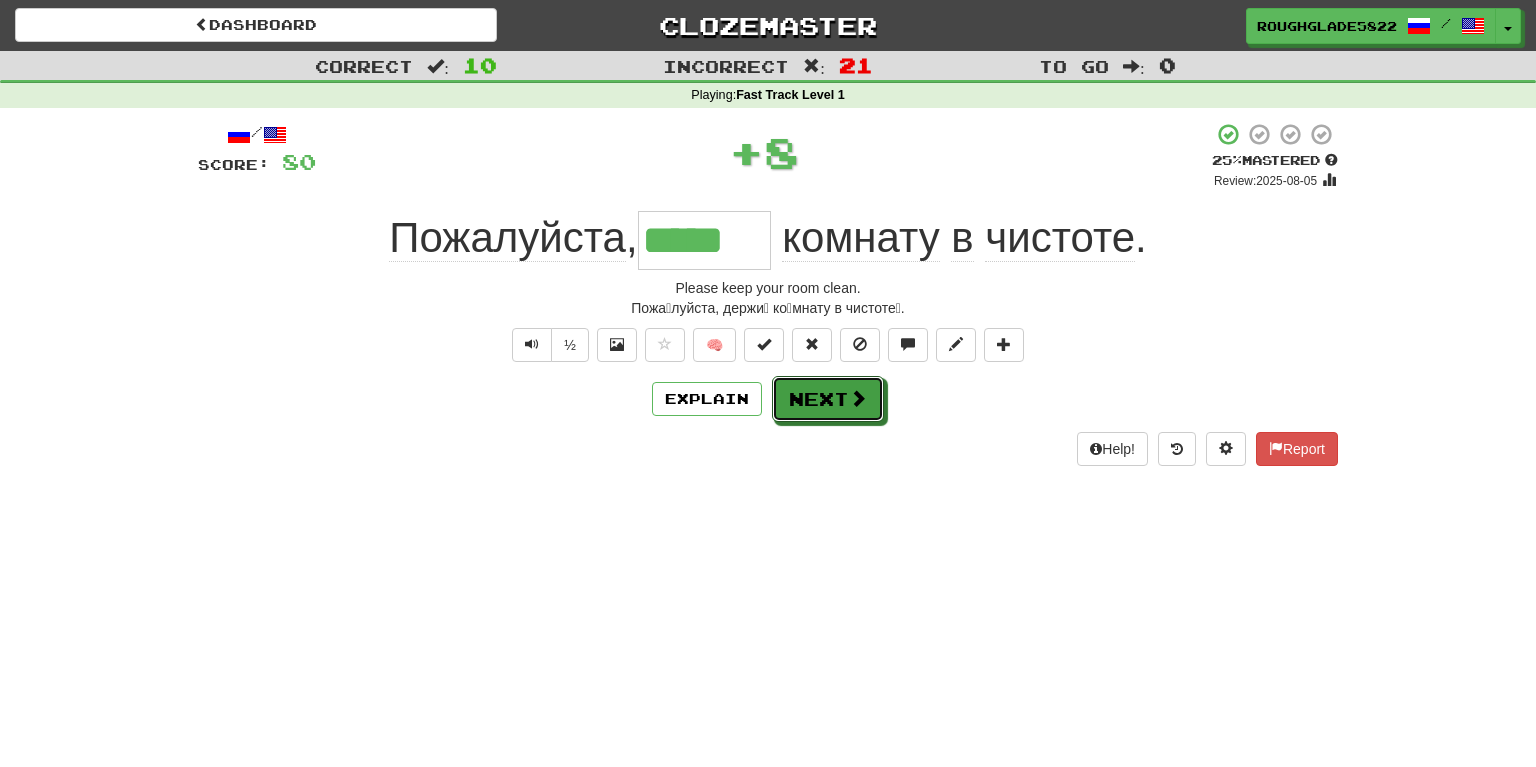 click on "Next" at bounding box center [828, 399] 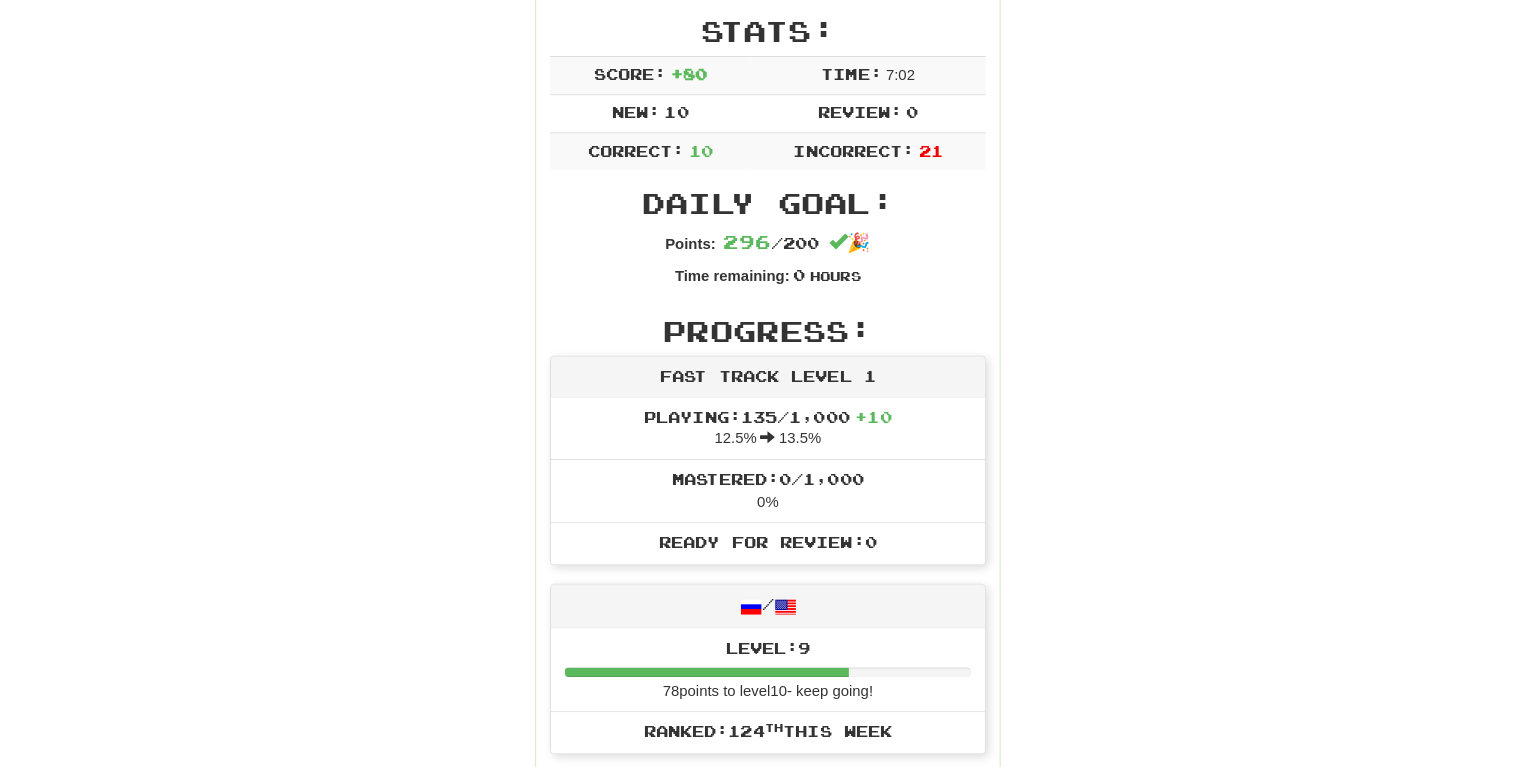scroll, scrollTop: 0, scrollLeft: 0, axis: both 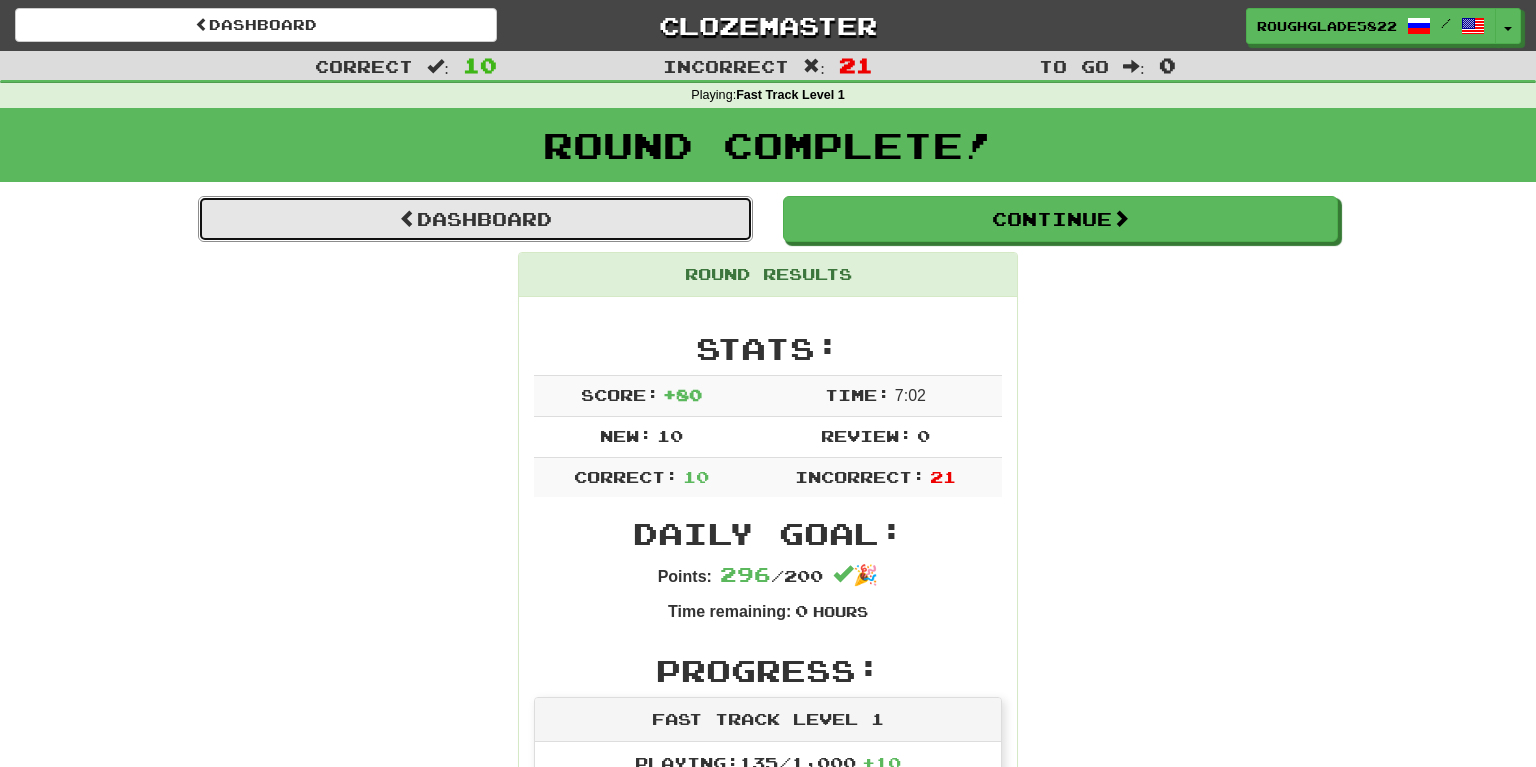 click on "Dashboard" at bounding box center [475, 219] 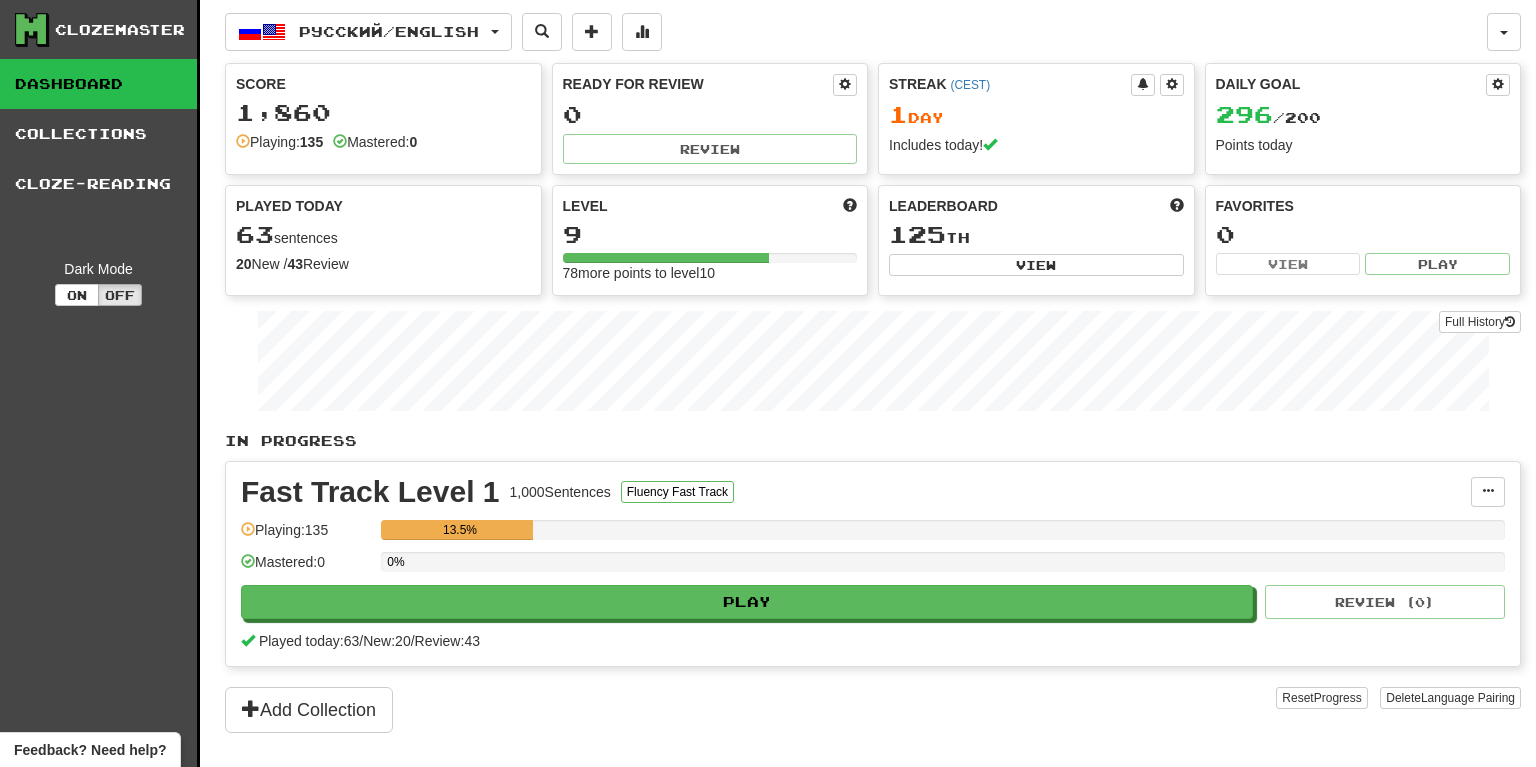 scroll, scrollTop: 0, scrollLeft: 0, axis: both 